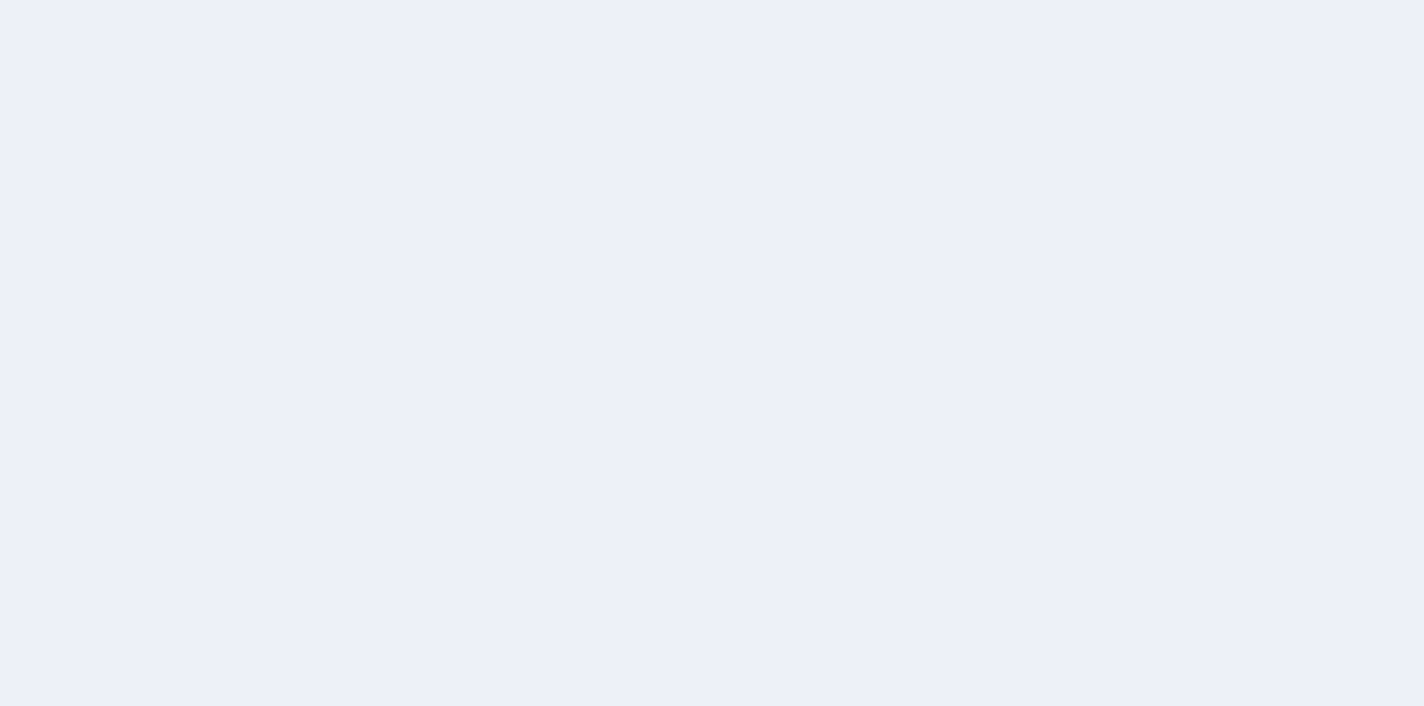 scroll, scrollTop: 0, scrollLeft: 0, axis: both 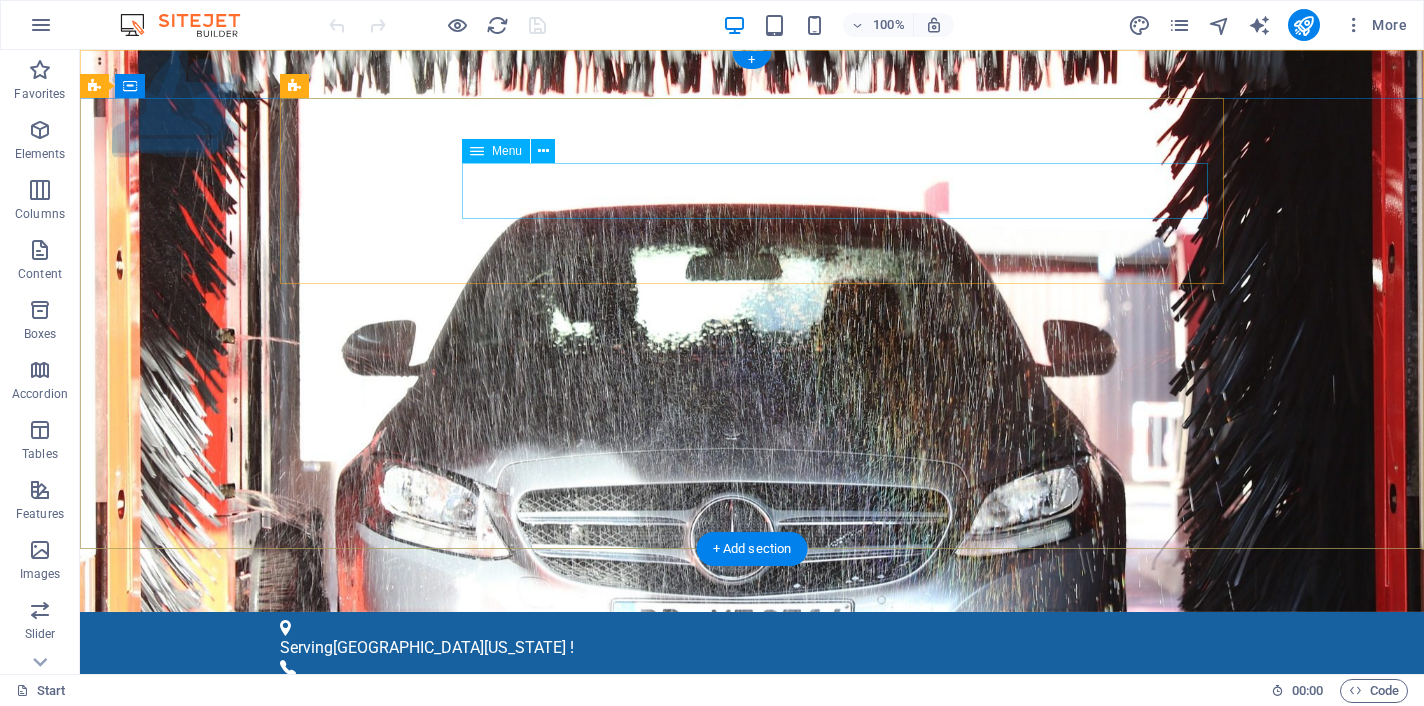 click on "Start About us Services Pricing Locations Contact" at bounding box center [752, 1118] 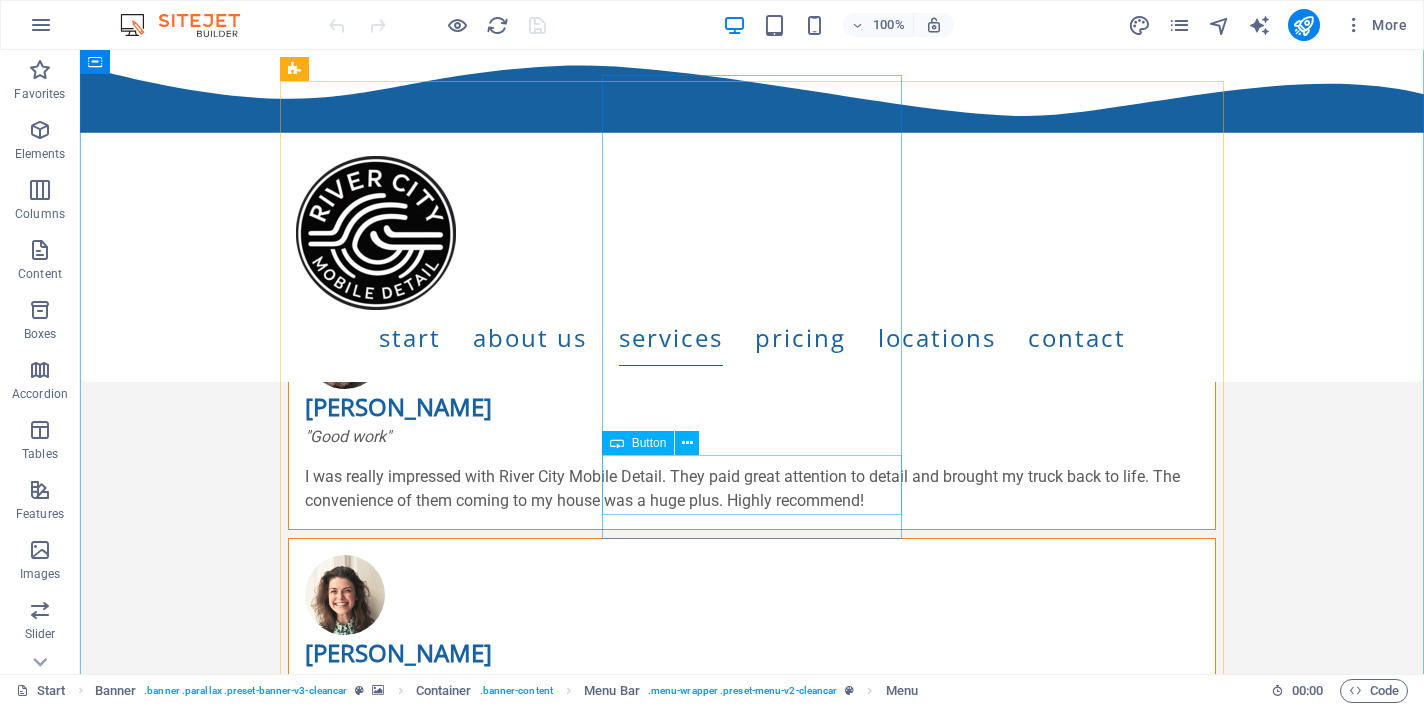 scroll, scrollTop: 3420, scrollLeft: 0, axis: vertical 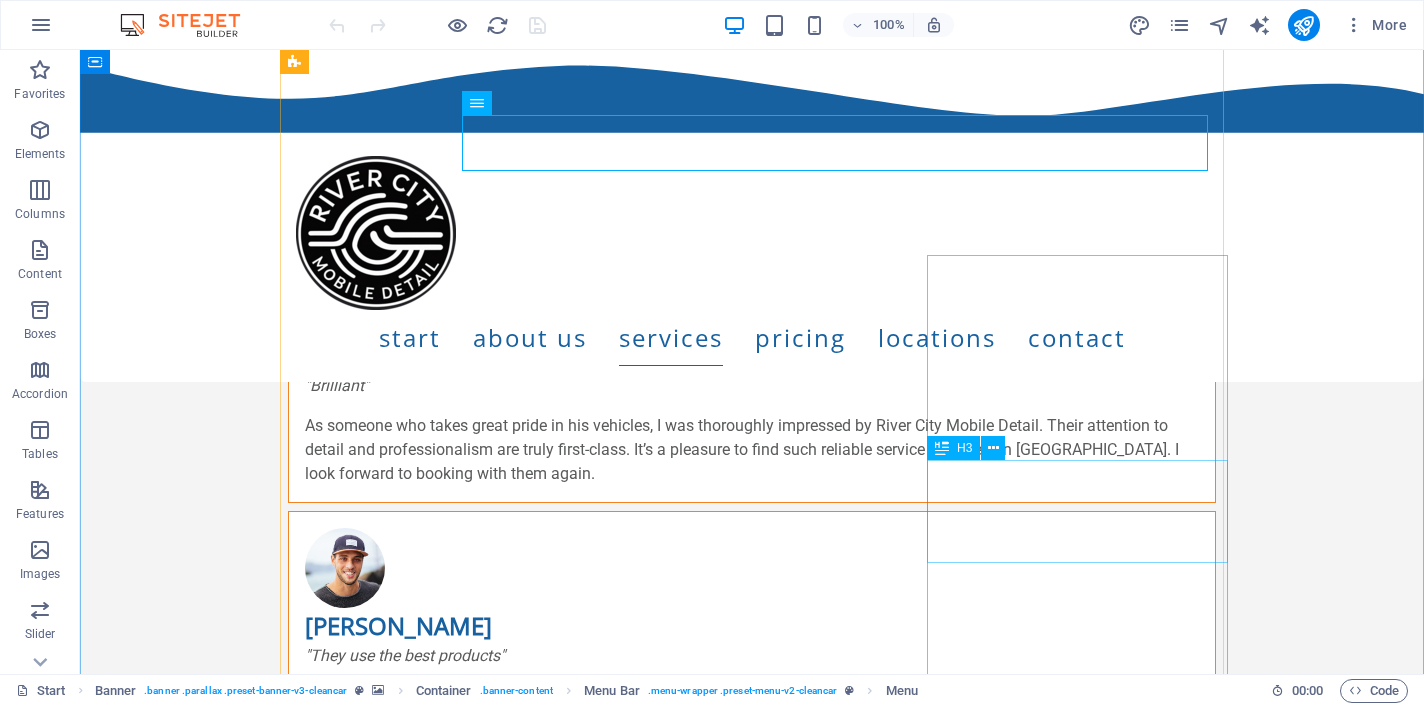 click on "Ask About Subscription" at bounding box center [752, 6383] 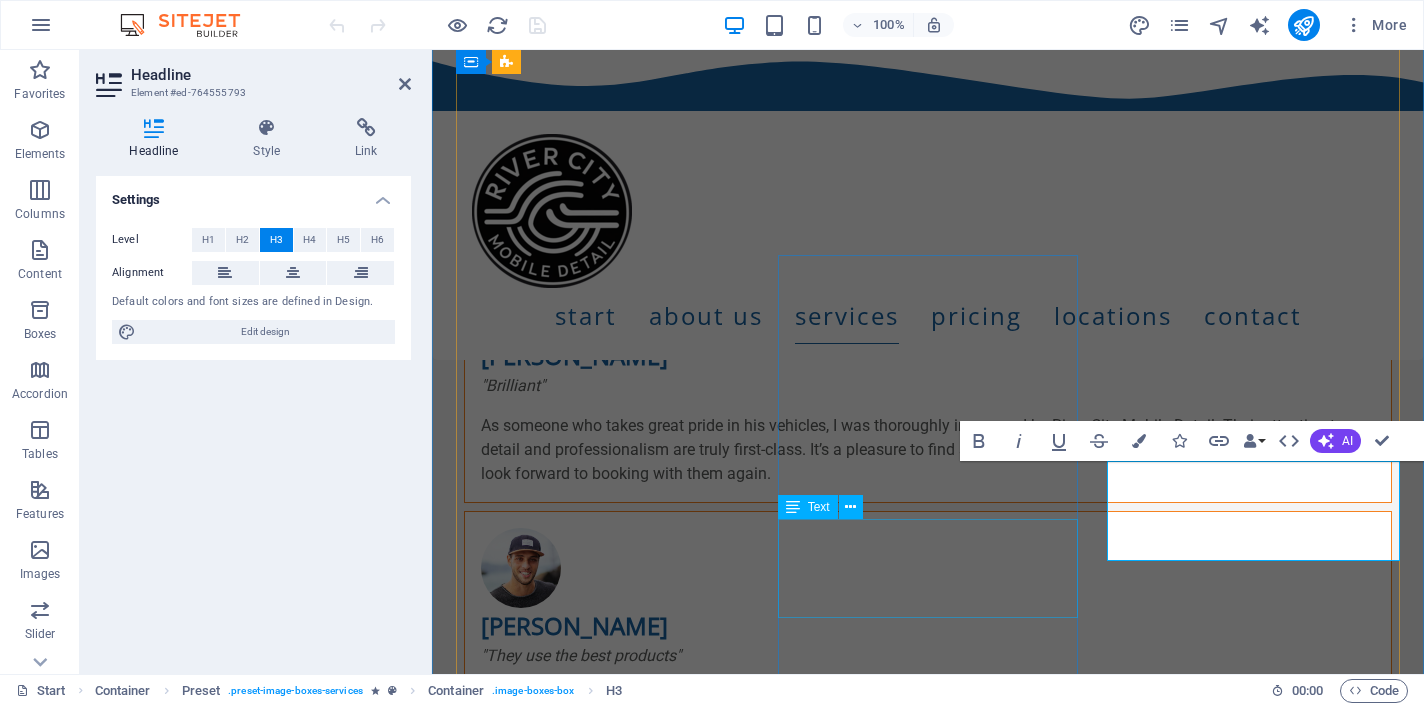type 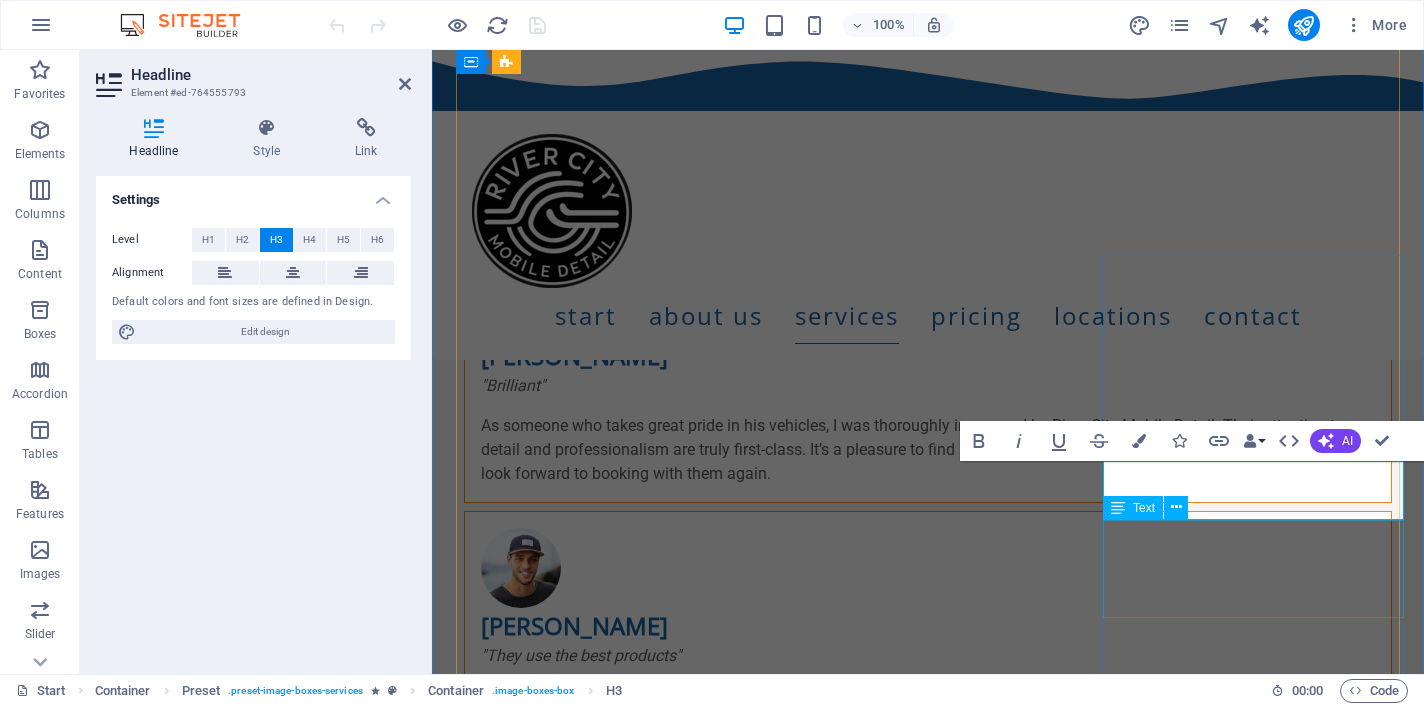 click on "Keep your car spotless year-round—ask us about our convenient subscription plans for effortless shine and savings!" at bounding box center [928, 6426] 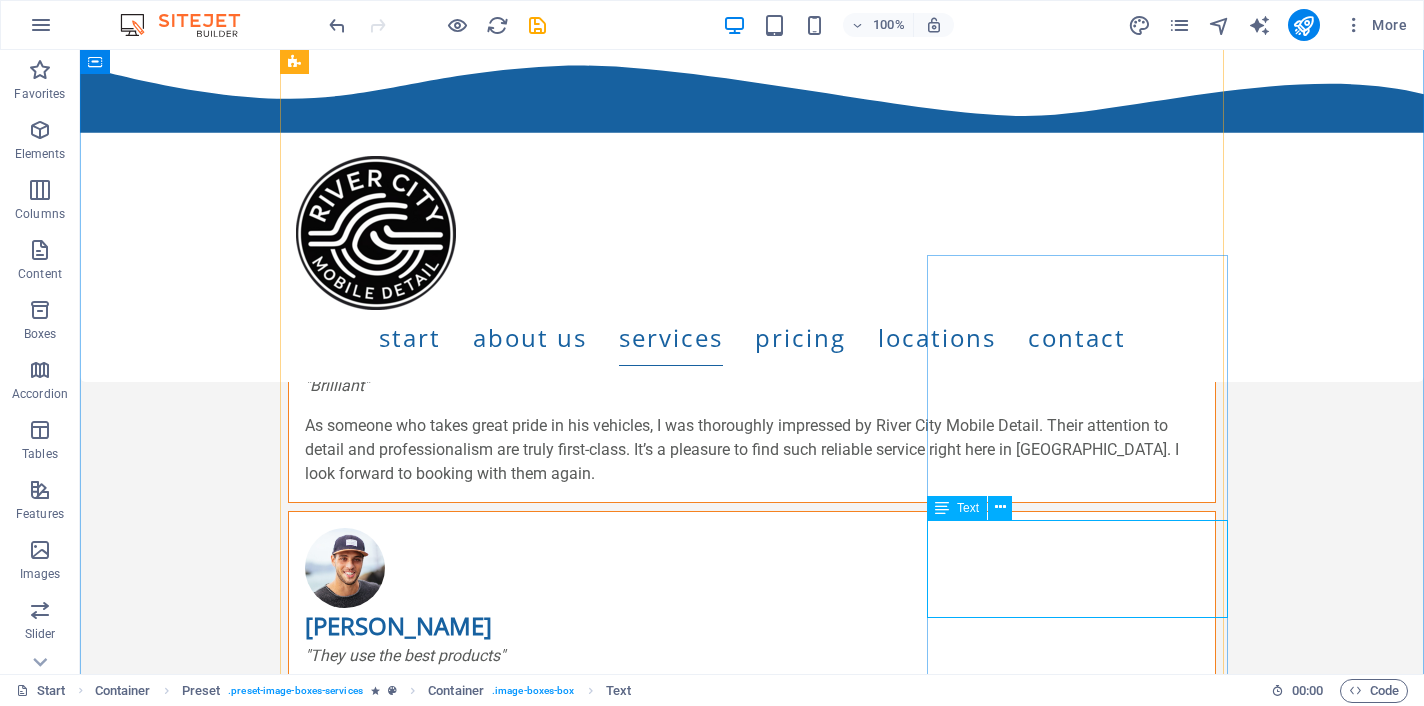 click on "Keep your car spotless year-round—ask us about our convenient subscription plans for effortless shine and savings!" at bounding box center (752, 6426) 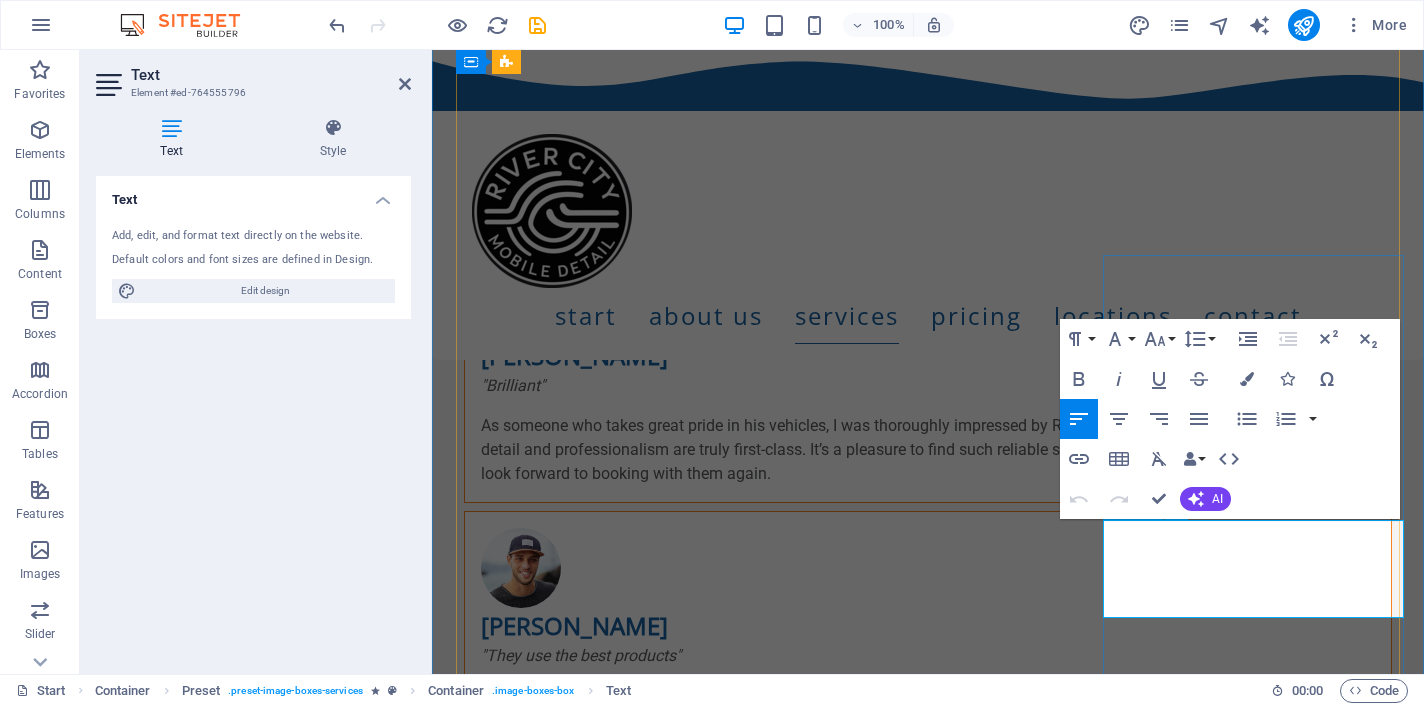 click on "Keep your car spotless year-round—ask us about our convenient subscription plans for effortless shine and savings!" at bounding box center [928, 6426] 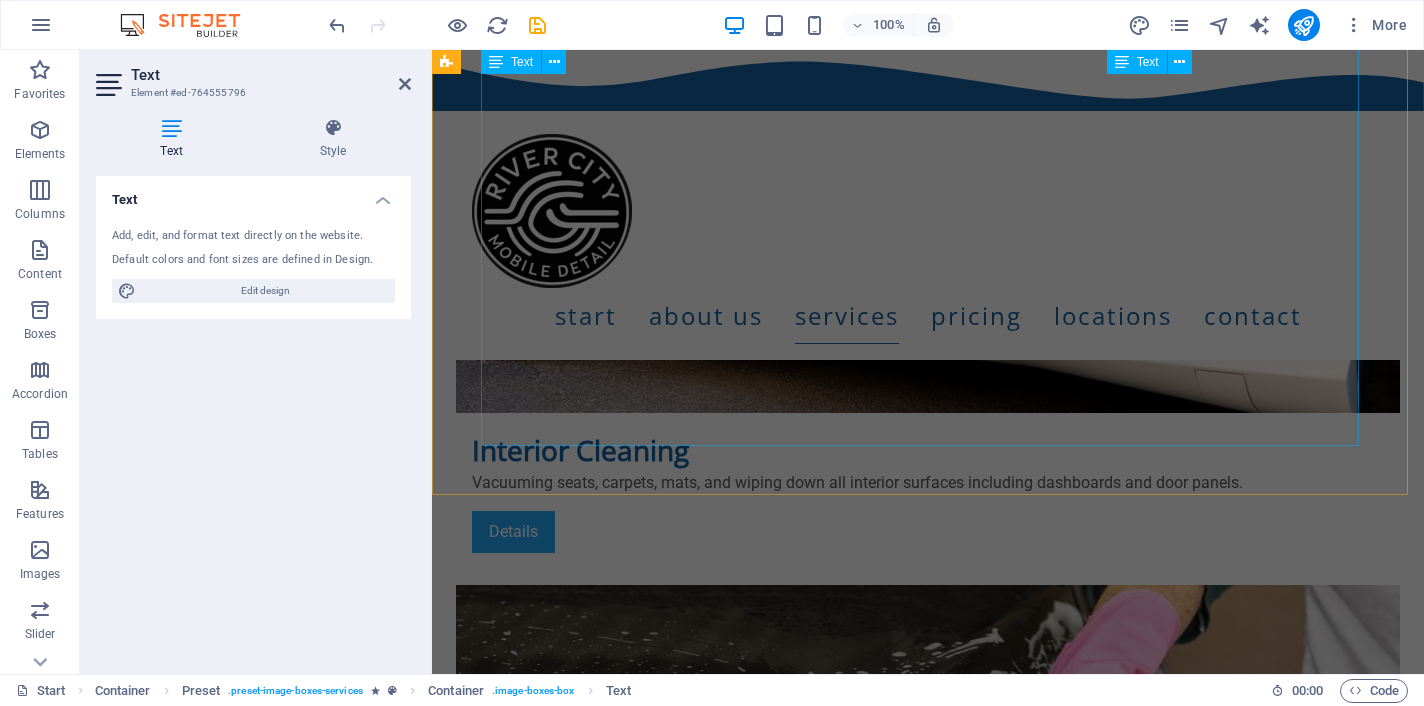 scroll, scrollTop: 6389, scrollLeft: 0, axis: vertical 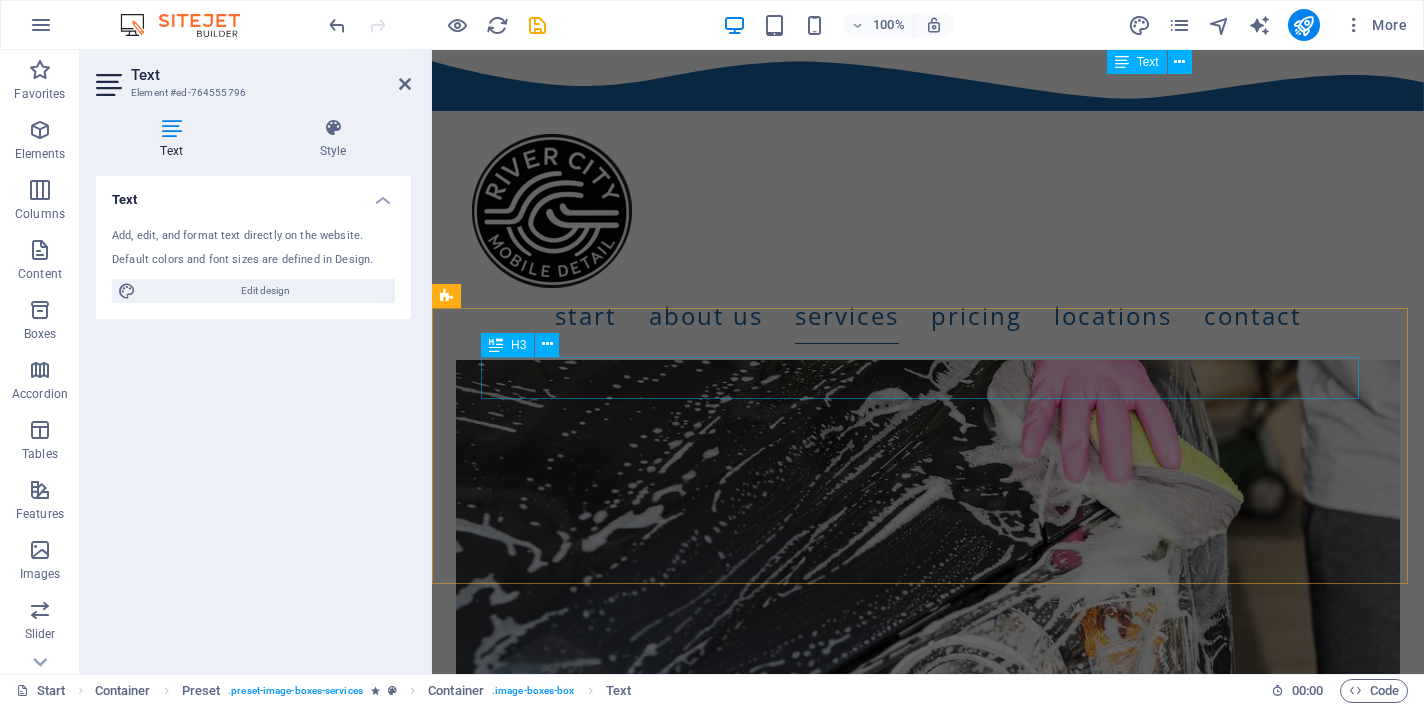 click on "Ask About Subscription" at bounding box center (920, 6193) 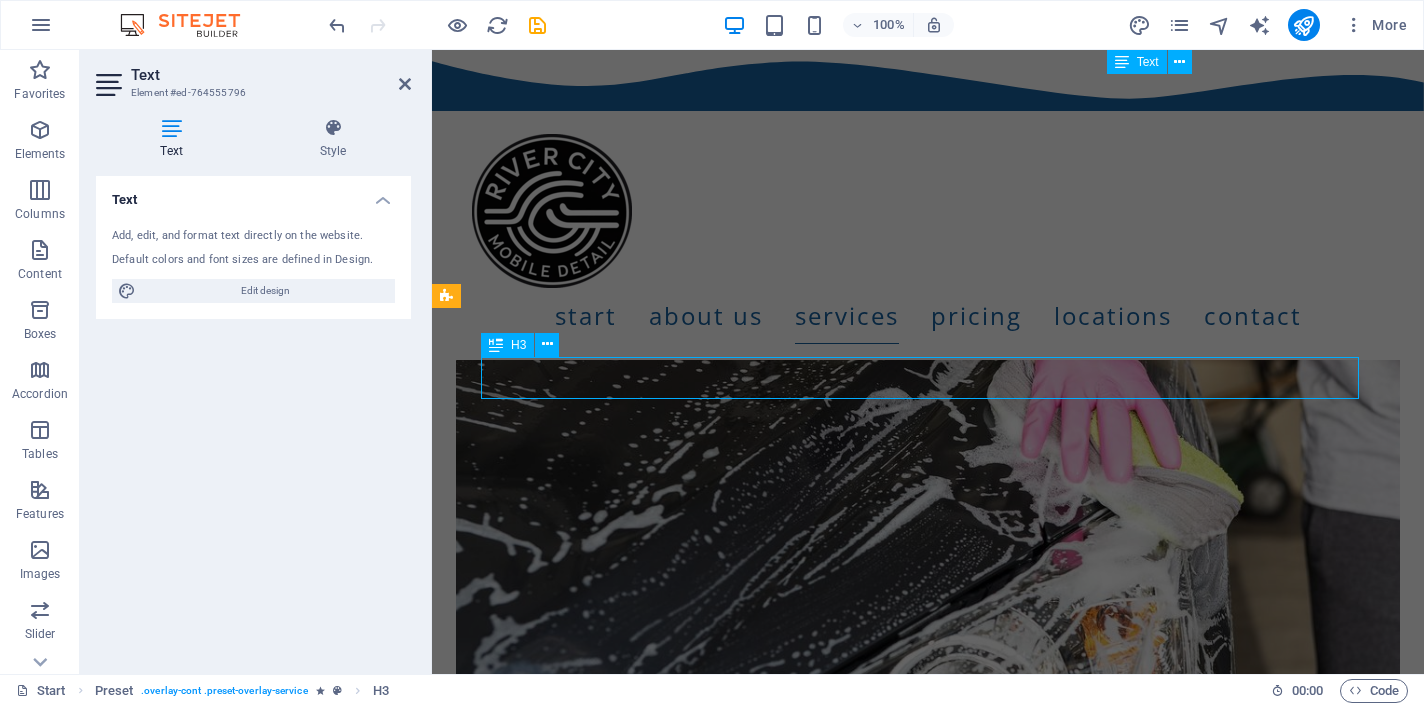 click on "Ask About Subscription" at bounding box center [920, 6193] 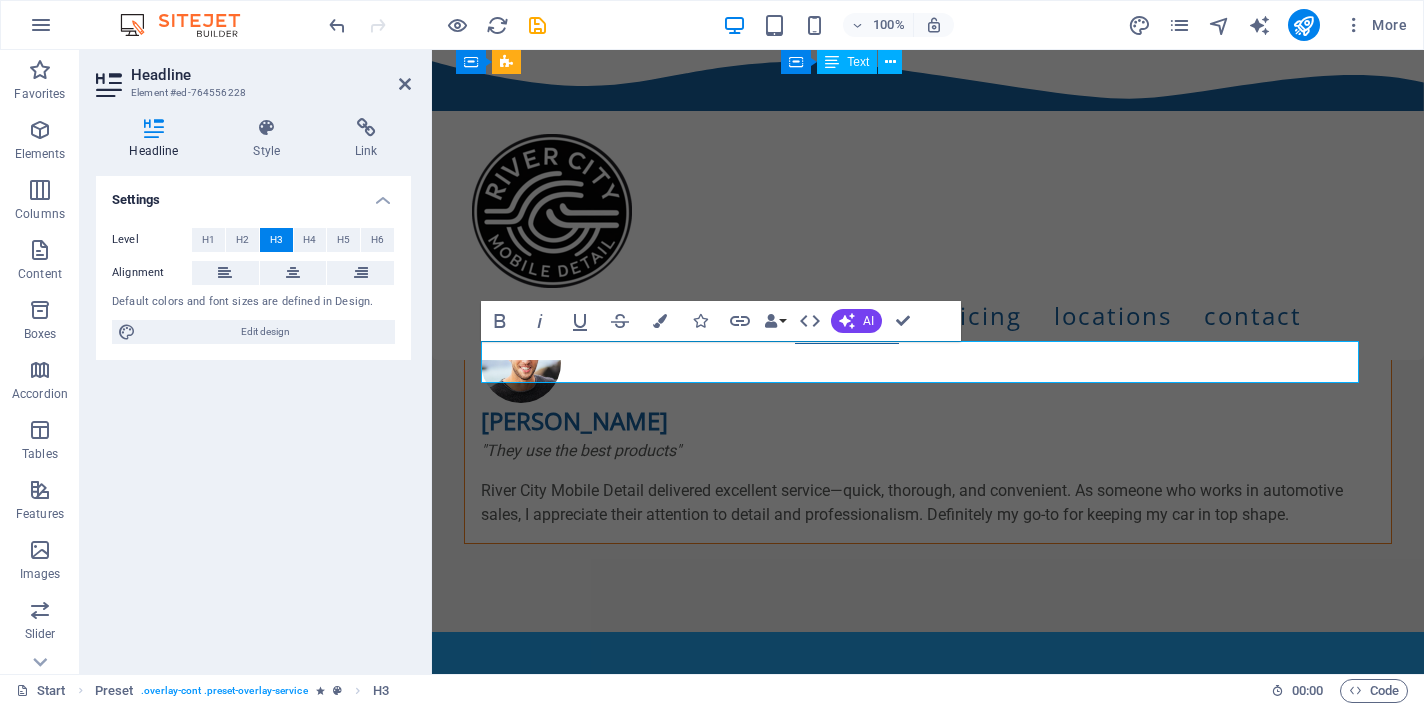 scroll, scrollTop: 6404, scrollLeft: 0, axis: vertical 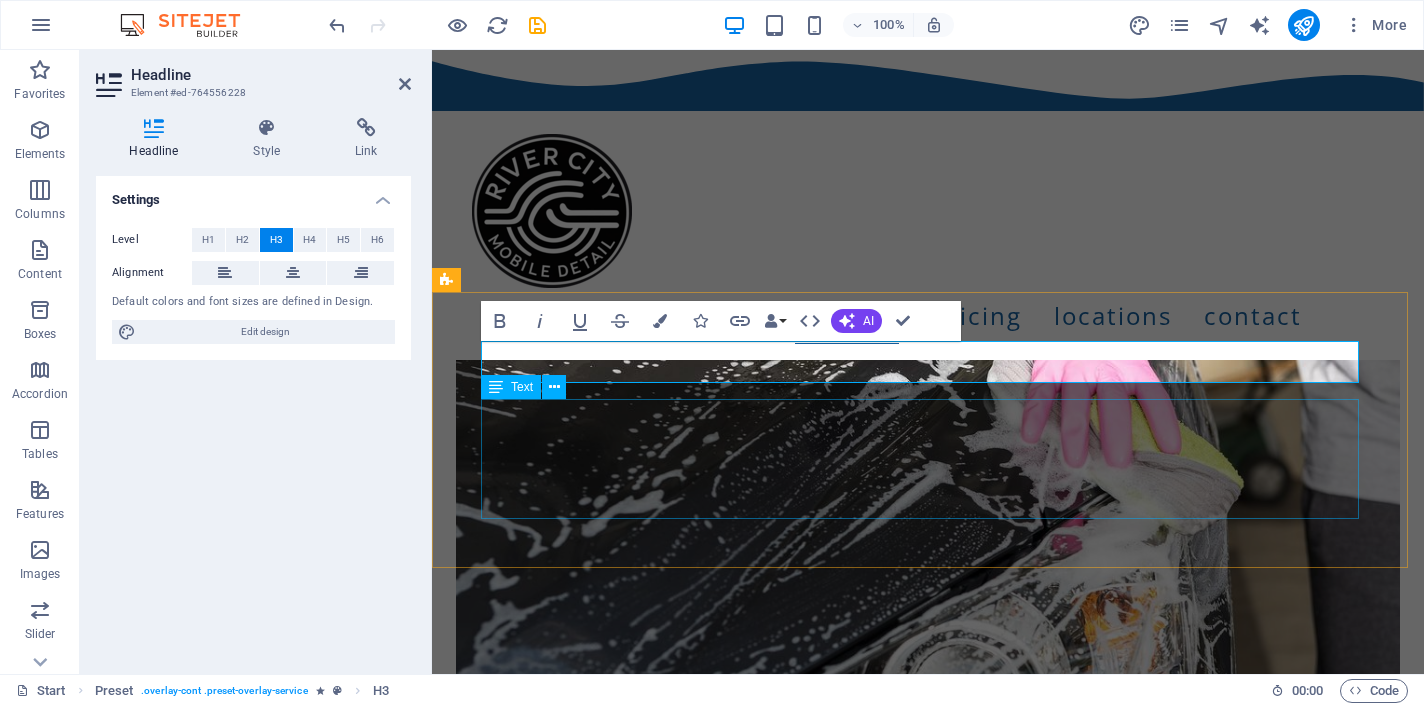 type 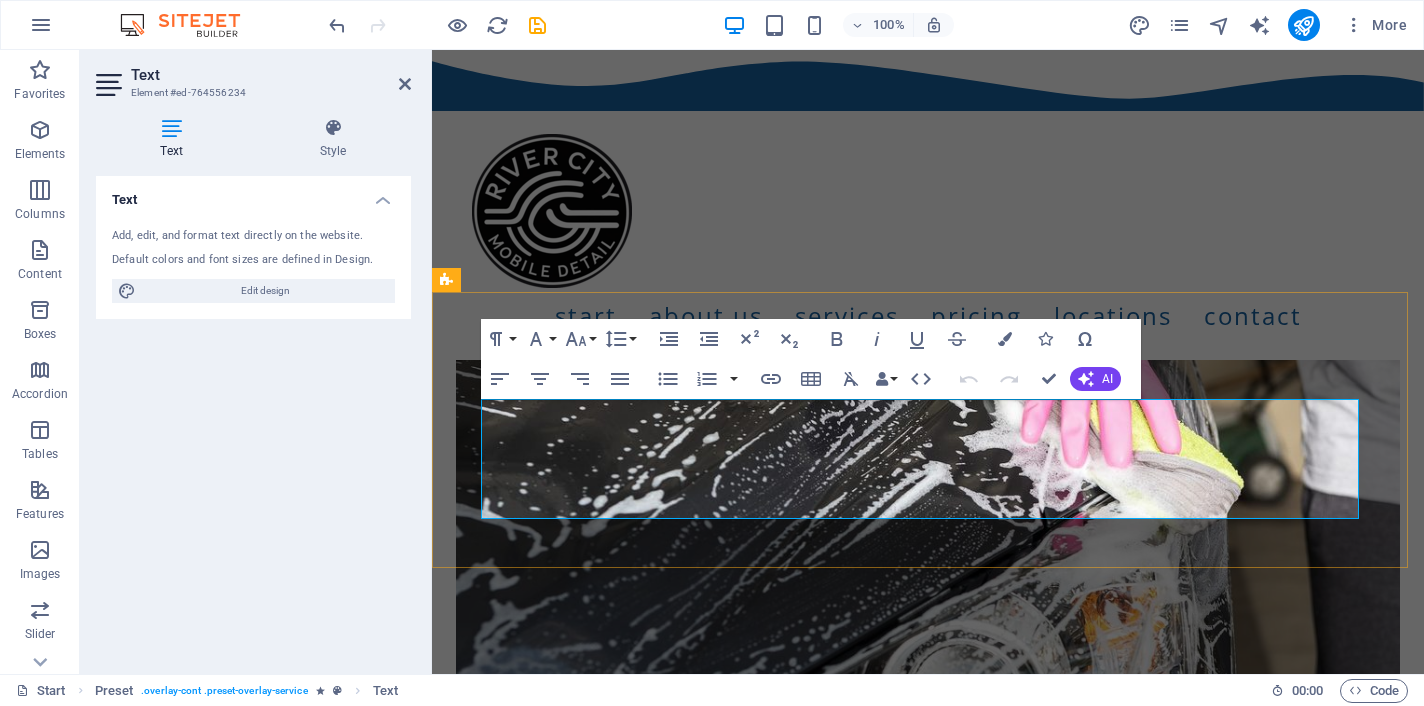 click on "Enjoy a spotless ride all year with our convenient subscription plans—designed for busy drivers who want effortless shine and real savings. With regular, scheduled visits from our expert team, your car will always look its best without you ever having to think about it. Our flexible plans let you choose the level of care and frequency that fits your lifestyle, ensuring your vehicle stays protected, comfortable, and ready for the road. Experience the ultimate in convenience, consistency, and value—ask us [DATE] how a subscription can simplify your car care routine and keep your vehicle turning heads!" at bounding box center [920, 6251] 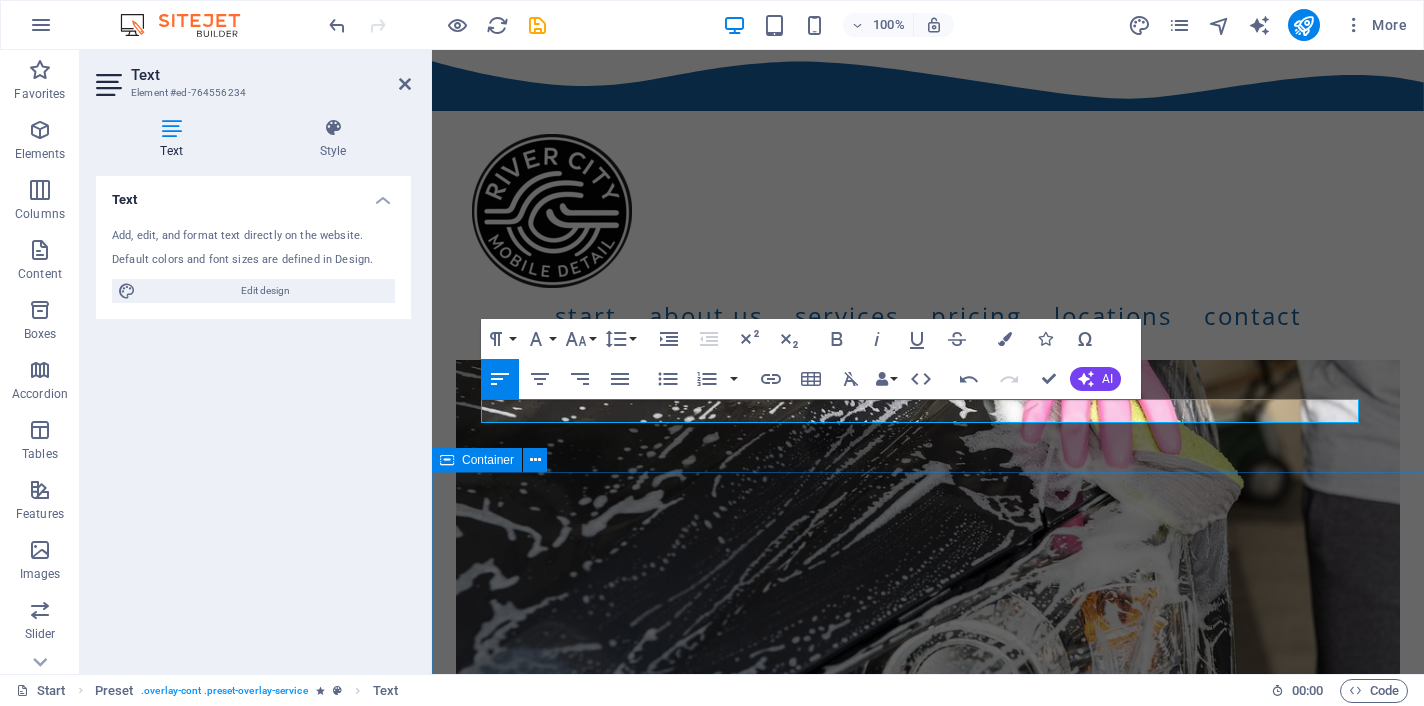 click on "How we work Four steps for the perfect work We operate on a simple 4-step process. See below. 1.Schedule & Consultation Inquiry •      The customer contacts the detailer or books online.      •      The detailer discusses the vehicle’s needs and confirms the appointment time and location. 2.Arrival & Inspection Coordinate •      The detailer arrives at the customer’s location with all necessary equipment.      •      A quick inspection is done, and any special concerns or pre-existing issues are noted with the customer 3.Detail Service Clean •      The detailer performs the selected services, typically starting with exterior cleaning (wash, [MEDICAL_DATA]) and then interior cleaning (vacuuming, wiping surfaces, etc.). 4.Walk Through / Payment Clear      •      The detailer reviews the finished work with the customer, ensuring satisfaction.      •      Payment is collected, and aftercare tips may be provided" at bounding box center (928, 6825) 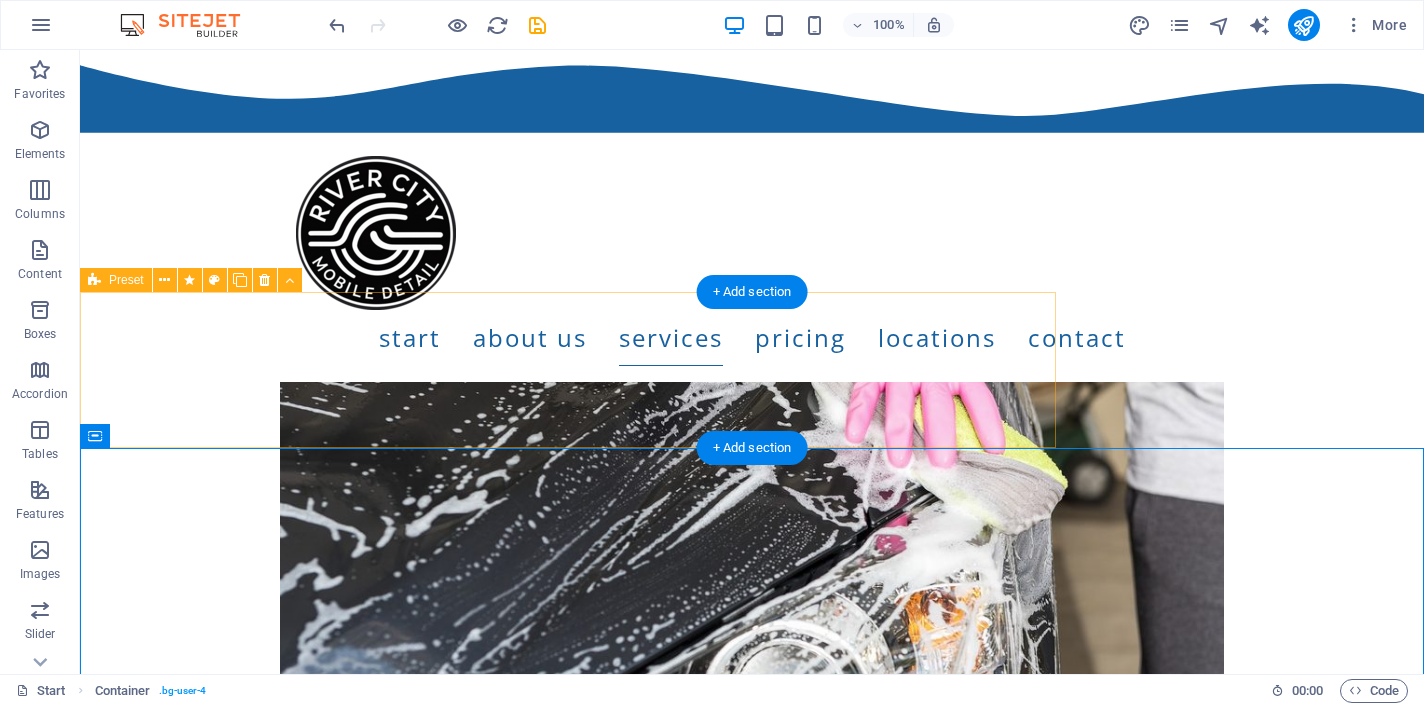 click on "Quick Clean" at bounding box center (568, 6162) 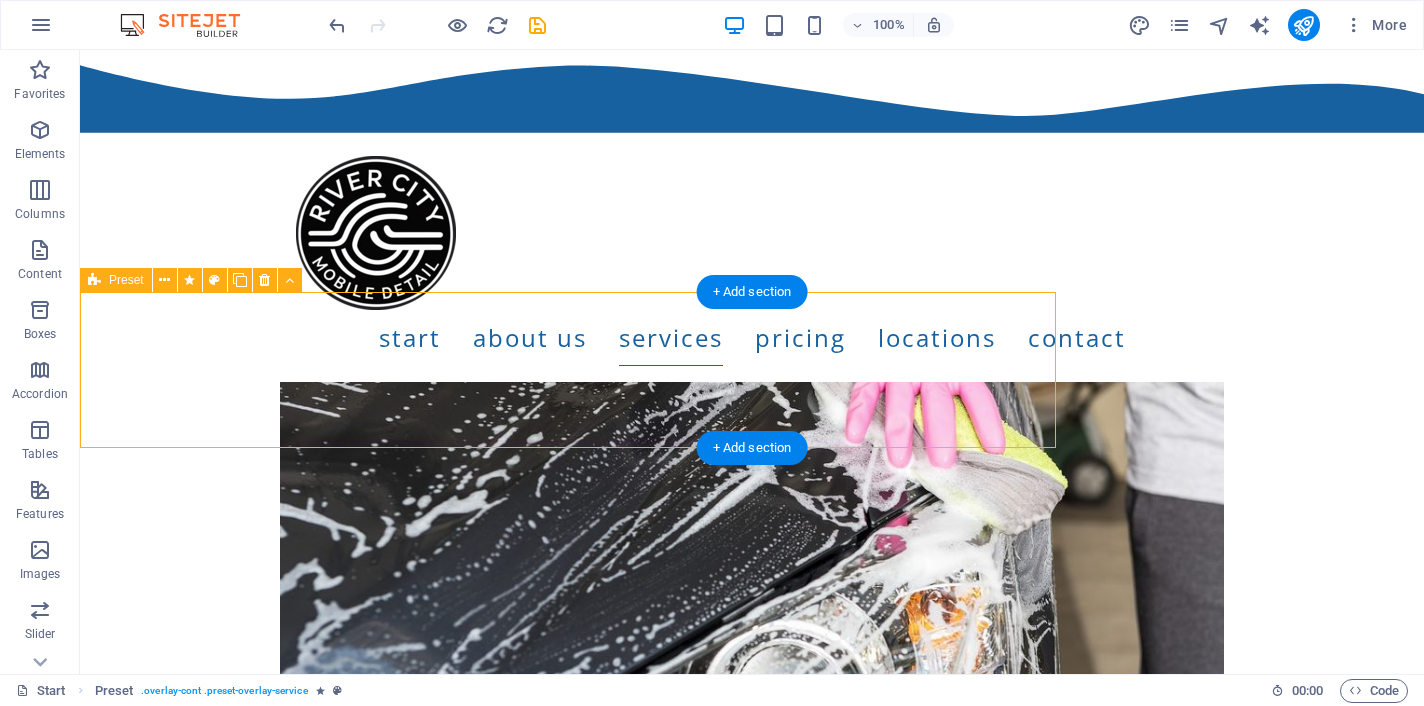 click on "Quick Clean" at bounding box center (568, 6162) 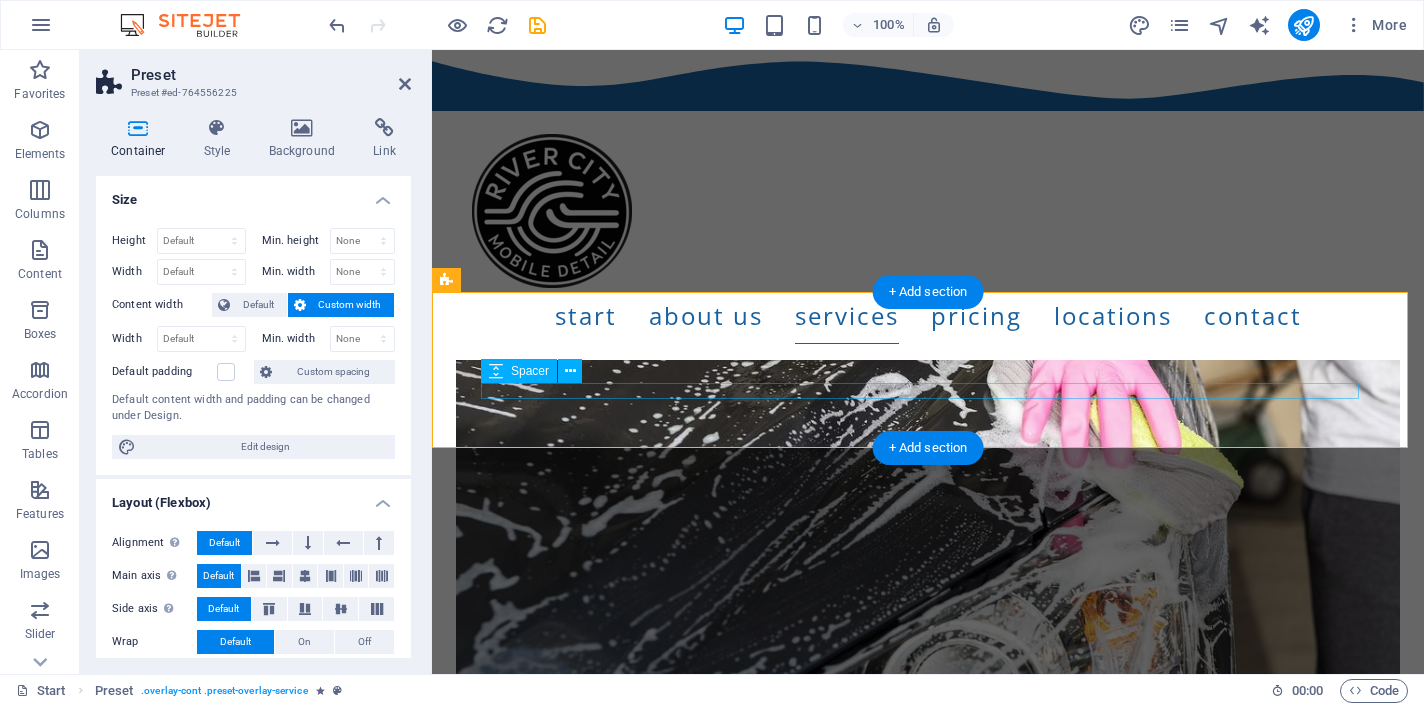 click at bounding box center [920, 6183] 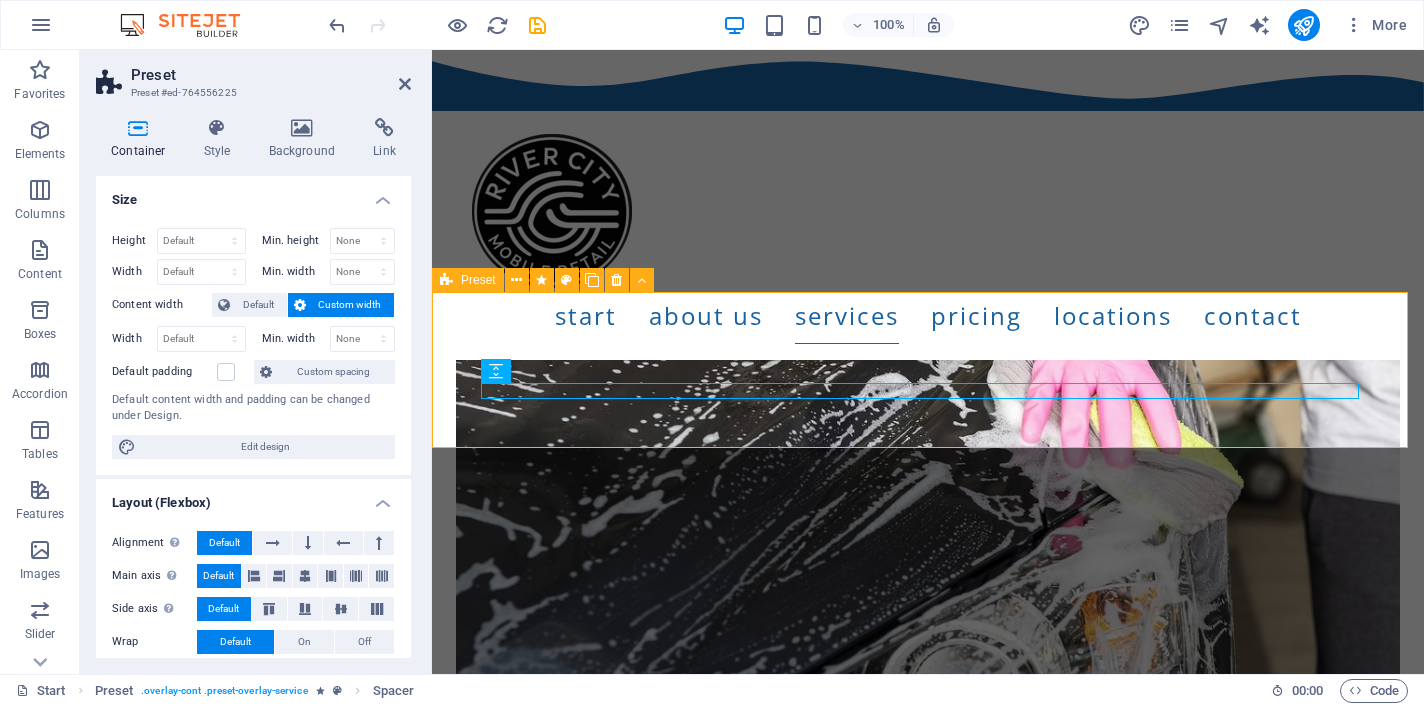 click on "Quick Clean" at bounding box center [920, 6162] 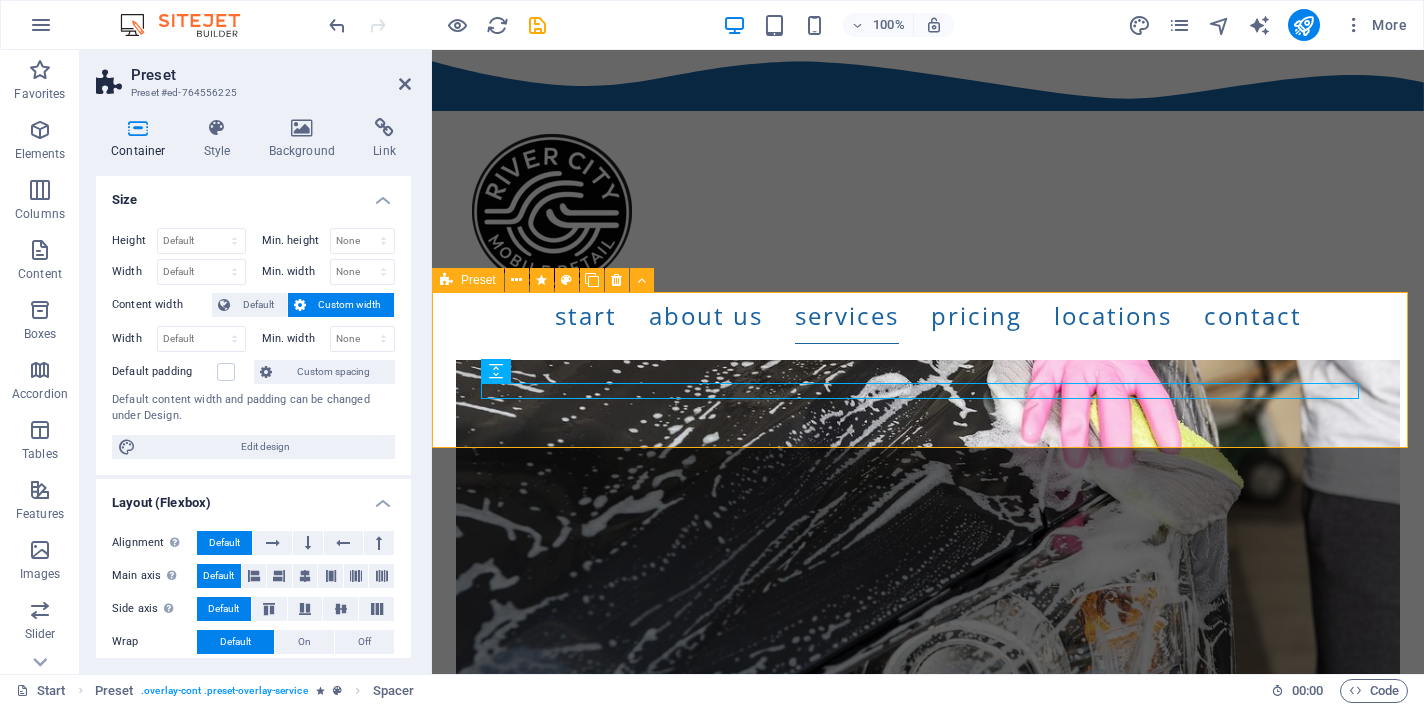 click on "Quick Clean" at bounding box center [920, 6162] 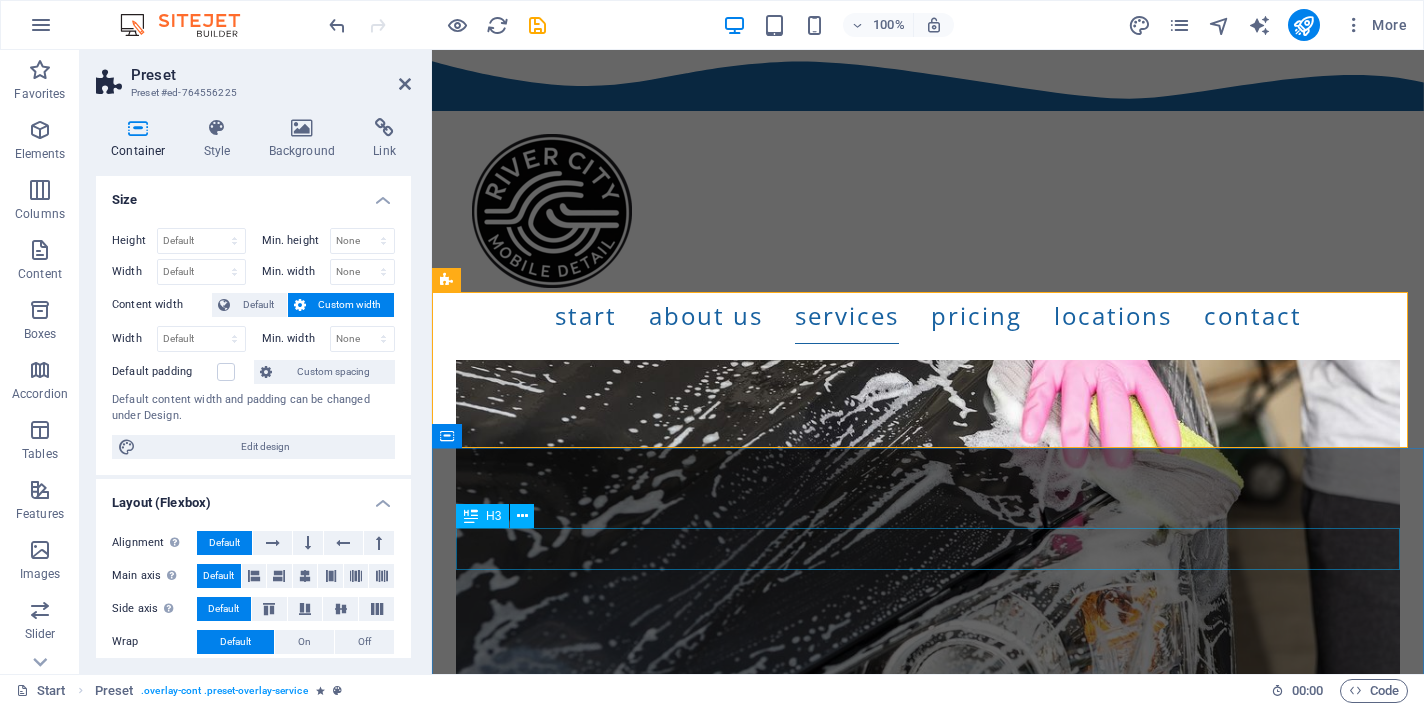 click on "How we work" at bounding box center (928, 6341) 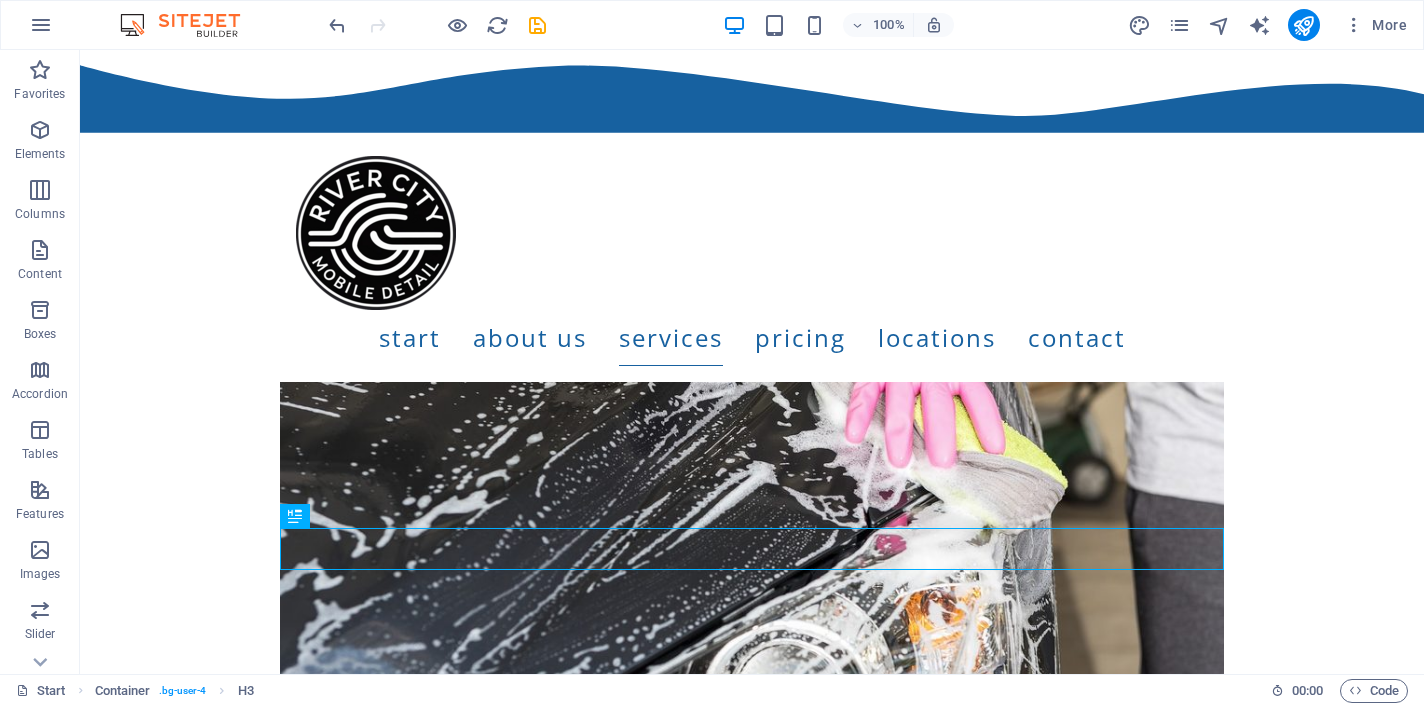 click on "Serving    [GEOGRAPHIC_DATA][US_STATE]   ! [PHONE_NUMBER] [PERSON_NAME][EMAIL_ADDRESS][DOMAIN_NAME]      Start About us Services Pricing Locations Contact Welcome to  [DOMAIN_NAME] Welcome to [GEOGRAPHIC_DATA] Mobile Detailing, where we bring professional car care right to your doorstep. Our expert team is dedicated to making your vehicle shine inside and out with convenient, high-quality detailing services. Experience the ultimate in automotive pampering—because your ride deserves the best! About us [DATE] 8am - 8pm [DATE] 8am - 8pm [DATE] 8am - 8pm [DATE] 8am - 8pm [DATE] 8am - 8pm [DATE] 9am - 6pm [DATE] closed Headquarter [GEOGRAPHIC_DATA] Hotline Call us: [PHONE_NUMBER] Email Write us an email: [PERSON_NAME][EMAIL_ADDRESS][DOMAIN_NAME] About us Car wash and more Get in touch What clients say about us [PERSON_NAME] "Best quality" River City Mobile Detail did an outstanding job on my car—convenient, professional, and thorough. My vehicle looks brand new, and I highly recommend their services to anyone wanting quality mobile detailing.  [PERSON_NAME] "Sooo clean"" at bounding box center [752, 5407] 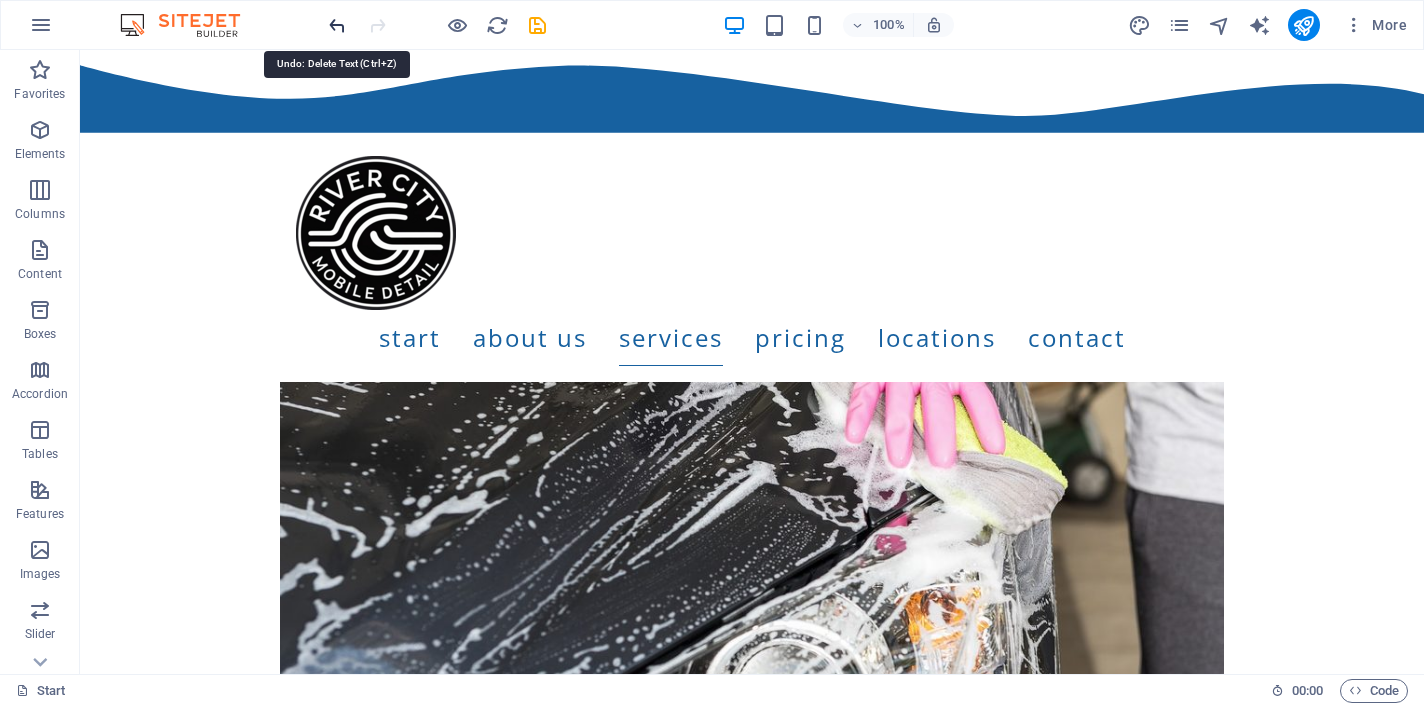 click at bounding box center [337, 25] 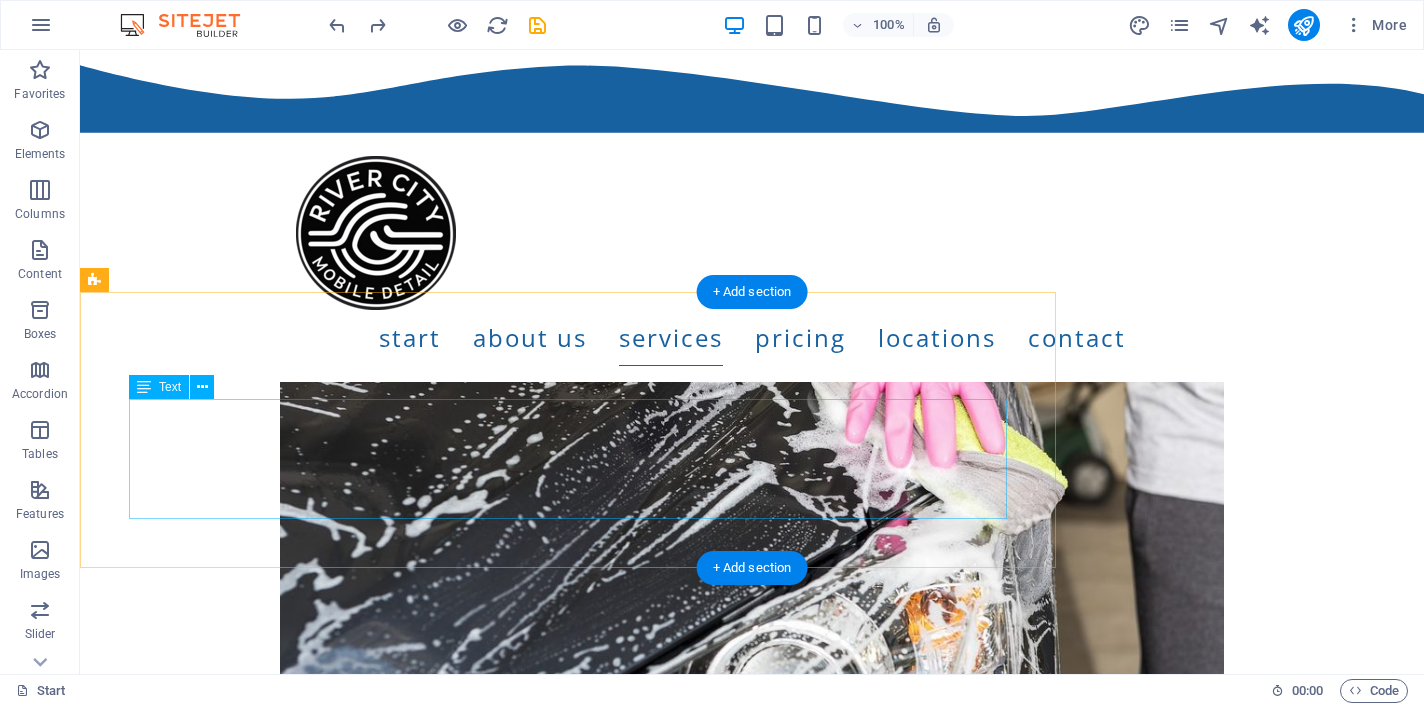 click on "Enjoy a spotless ride all year with our convenient subscription plans—designed for busy drivers who want effortless shine and real savings. With regular, scheduled visits from our expert team, your car will always look its best without you ever having to think about it. Our flexible plans let you choose the level of care and frequency that fits your lifestyle, ensuring your vehicle stays protected, comfortable, and ready for the road. Experience the ultimate in convenience, consistency, and value—ask us [DATE] how a subscription can simplify your car care routine and keep your vehicle turning heads!" at bounding box center (568, 6251) 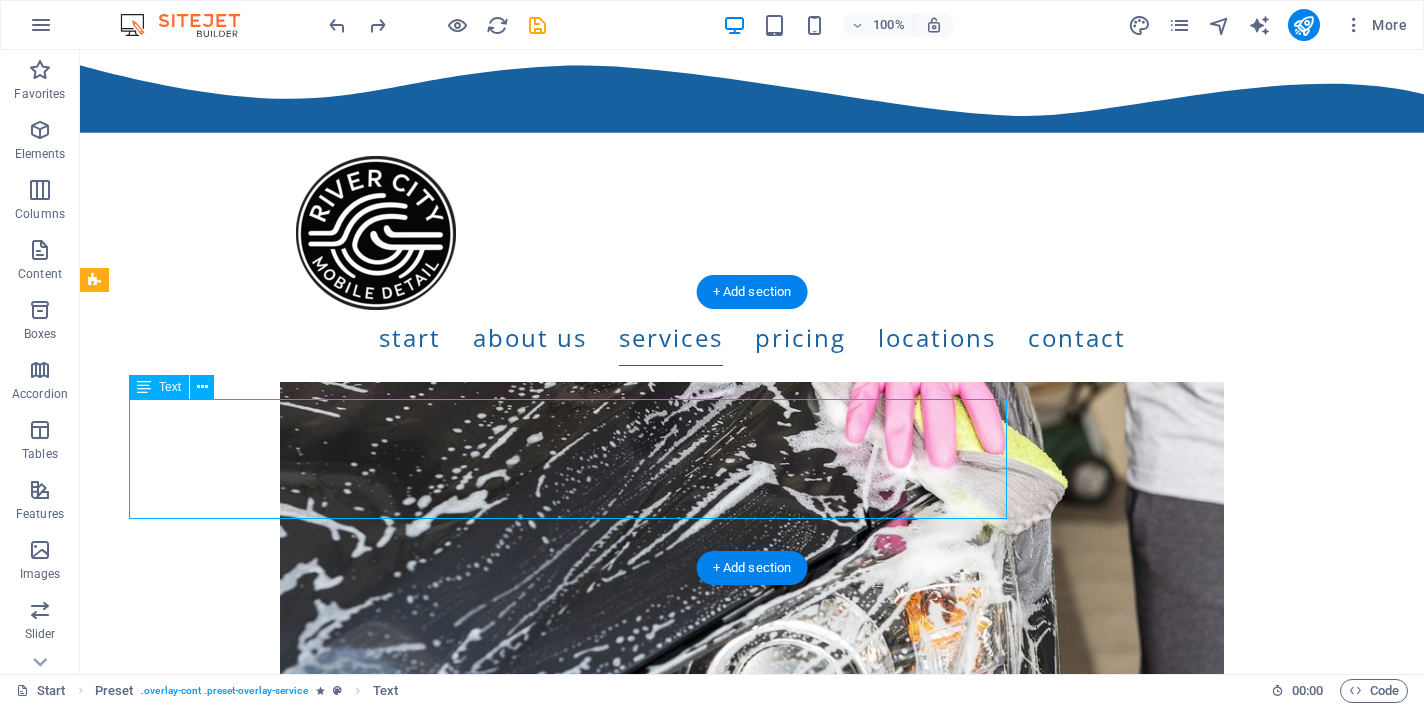 click on "Enjoy a spotless ride all year with our convenient subscription plans—designed for busy drivers who want effortless shine and real savings. With regular, scheduled visits from our expert team, your car will always look its best without you ever having to think about it. Our flexible plans let you choose the level of care and frequency that fits your lifestyle, ensuring your vehicle stays protected, comfortable, and ready for the road. Experience the ultimate in convenience, consistency, and value—ask us [DATE] how a subscription can simplify your car care routine and keep your vehicle turning heads!" at bounding box center [568, 6251] 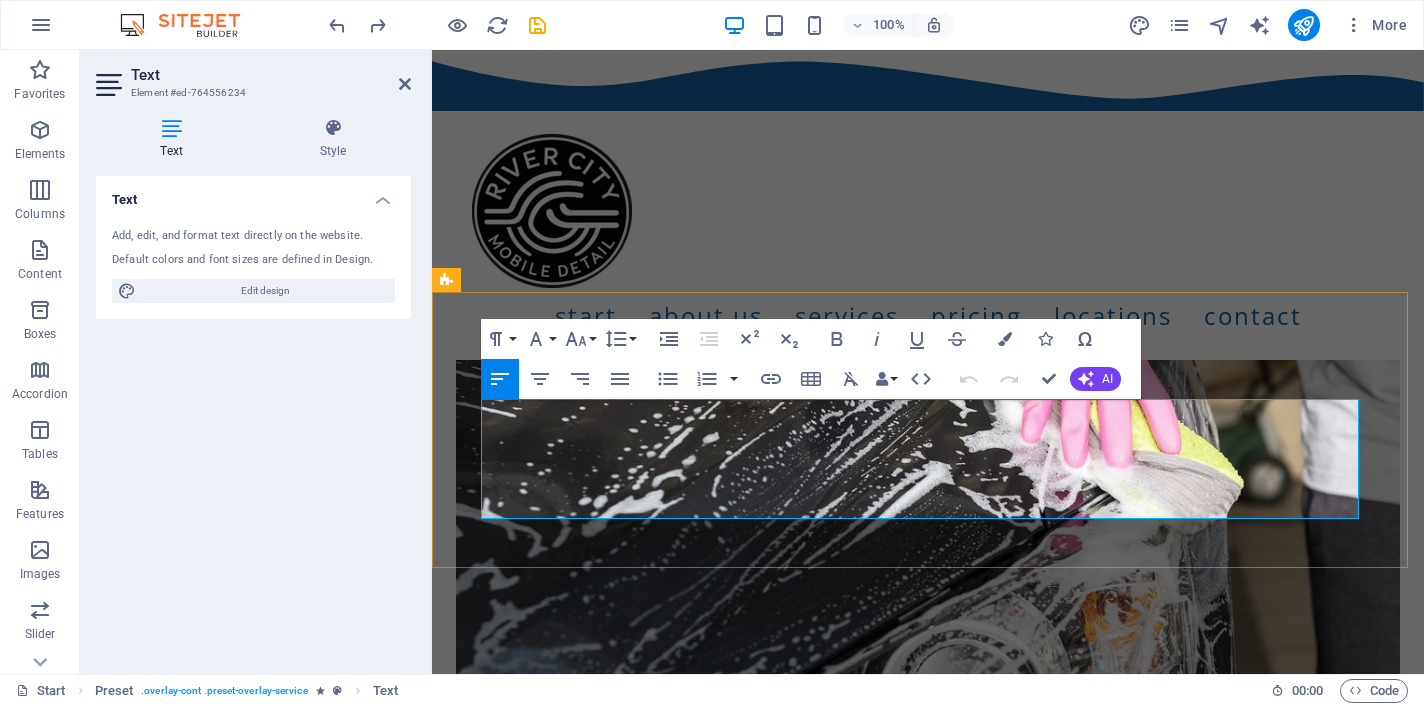 click on "Enjoy a spotless ride all year with our convenient subscription plans—designed for busy drivers who want effortless shine and real savings. With regular, scheduled visits from our expert team, your car will always look its best without you ever having to think about it. Our flexible plans let you choose the level of care and frequency that fits your lifestyle, ensuring your vehicle stays protected, comfortable, and ready for the road. Experience the ultimate in convenience, consistency, and value—ask us [DATE] how a subscription can simplify your car care routine and keep your vehicle turning heads!" at bounding box center (920, 6251) 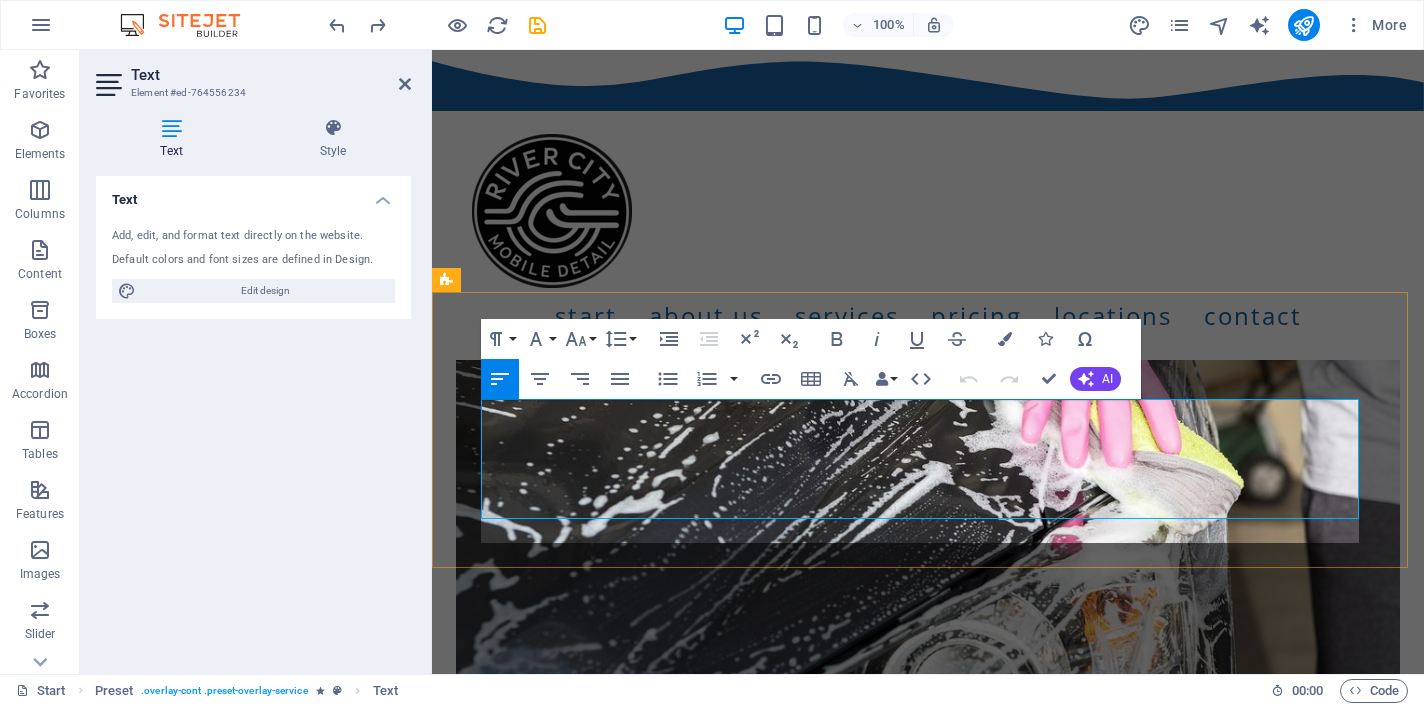 scroll, scrollTop: 12836, scrollLeft: 3, axis: both 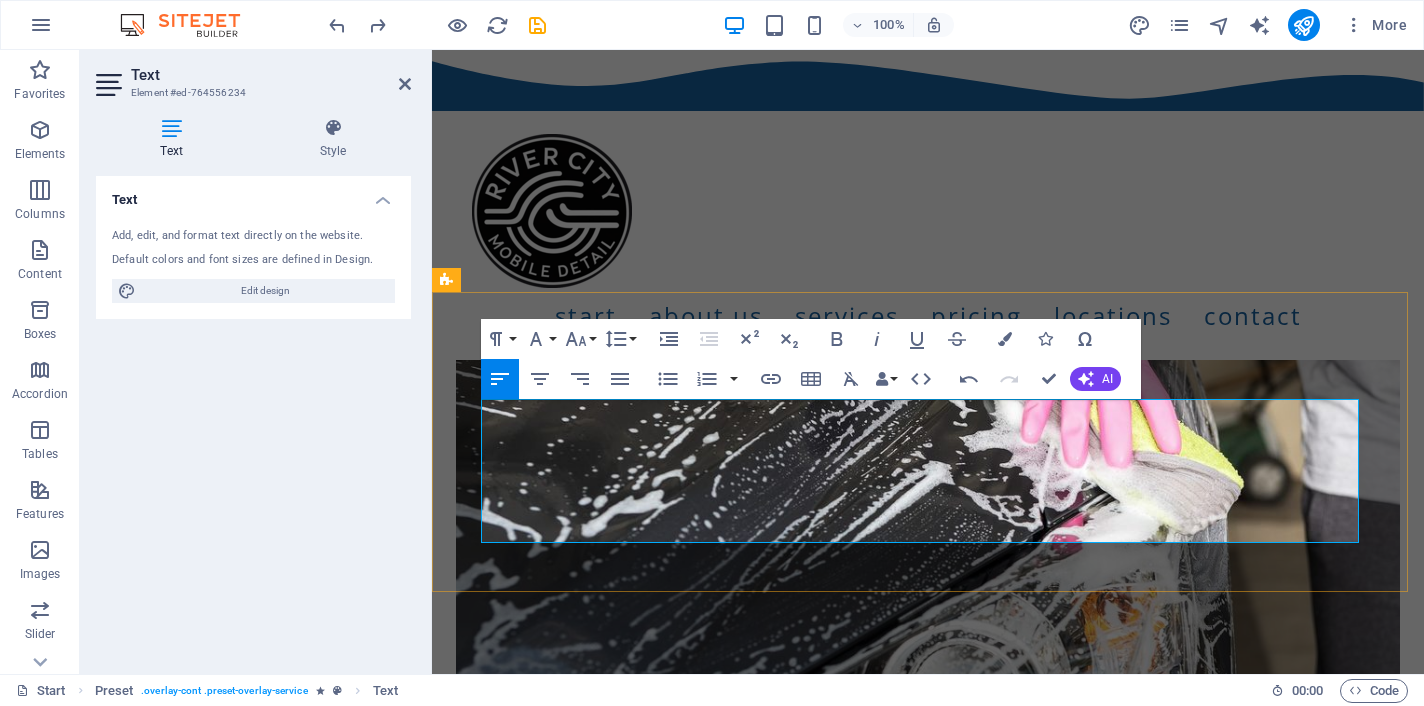 click on "Quick Clean Mobile Detailing offers professional, convenient car care right at your doorstep. Our expert team provides a thorough exterior wash and dry, including complete cleaning of all exterior windows for a spotless finish. Inside, we deliver meticulous vacuuming and wiping down of the dashboard, console, and door panels to refresh your vehicle’s interior. For added shine and protection, we apply a quick wax or spray that enhances your car’s look and guards its surface. Experience fast, reliable detailing designed to keep your vehicle looking its best without the hassle of visiting a shop. Perfect for busy schedules, Quick Clean combines quality and convenience to make your car shine inside and out." at bounding box center [920, 6263] 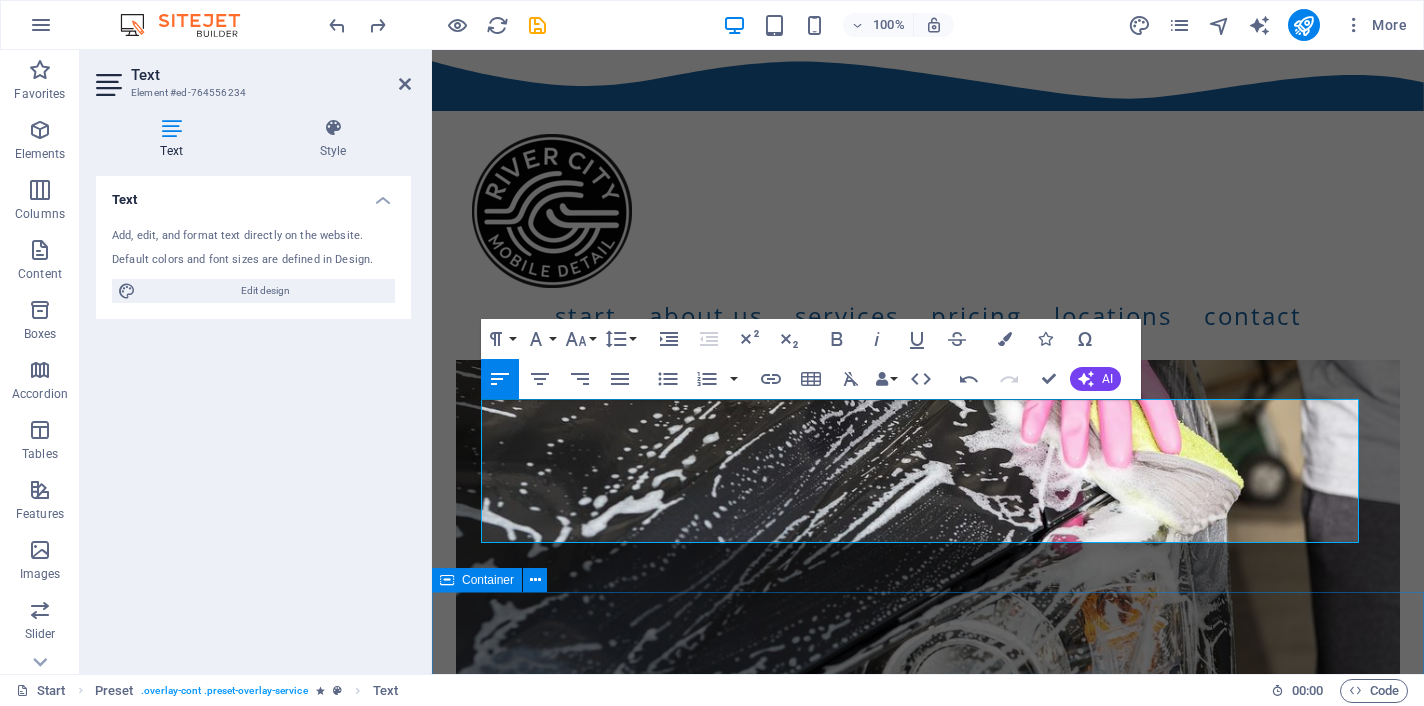 click on "How we work Four steps for the perfect work We operate on a simple 4-step process. See below. 1.Schedule & Consultation Inquiry •      The customer contacts the detailer or books online.      •      The detailer discusses the vehicle’s needs and confirms the appointment time and location. 2.Arrival & Inspection Coordinate •      The detailer arrives at the customer’s location with all necessary equipment.      •      A quick inspection is done, and any special concerns or pre-existing issues are noted with the customer 3.Detail Service Clean •      The detailer performs the selected services, typically starting with exterior cleaning (wash, [MEDICAL_DATA]) and then interior cleaning (vacuuming, wiping surfaces, etc.). 4.Walk Through / Payment Clear      •      The detailer reviews the finished work with the customer, ensuring satisfaction.      •      Payment is collected, and aftercare tips may be provided" at bounding box center [928, 6945] 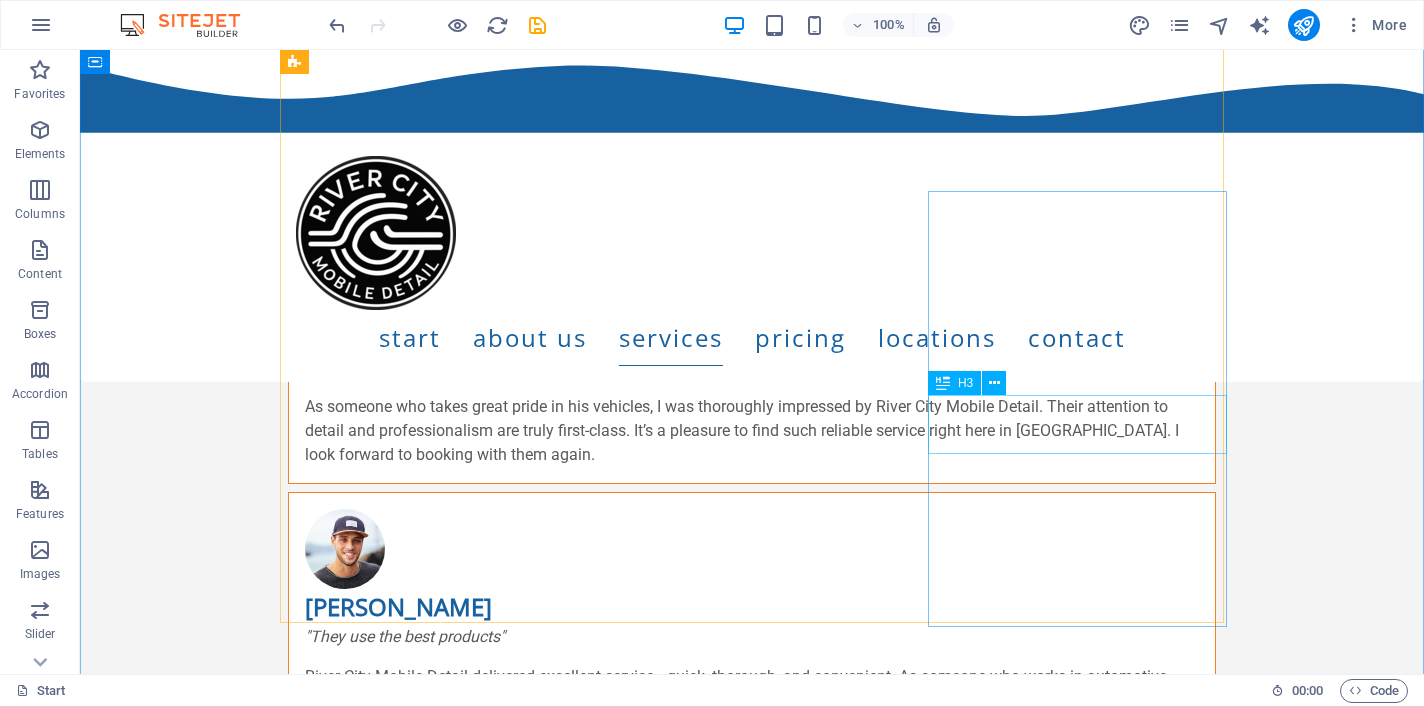 scroll, scrollTop: 3485, scrollLeft: 0, axis: vertical 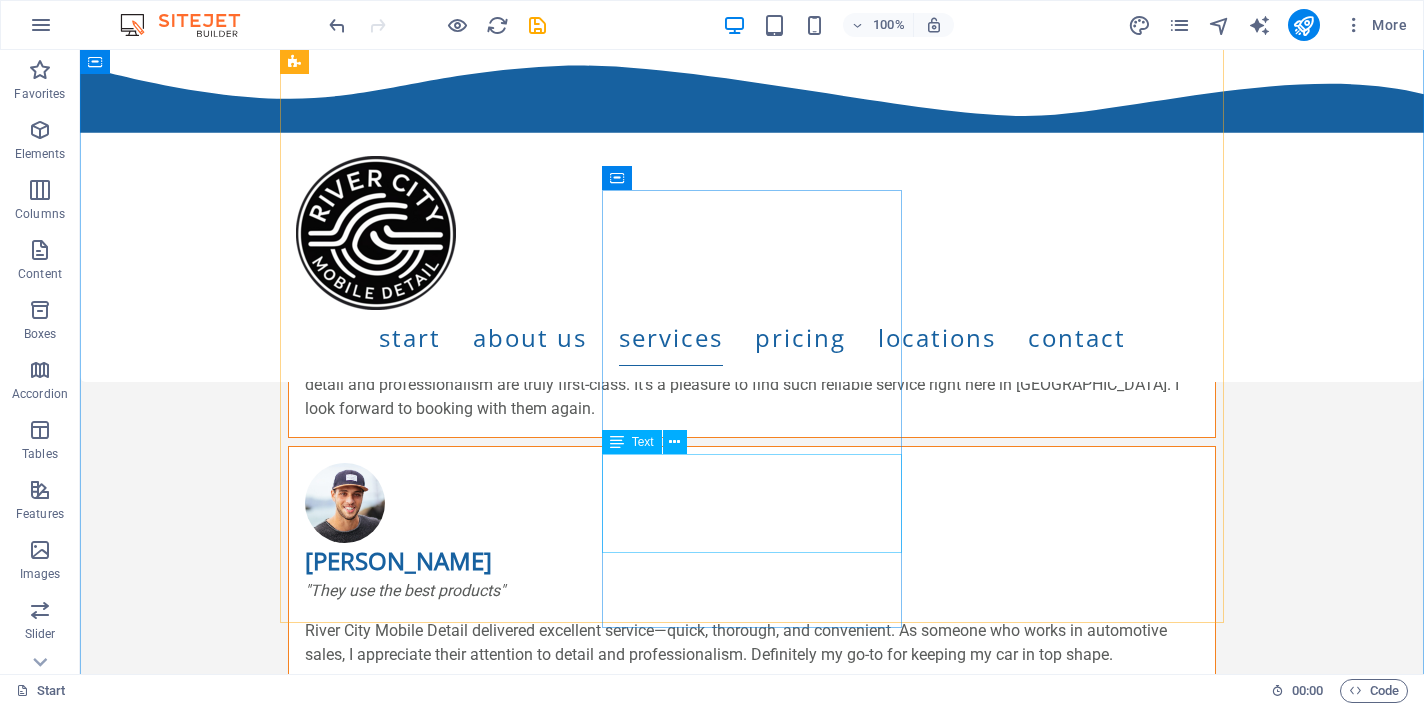 click on "Hogwash includes interior & exterior features." at bounding box center [752, 5521] 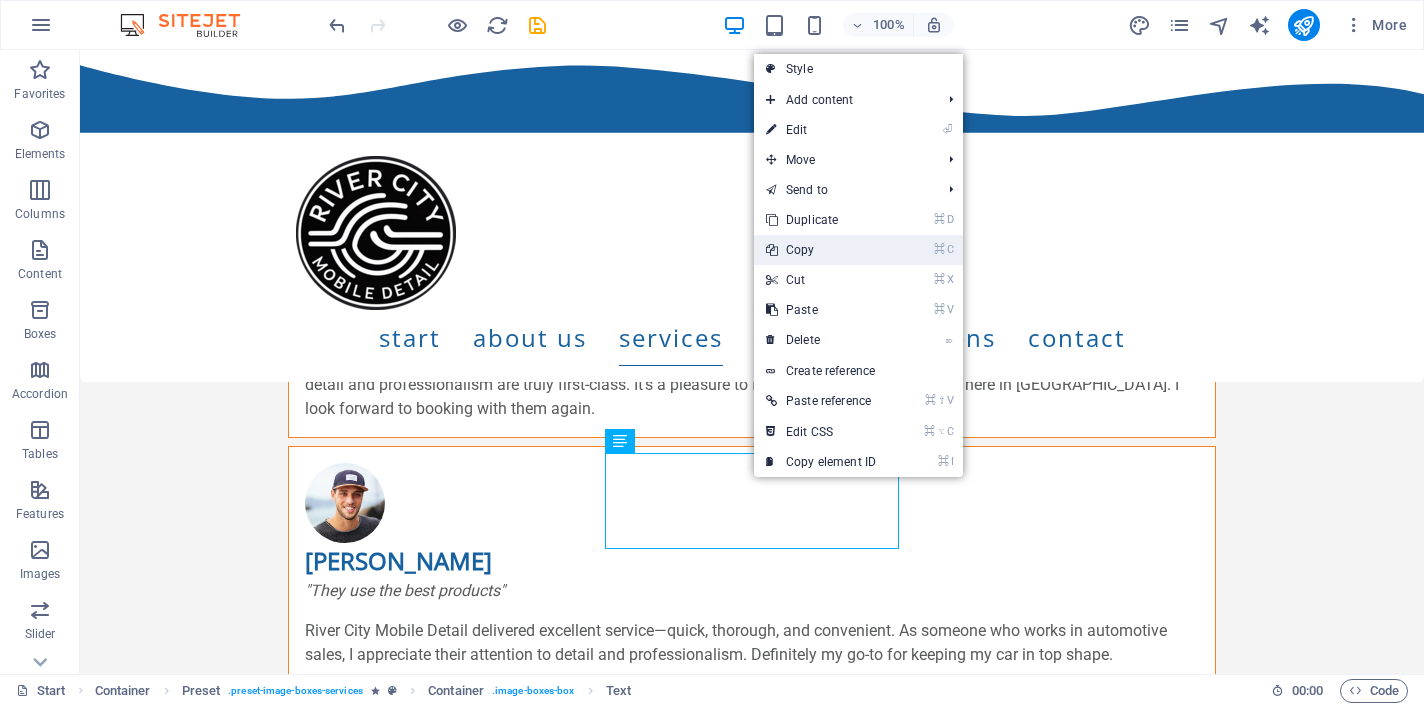 click on "⌘ C  Copy" at bounding box center [821, 250] 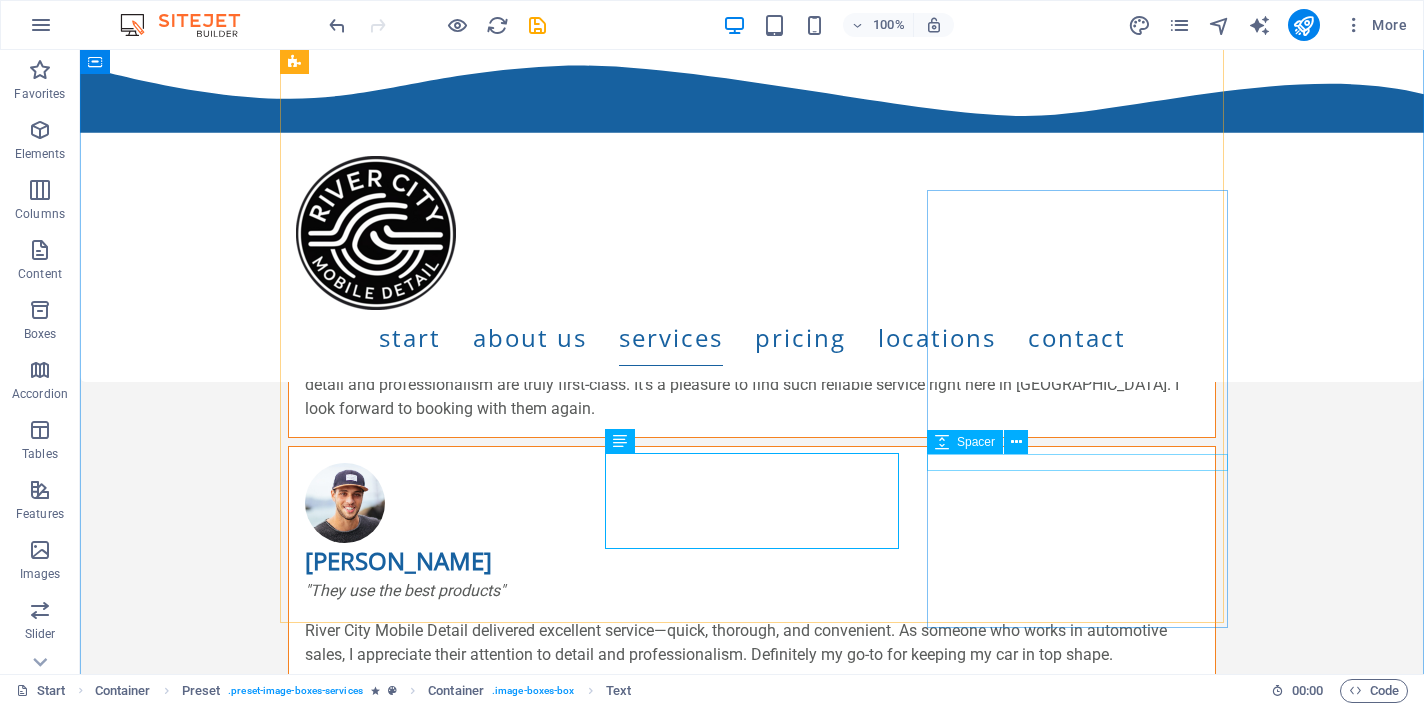 click at bounding box center (752, 6357) 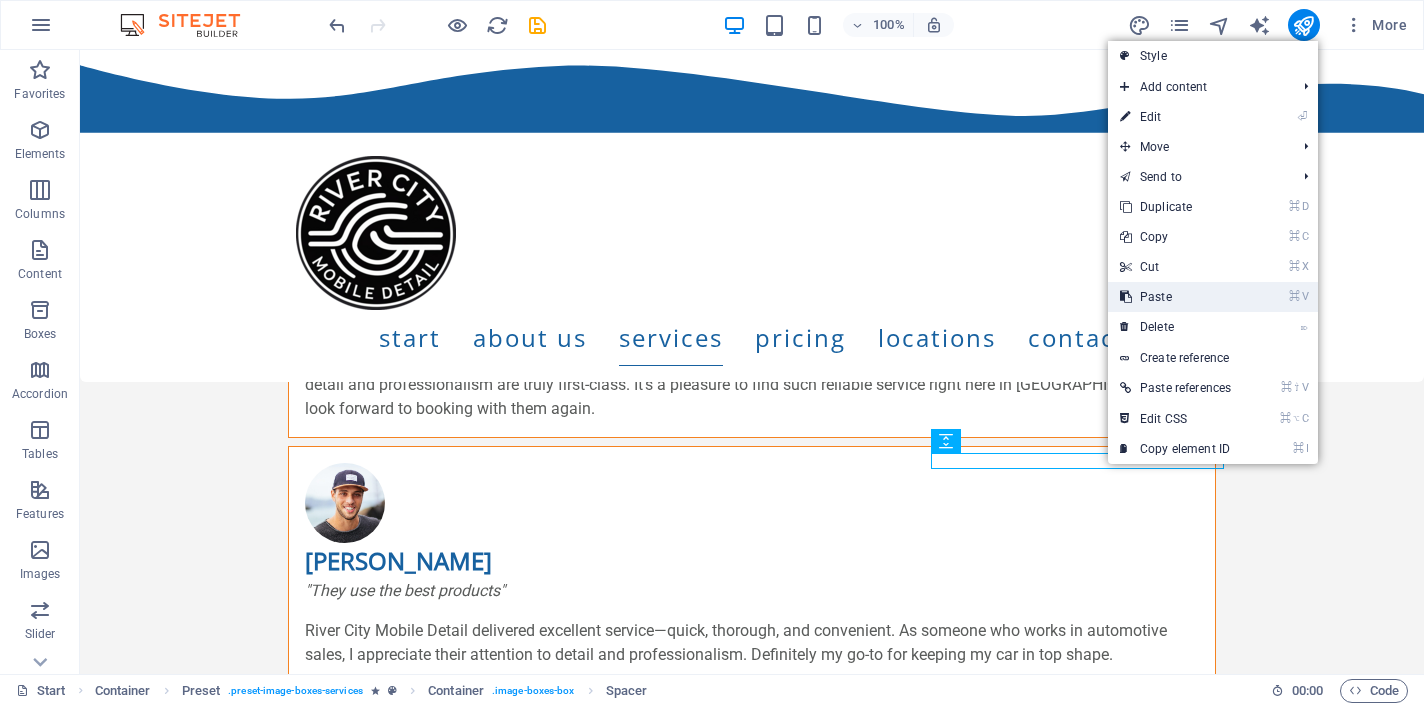 click on "⌘ V  Paste" at bounding box center (1175, 297) 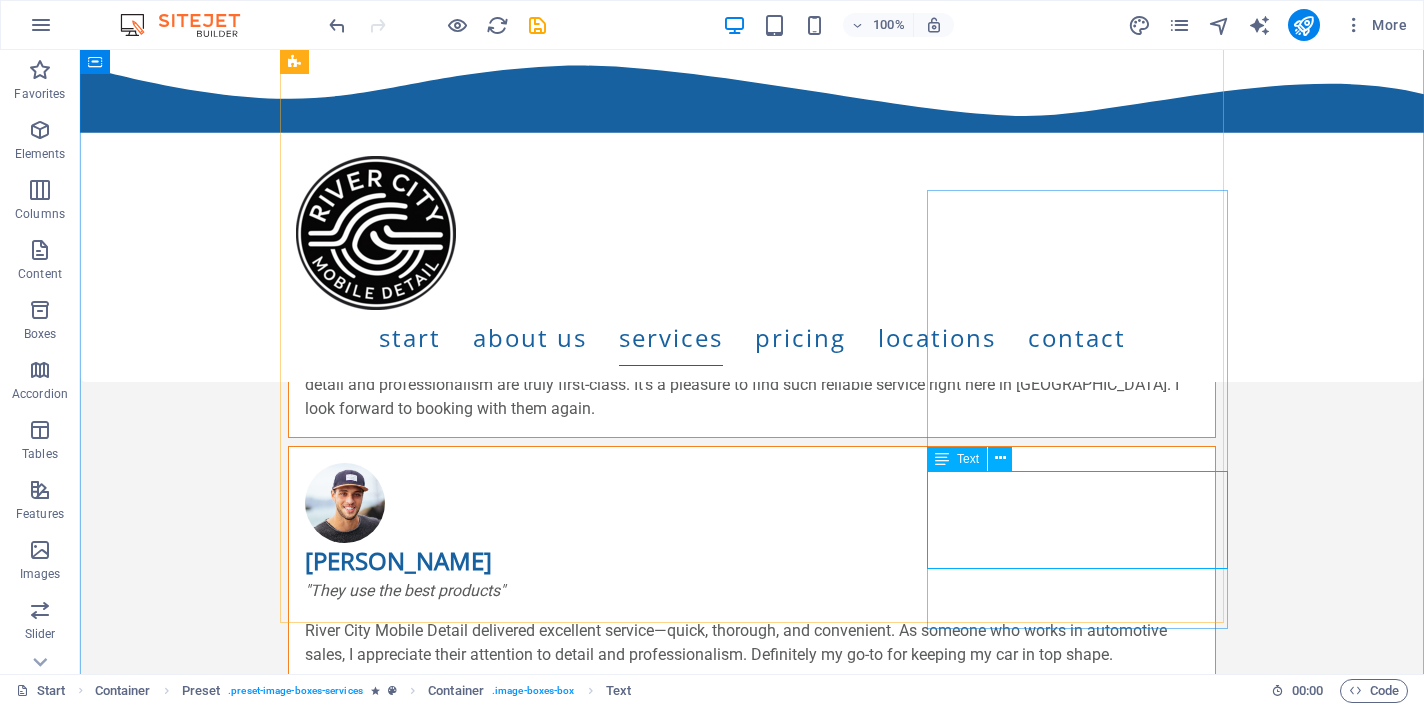 click on "Hogwash includes interior & exterior features." at bounding box center (752, 6401) 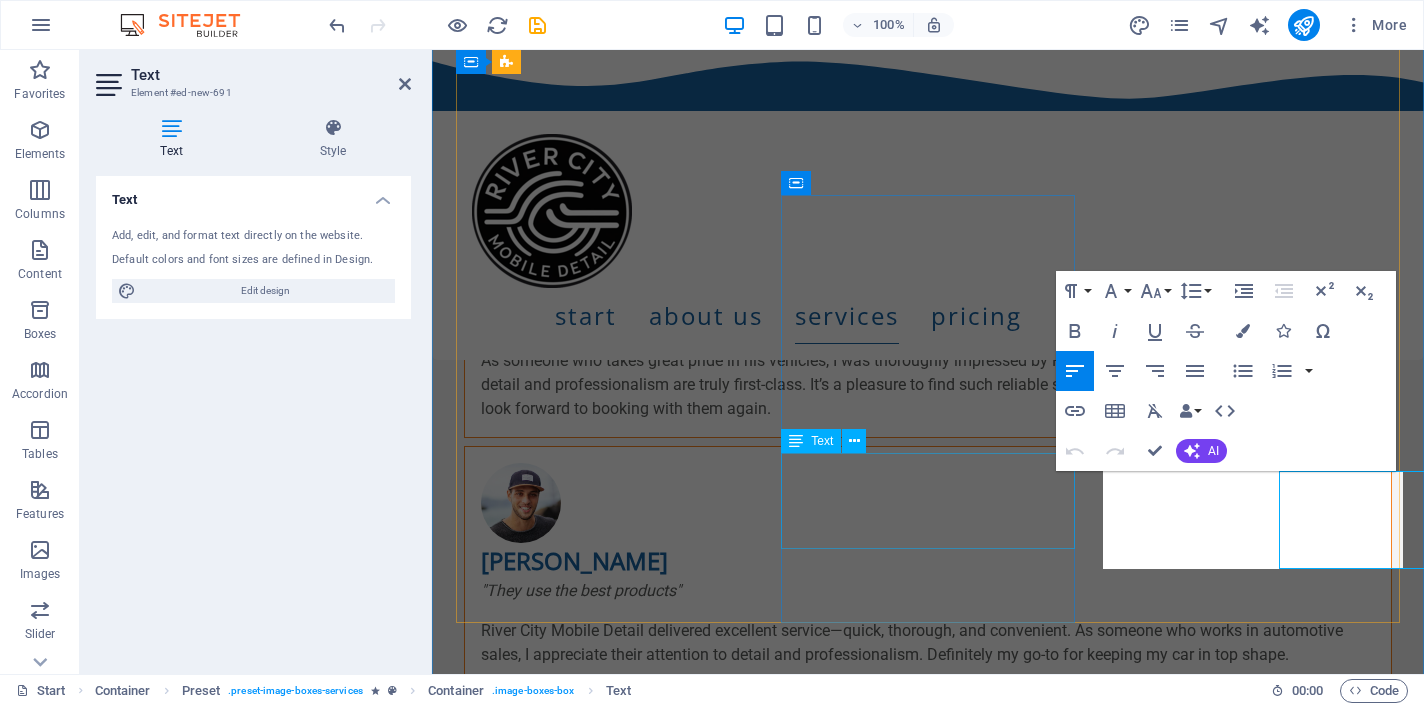click on "Hogwash includes interior & exterior features." at bounding box center (928, 5513) 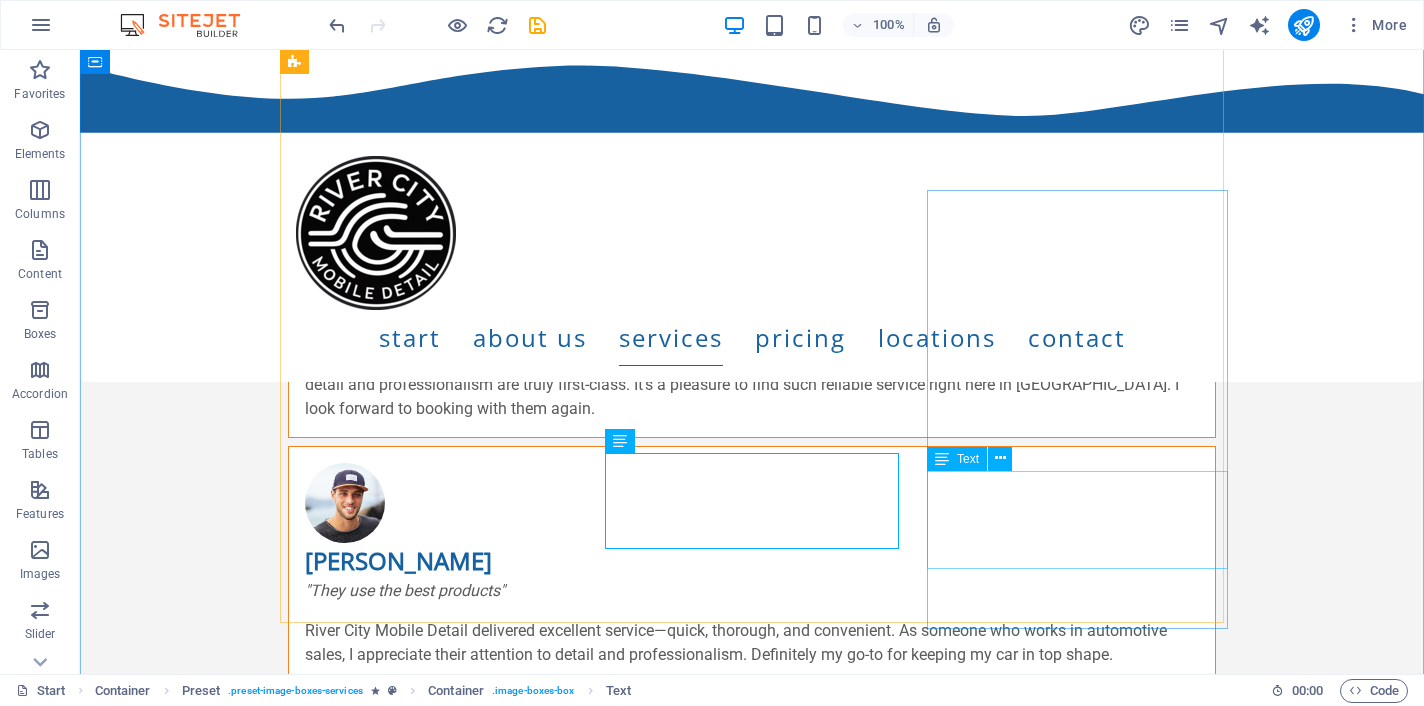 click on "Hogwash includes interior & exterior features." at bounding box center [752, 6401] 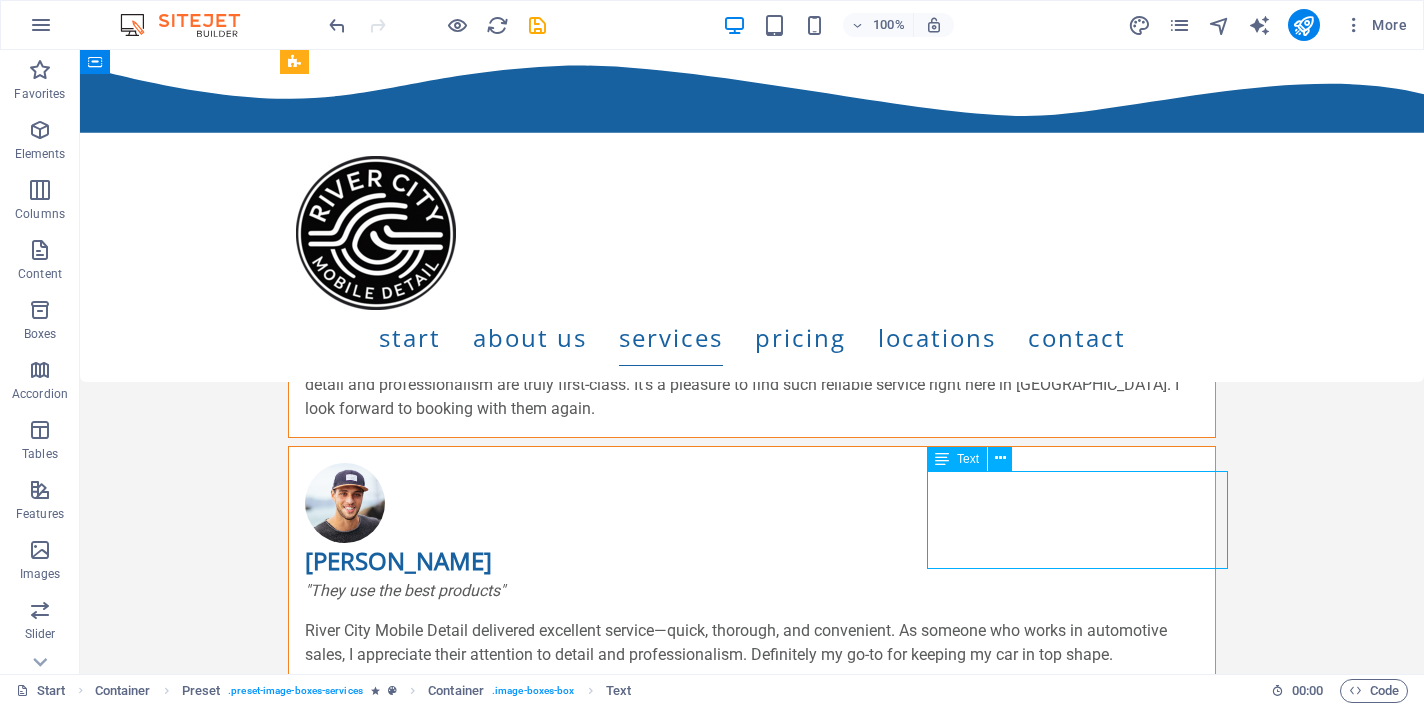 click on "Hogwash includes interior & exterior features." at bounding box center (752, 6401) 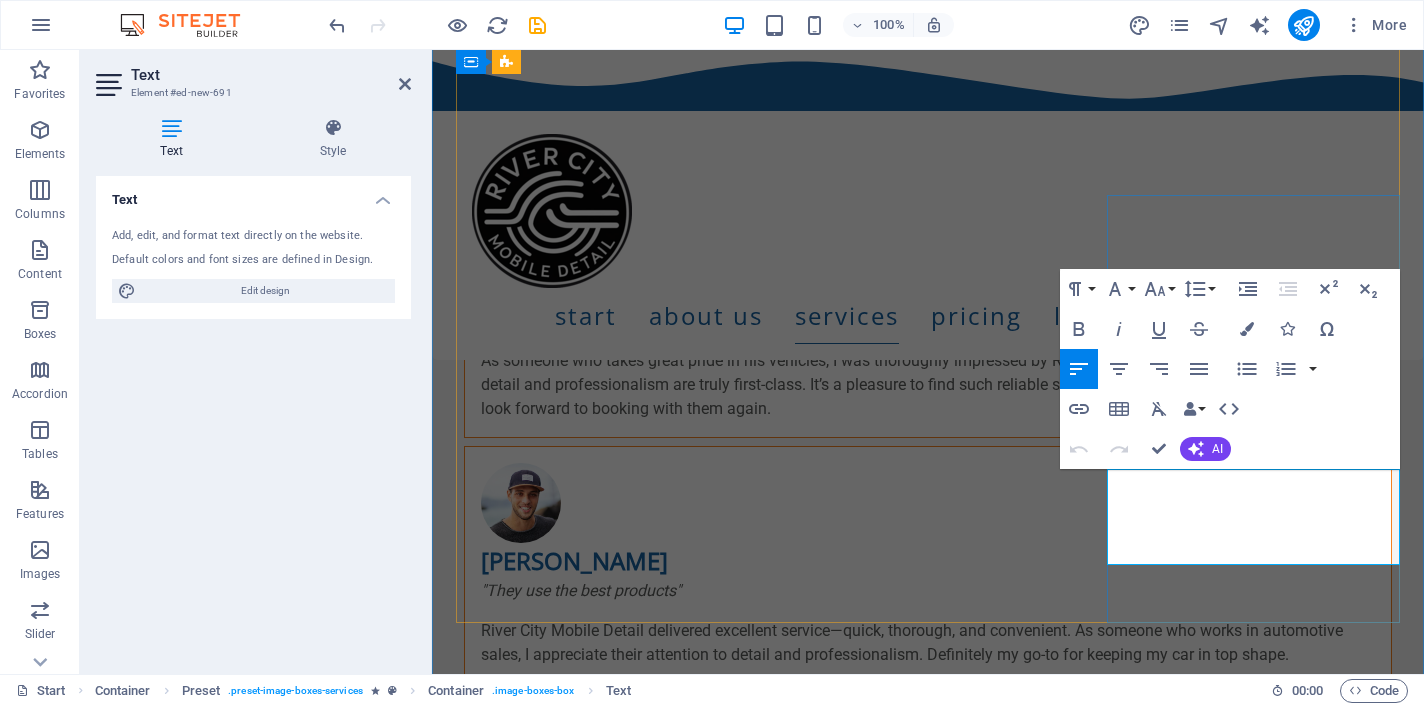 click on "Hogwash includes interior & exterior features." at bounding box center (928, 6376) 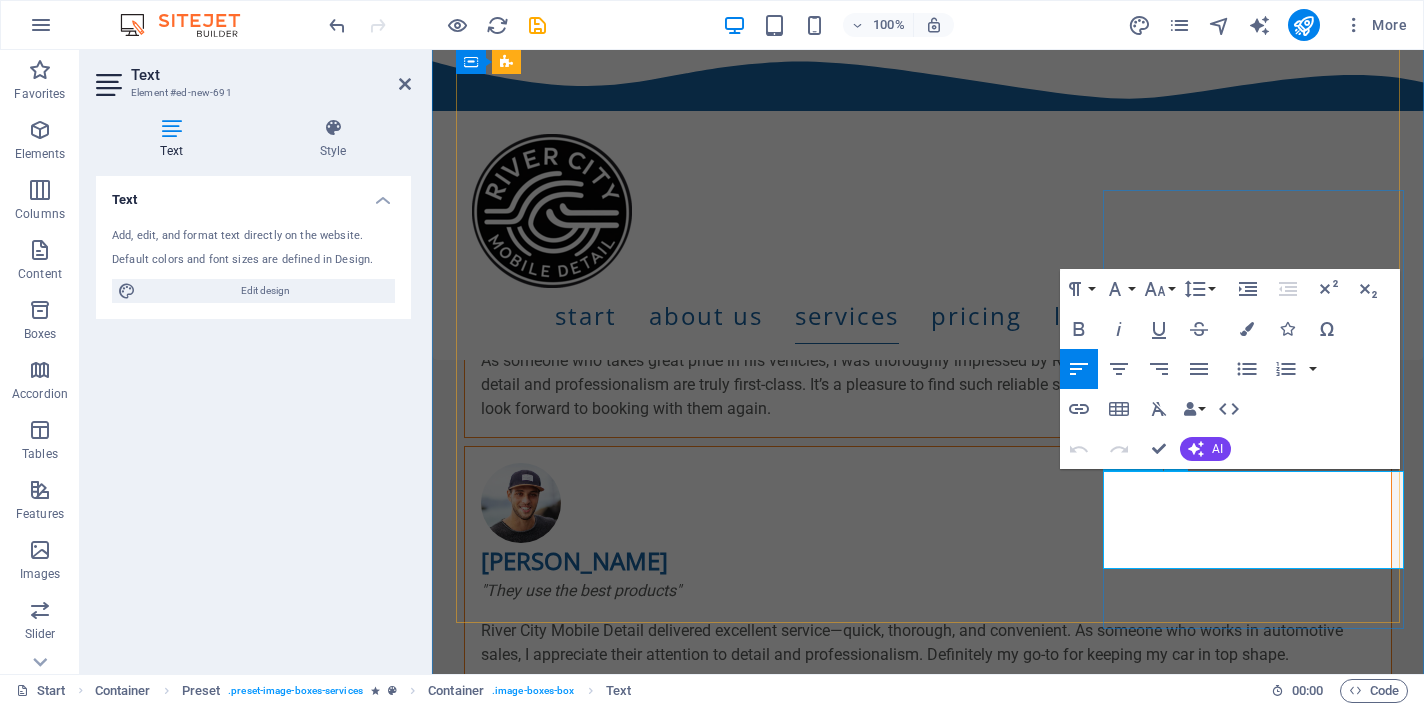 click on "Hogwash includes interior & exterior features." at bounding box center (928, 6376) 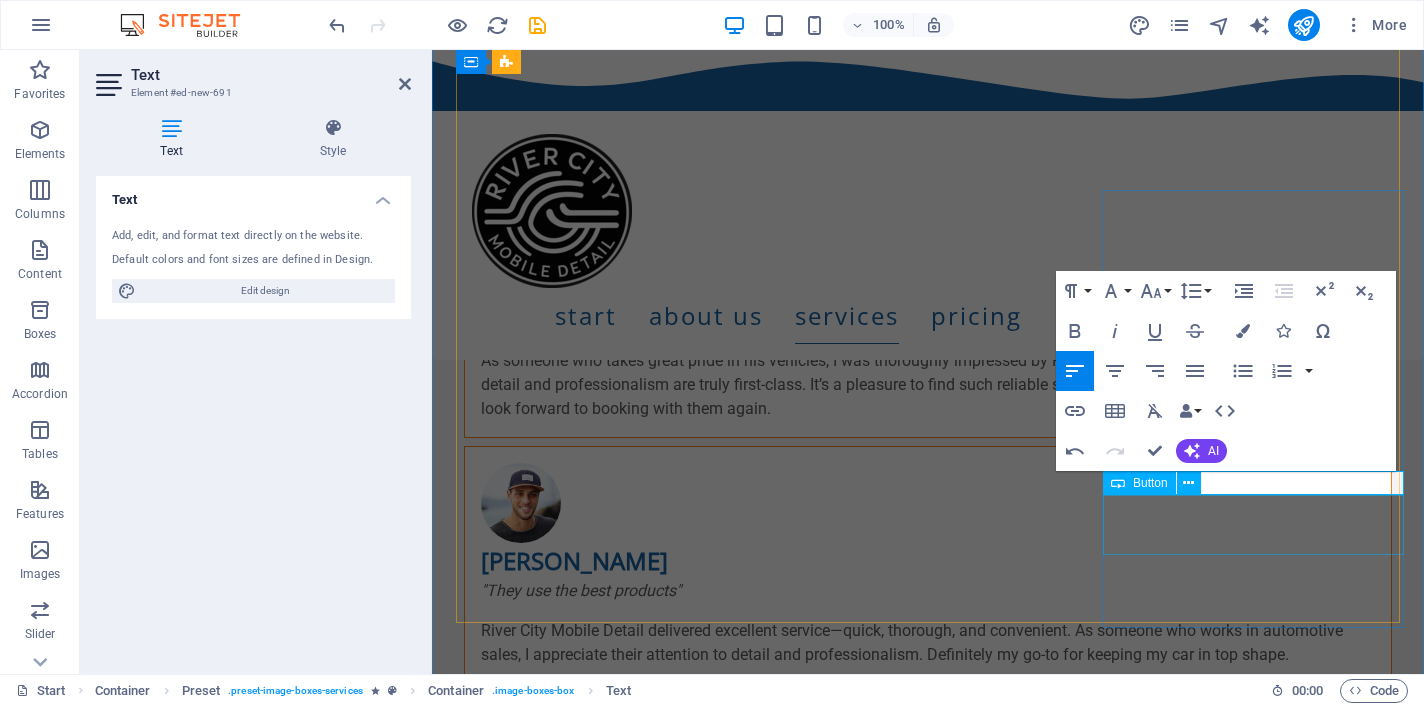 type 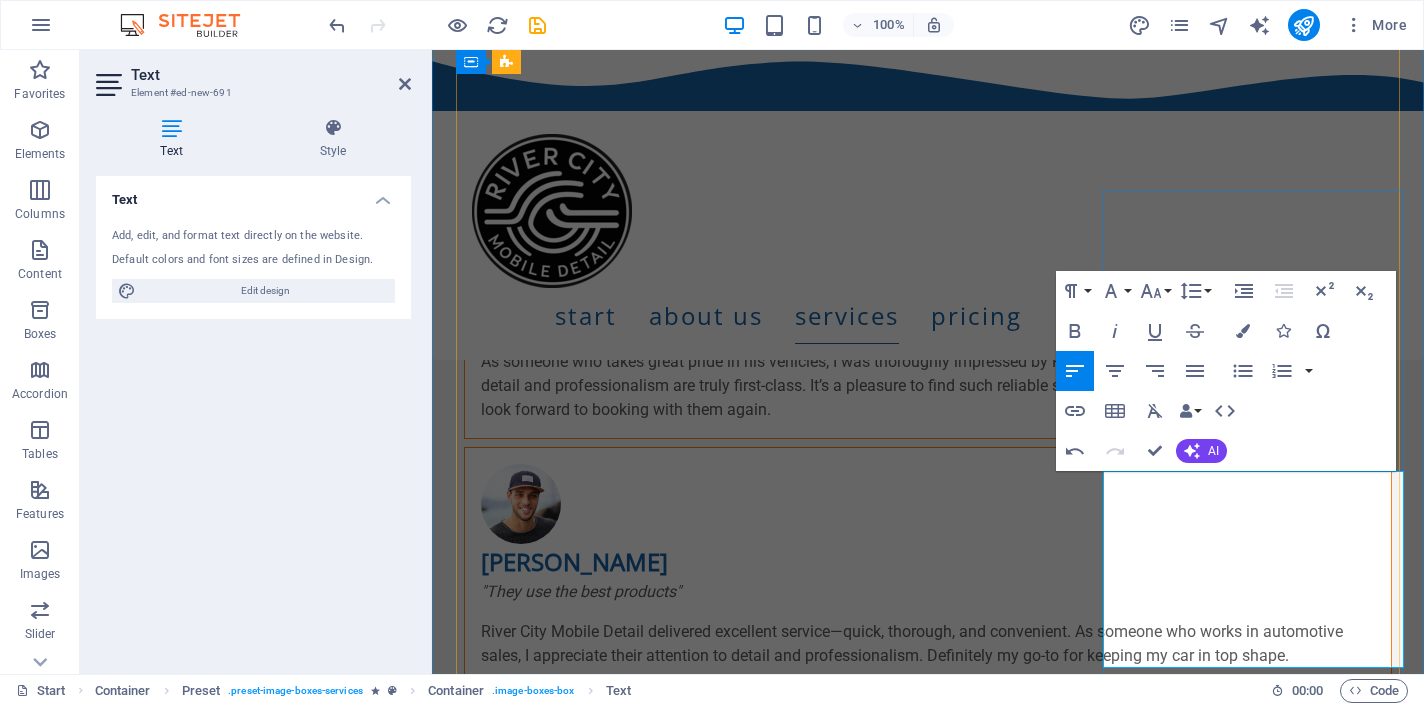 scroll, scrollTop: 3484, scrollLeft: 0, axis: vertical 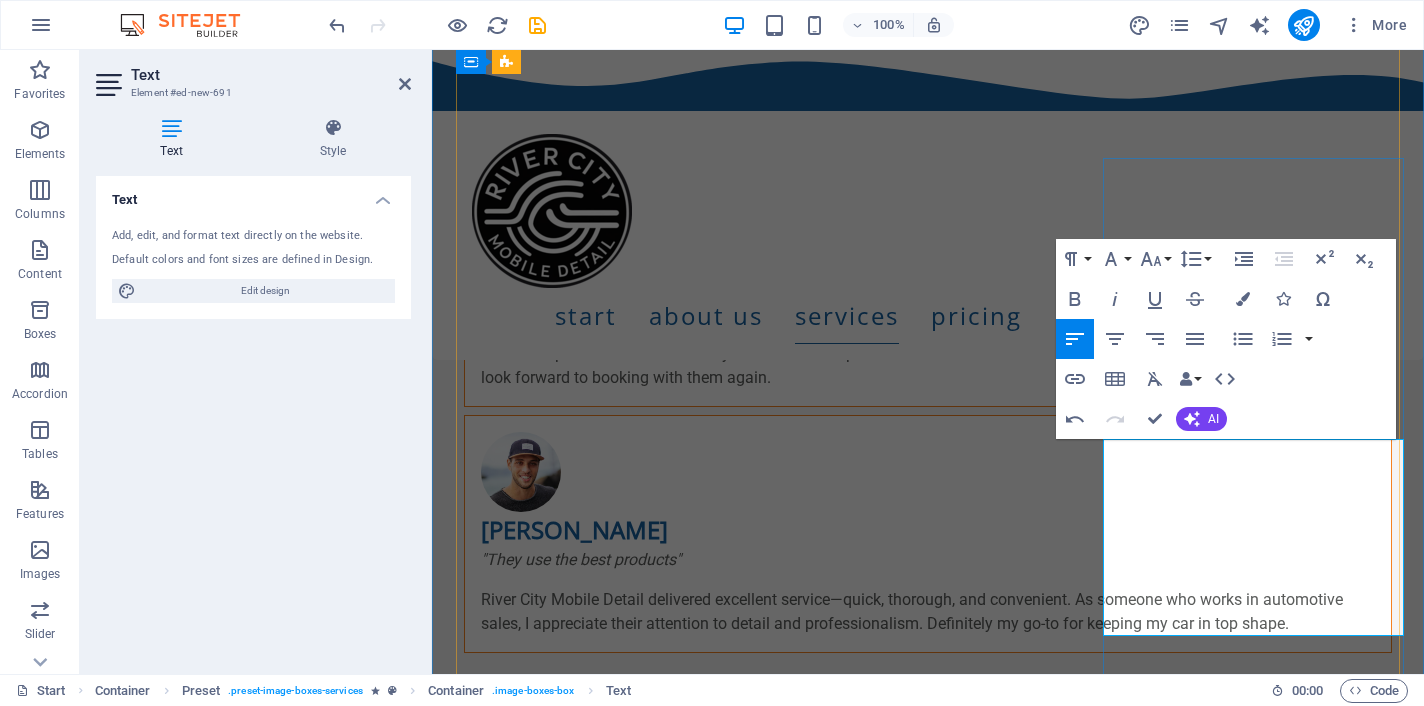 click on "Full exterior wash and dry. Clean all windows. Vacuum and wipe down interior including dashboard and door panels." at bounding box center (928, 6395) 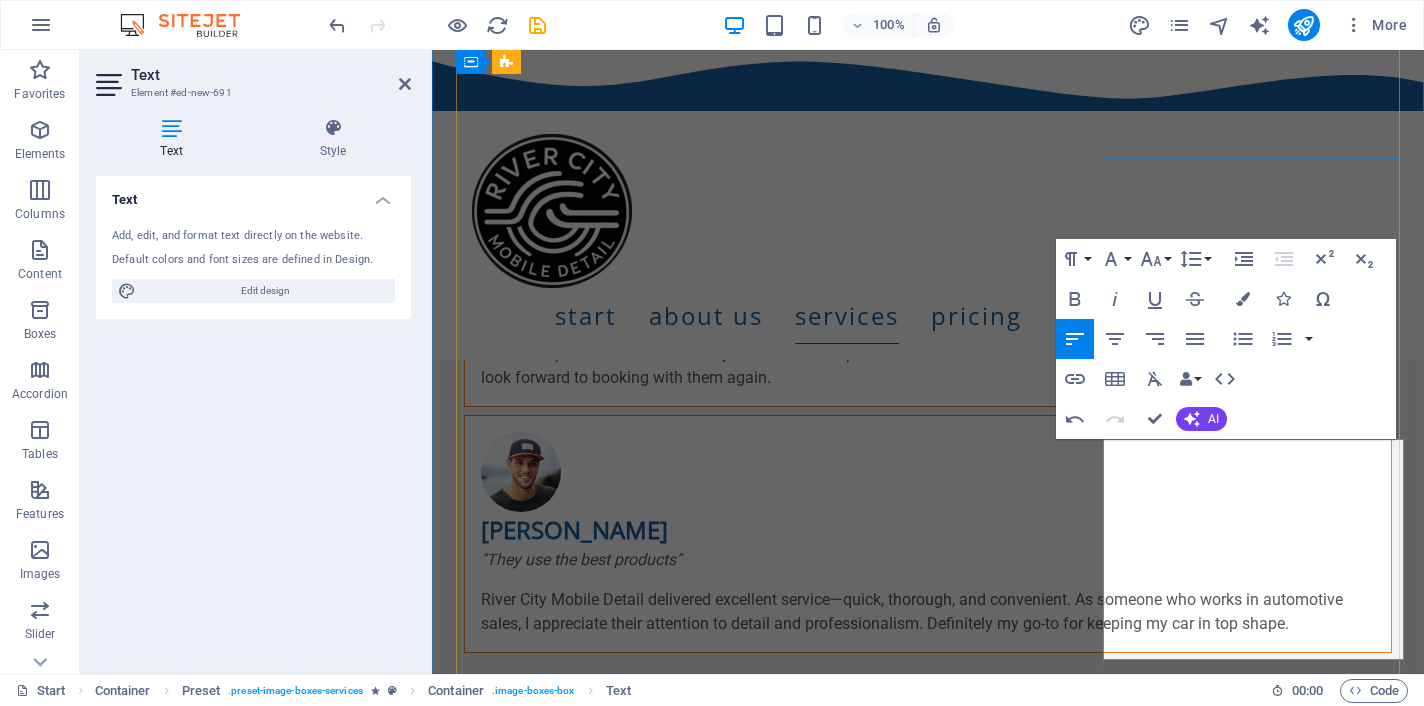 click on "Full exterior wash and dry. Clean all windows. Vacuum and wipe down interior including dashboard and door panels. Quick wax spray for added shine and protection" at bounding box center [928, 6406] 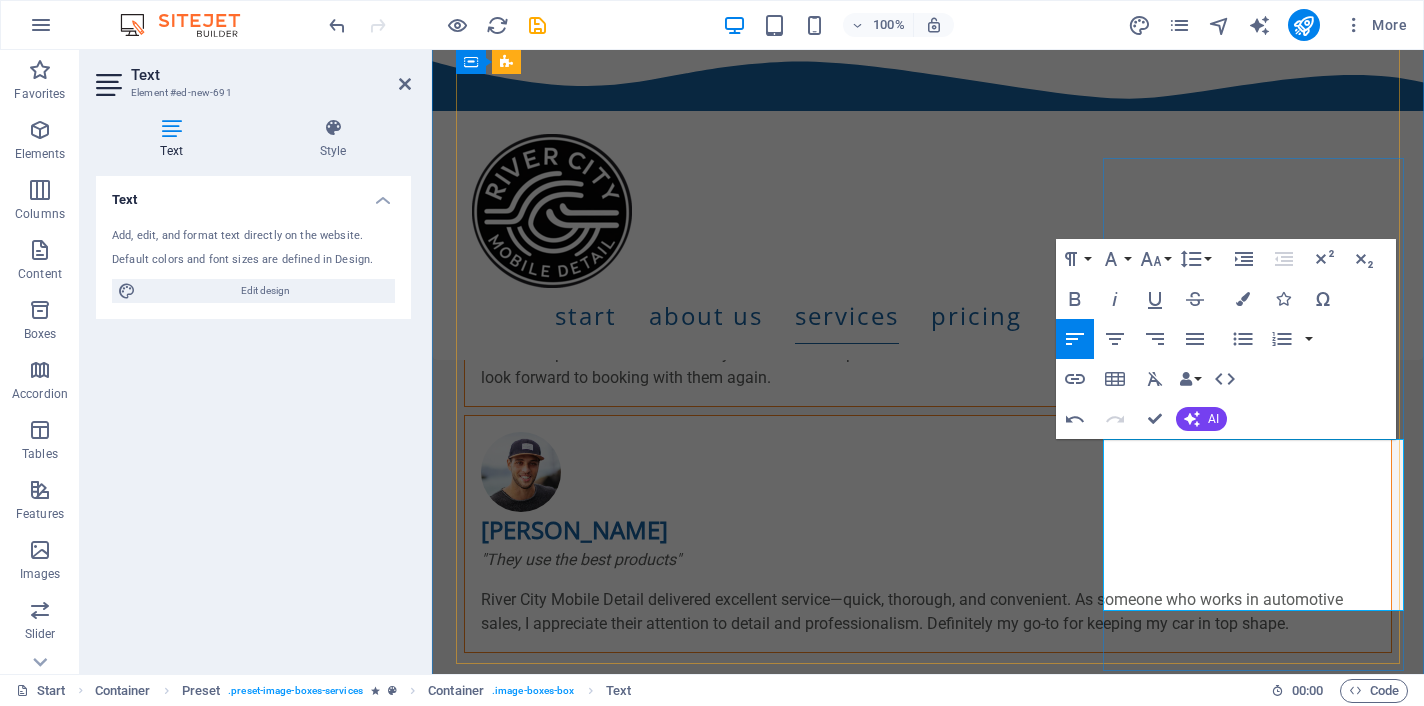 scroll, scrollTop: 3517, scrollLeft: 0, axis: vertical 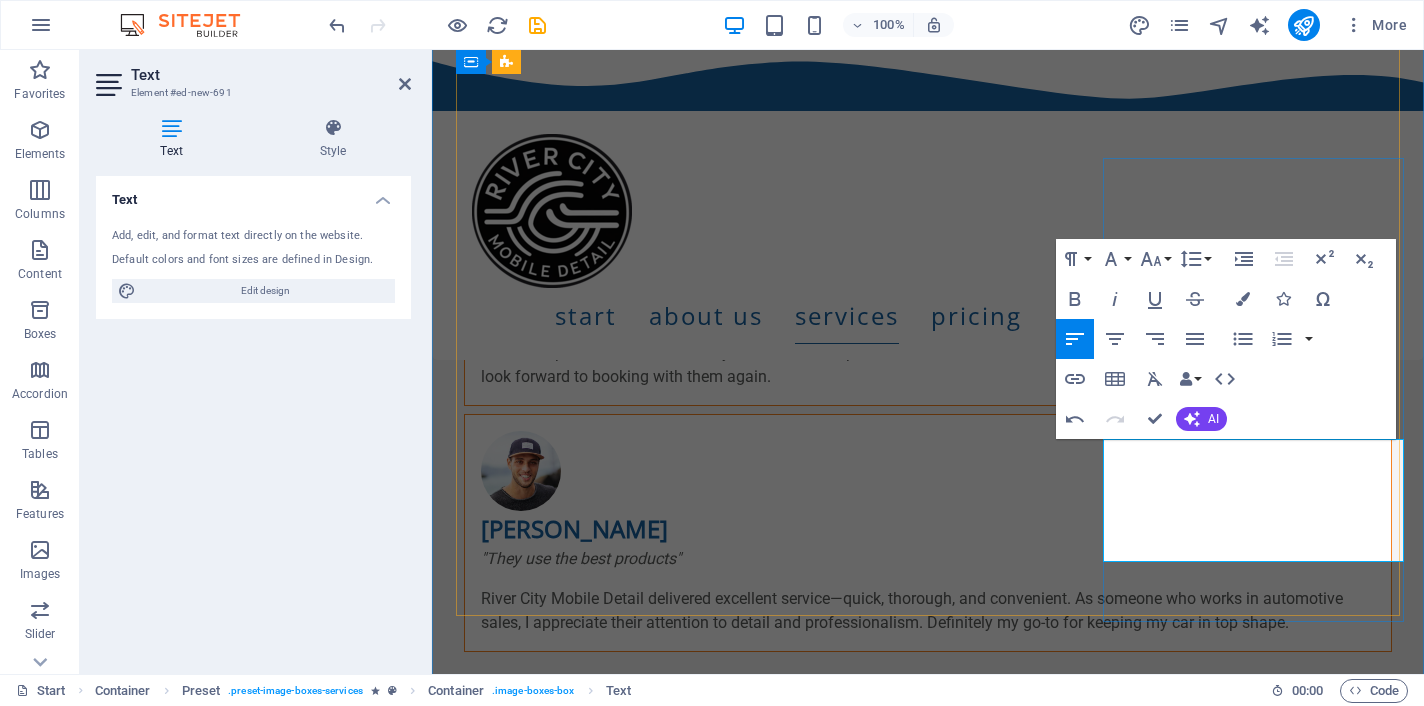 click on "Full exterior wash and dry. Clean all windows. Vacuum and wipe down interior including dashboard and door panels. Quick wax spray for added shine and protection" at bounding box center [928, 6357] 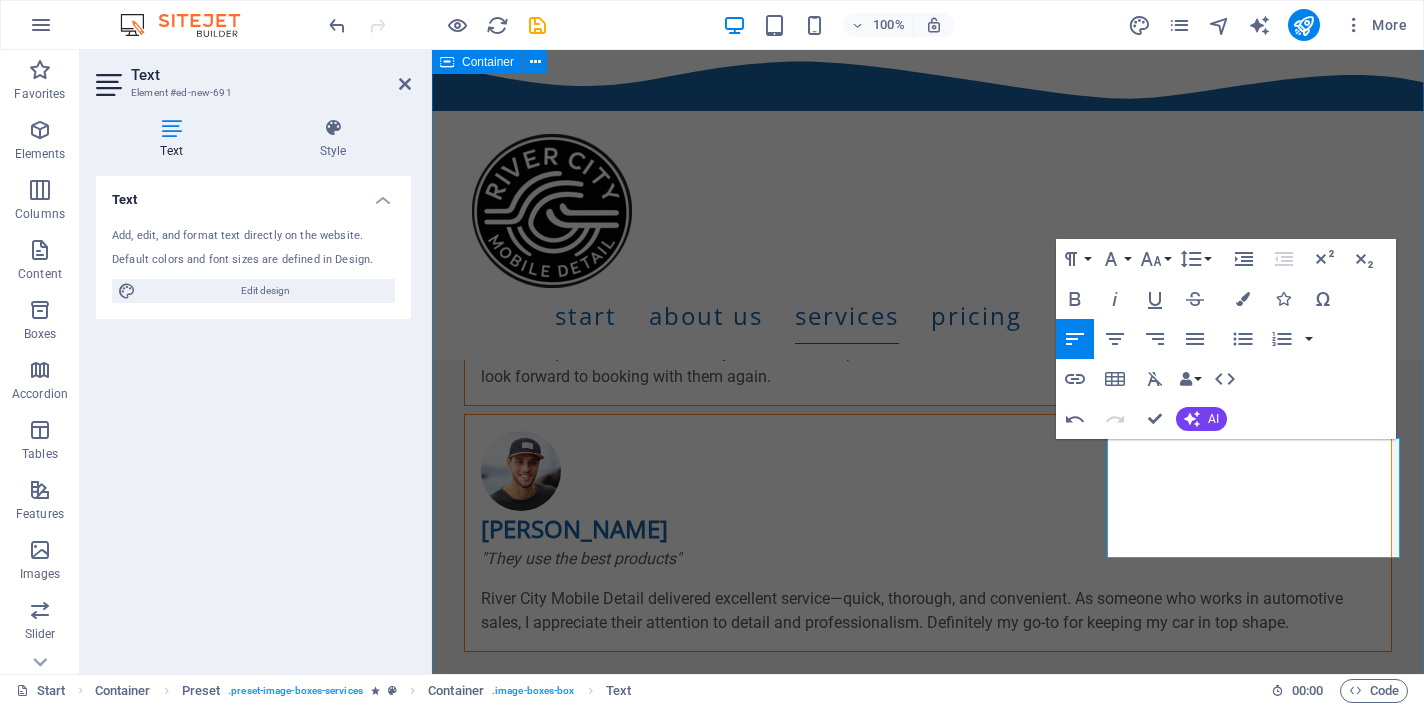 click on "Services Waterless Waterless Wash and Wax conserves water & delivers effective cleaning using eco-friendly products that  align with green values. Service Provided at no extra charge. Details Interior Cleaning Vacuuming seats, carpets, mats, and wiping down all interior surfaces including dashboards and door panels. Details Exterior Cleaning Hand washing, drying, waxing, and applying sealants to protect the paint. This may also include cleaning rims, door handles, and glass. Details Hog Wash Hogwash includes interior & exterior features. Details Hog Wash Premium Hogwash includes interior & exterior features. Details Quick Clean Full exterior wash and dry. Clean all windows. Vacuum and wipe down interior including dashboard and door panels. Quick wax spray for added shine and protection Details" at bounding box center [928, 3884] 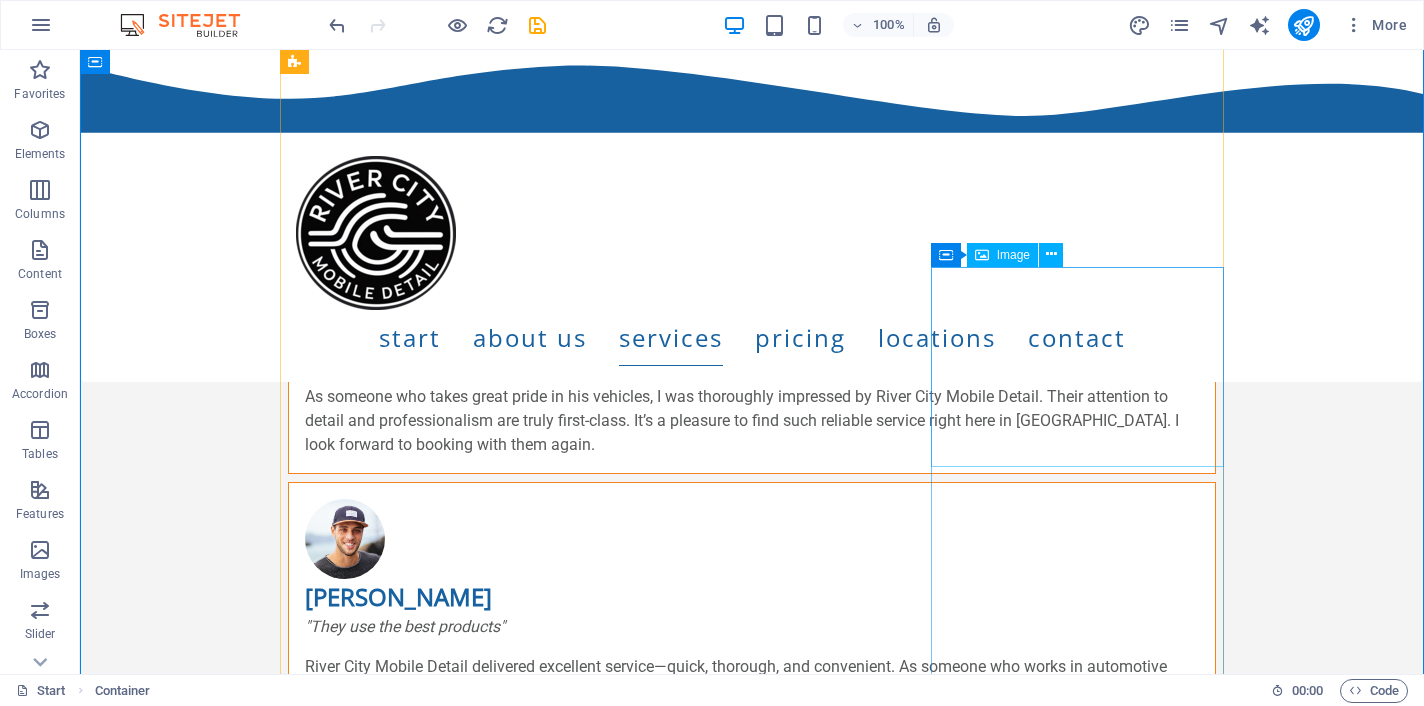 scroll, scrollTop: 3510, scrollLeft: 0, axis: vertical 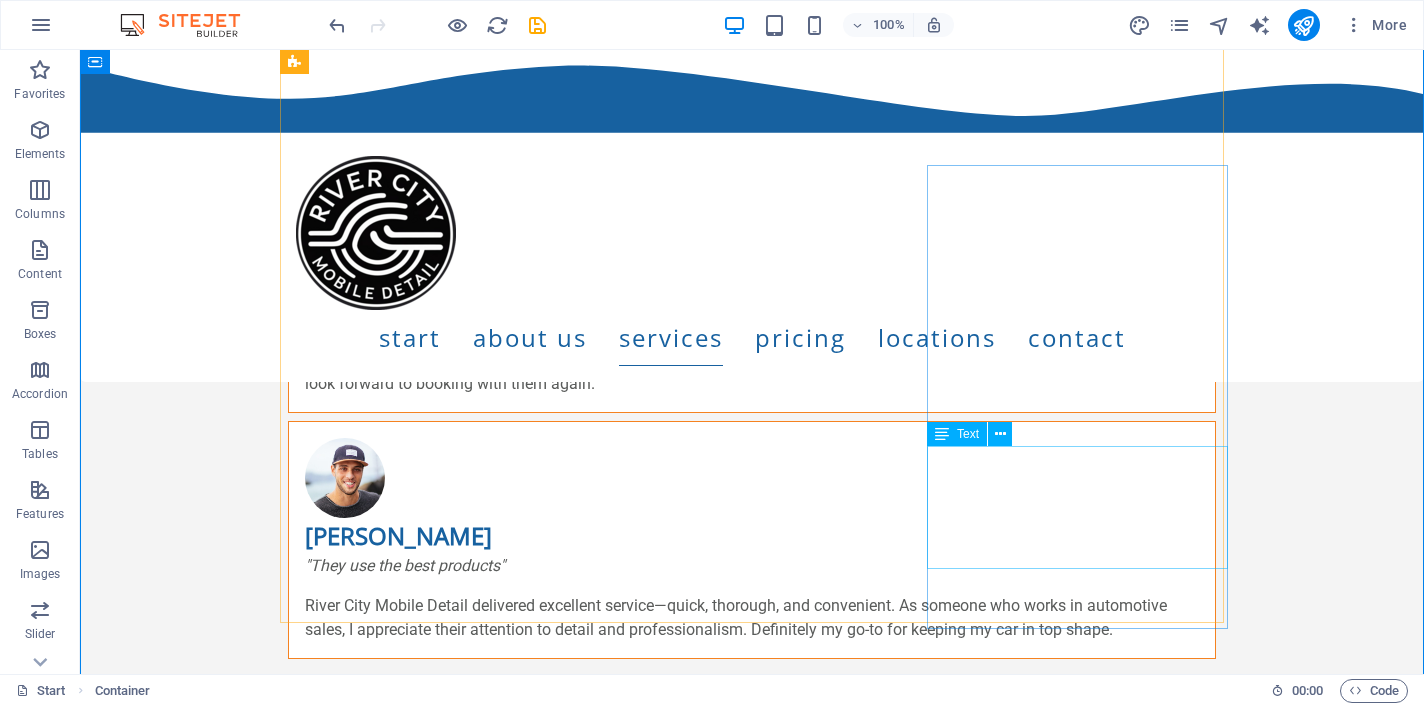 click on "Full exterior wash and dry. Clean all windows. Vacuum and wipe down interior including dashboard and door panels. Quick wax spray for added shine and protection" at bounding box center [752, 6364] 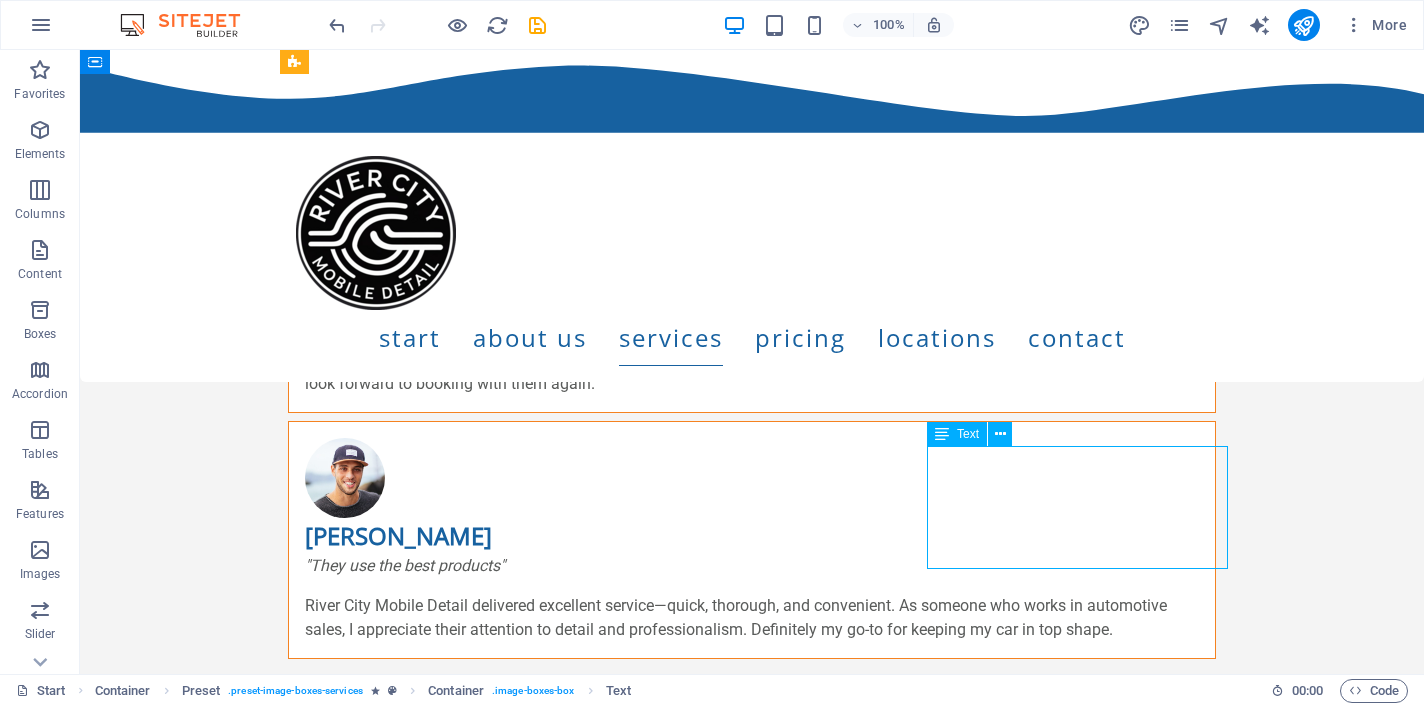 click on "Full exterior wash and dry. Clean all windows. Vacuum and wipe down interior including dashboard and door panels. Quick wax spray for added shine and protection" at bounding box center (752, 6364) 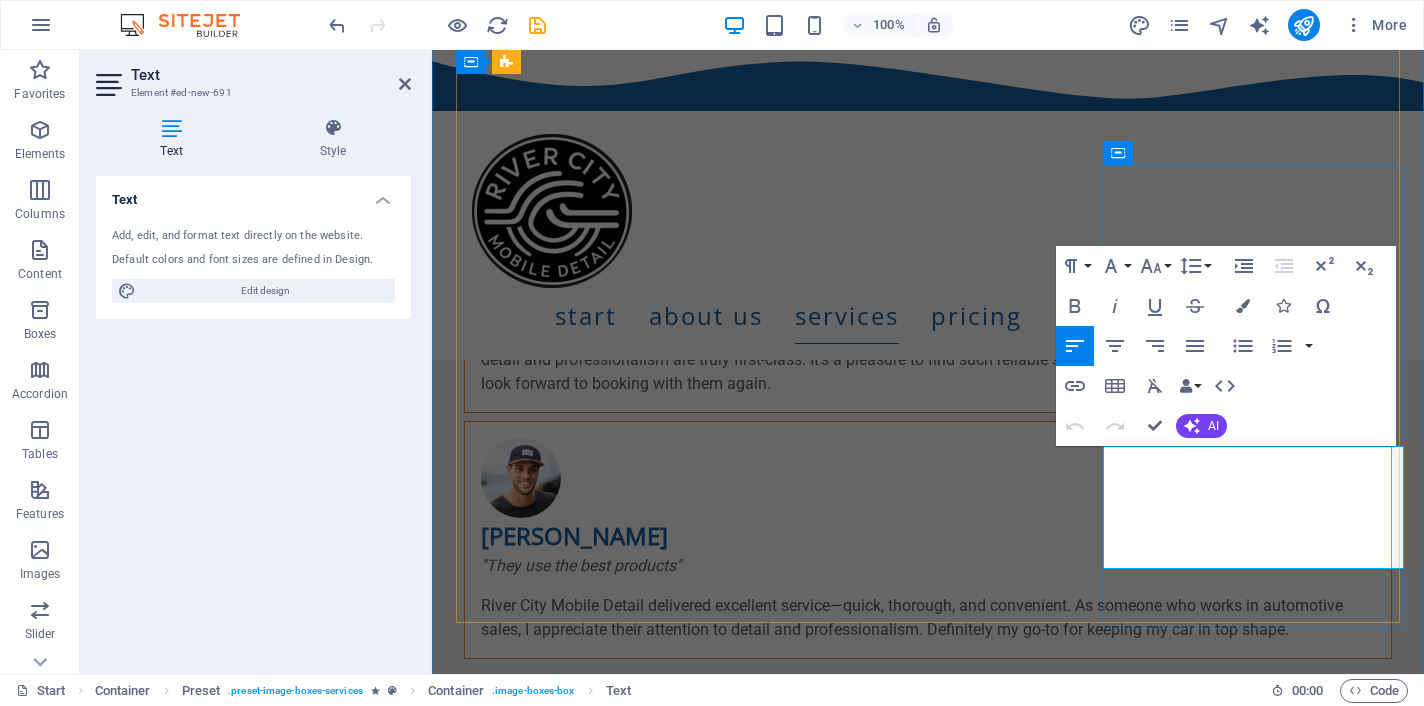 click on "Full exterior wash and dry. Clean all windows. Vacuum and wipe down interior including dashboard and door panels. Quick wax spray for added shine and protection" at bounding box center (928, 6364) 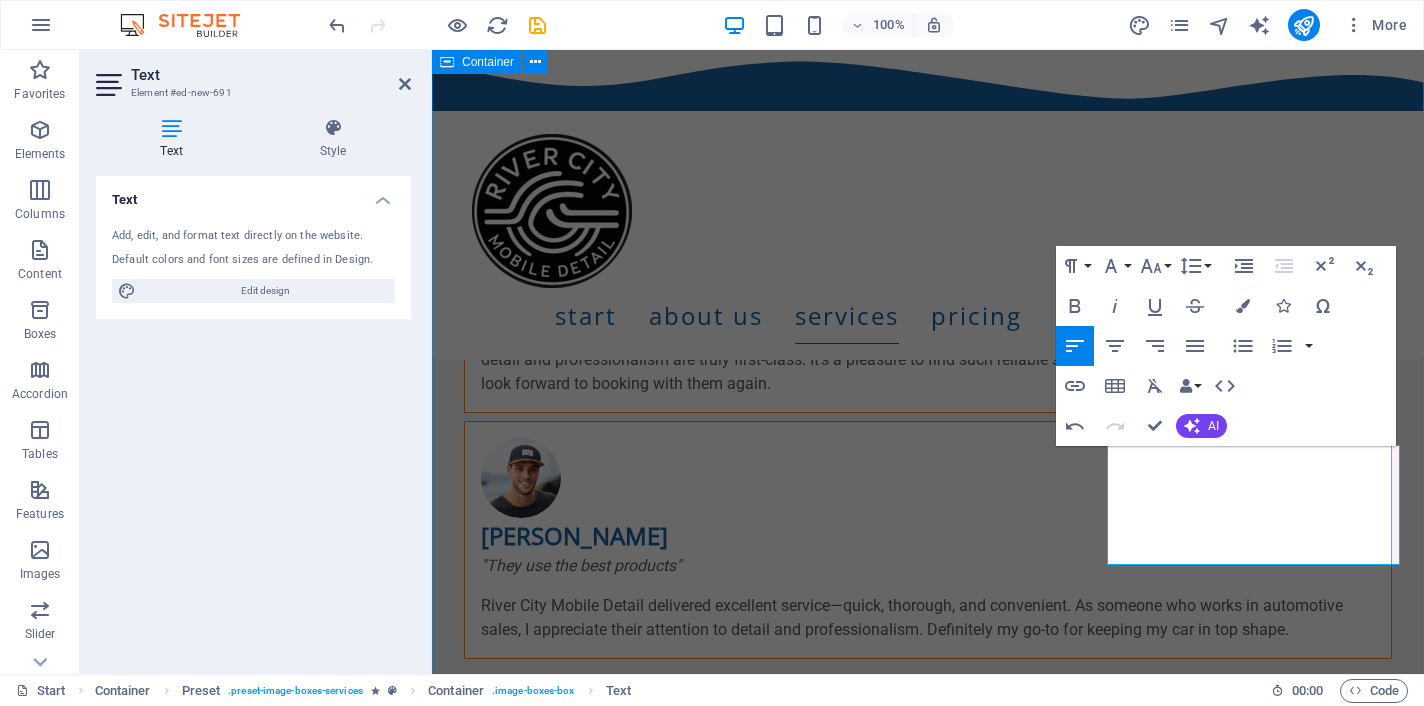click on "Services Waterless Waterless Wash and Wax conserves water & delivers effective cleaning using eco-friendly products that  align with green values. Service Provided at no extra charge. Details Interior Cleaning Vacuuming seats, carpets, mats, and wiping down all interior surfaces including dashboards and door panels. Details Exterior Cleaning Hand washing, drying, waxing, and applying sealants to protect the paint. This may also include cleaning rims, door handles, and glass. Details Hog Wash Hogwash includes interior & exterior features. Details Hog Wash Premium Hogwash includes interior & exterior features. Details Quick Clean Full exterior wash and dry. Clean all windows. Vacuum and wipe down interior including dashboard and door panels. Quick wax spray for added shine and protection. Details" at bounding box center (928, 3891) 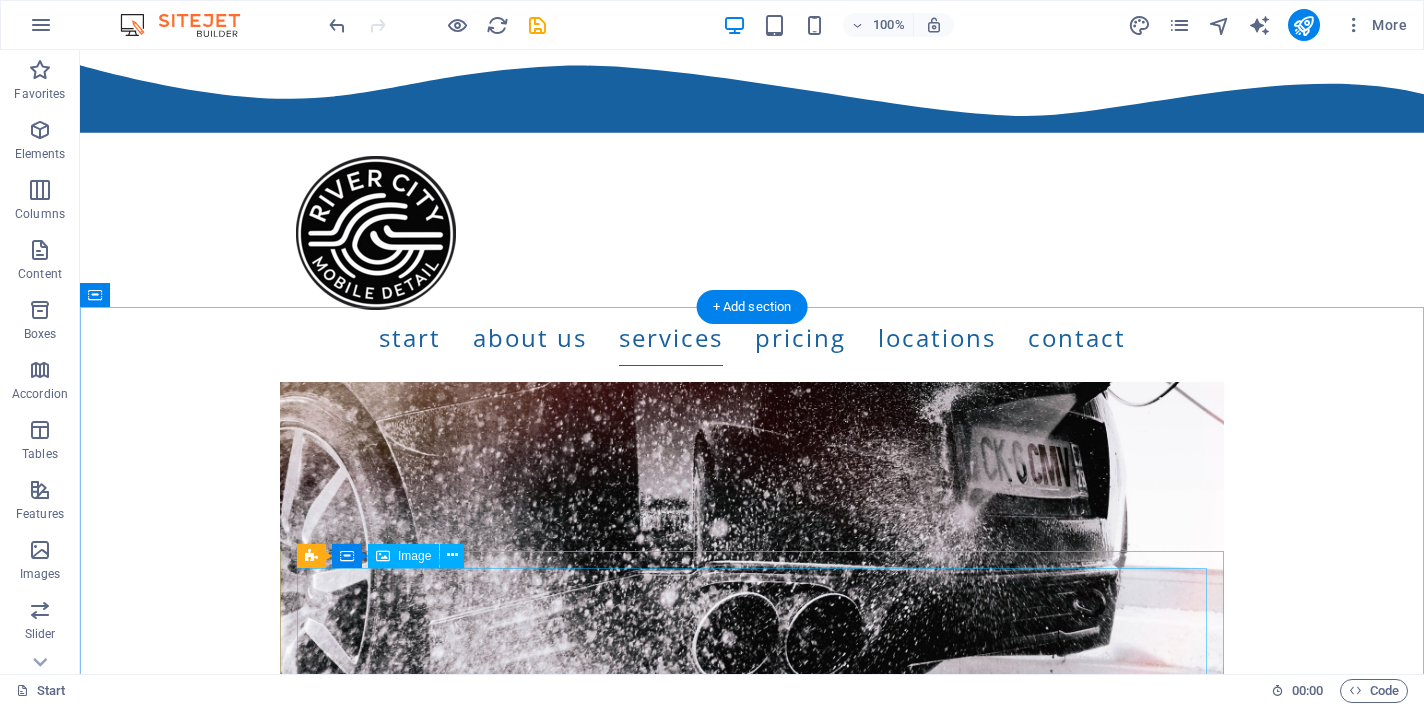 scroll, scrollTop: 7321, scrollLeft: 0, axis: vertical 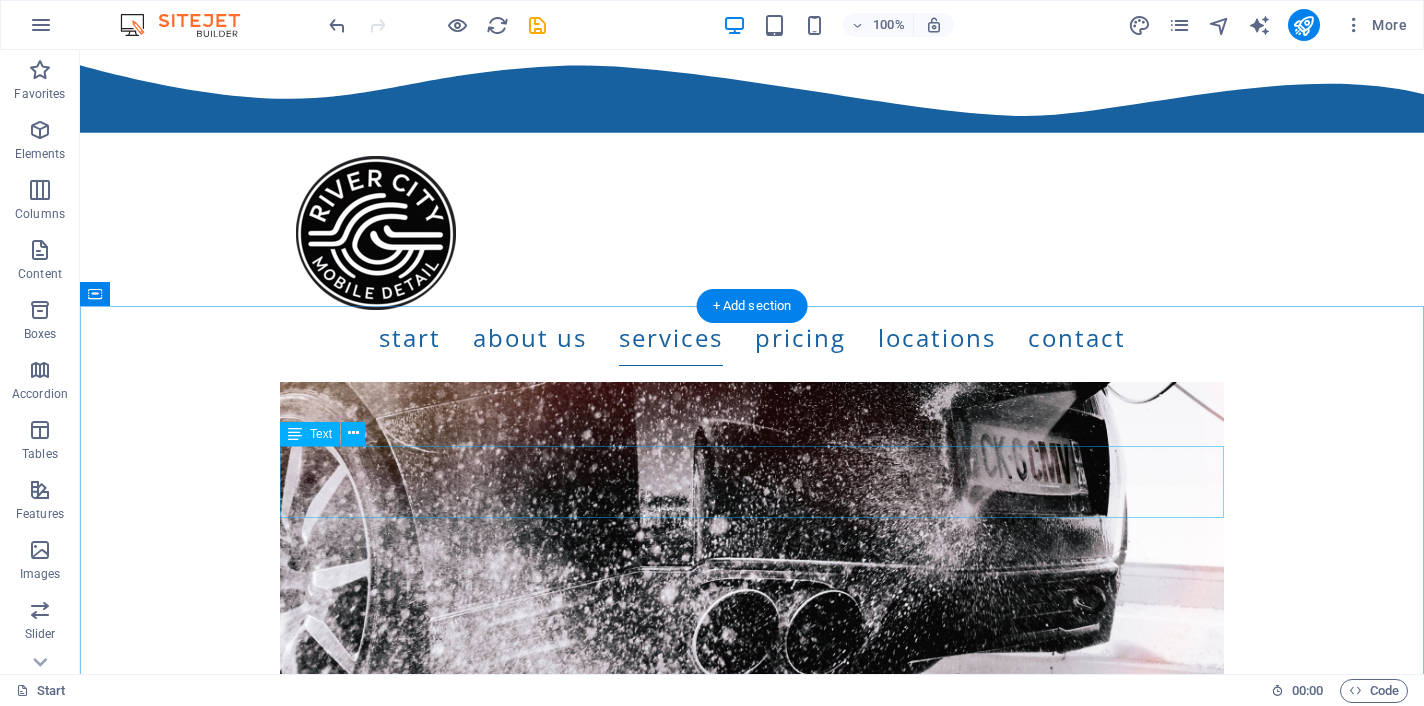 click on "Check out our simple pricing structure below.  Please note, if you want the waterless eco-friendly option just let us know, there is no additional fee." at bounding box center [752, 6813] 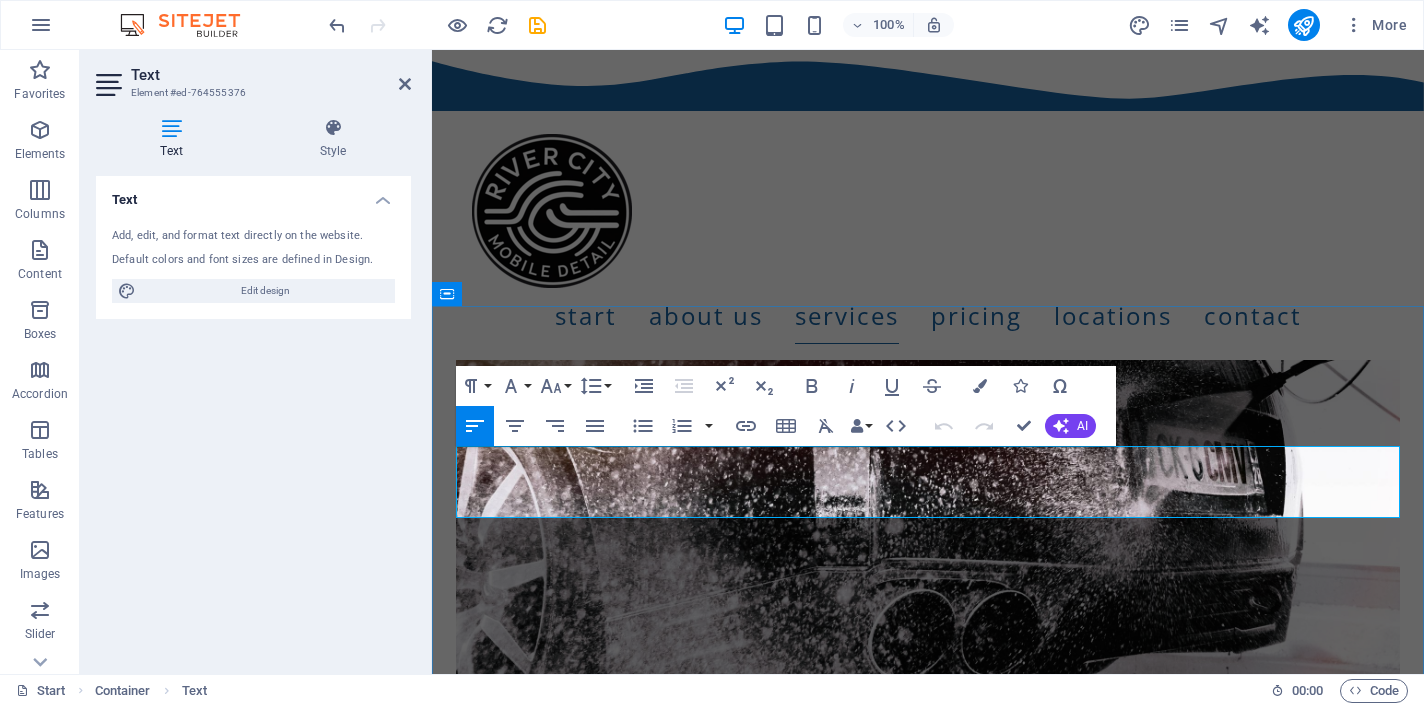 click on "Check out our simple pricing structure below." at bounding box center (928, 6789) 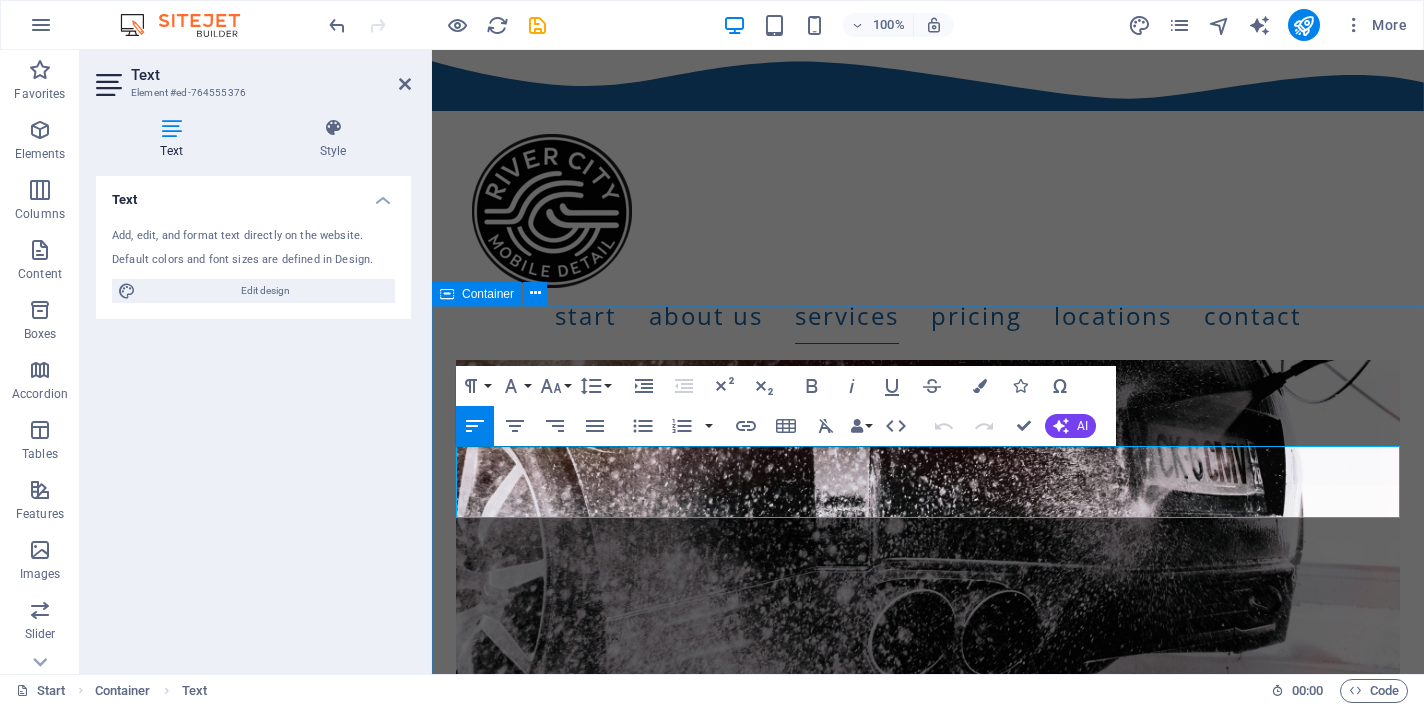 click on "Pricing Check out our simple pricing structure below.  Please note, if you want the waterless eco-friendly option just let us know, there is no additional fee. Small / Compact Car interior cleaning 84 99 $  90 min Interior  Vacuum Interior  Detailing Glass  Clean exterior cleaning 84 99 $  90 min Exterior  Wash Hand  Wash &   Dry Wheels  Wash & Dress Hog Wash 149 99 $  180min Exterior  Wash Hand  Wash &   Dry Wheels  Wash & Dress Interior  Detailing Interior  Vacuum Glass  Clean Hog Wash Premium 199 99 $  240 min Exterior  Wash Hand  Wash &   Dry Wheels  Wash & Dress Interior  Detailing Interior  Vacuum Glass  Clean Apply  Wax Mid-Size Sedan / SUV interior cleaning 109 99 $  110 min Interior  Vacuum Interior  Detailing Glass  Clean Exterior cleaning 109 99 $  110 min Exterior  Wash Hand  Wash &   Dry Wheels  Wash & Dress Hog Wash 199 99 $  220 min Exterior  Wash Hand  Wash &   Dry Wheels  Wash & Dress Interior  Detailing Interior  Vacuum Glass  Clean Hog Wash premium 274 99 $  280 min" at bounding box center (928, 10215) 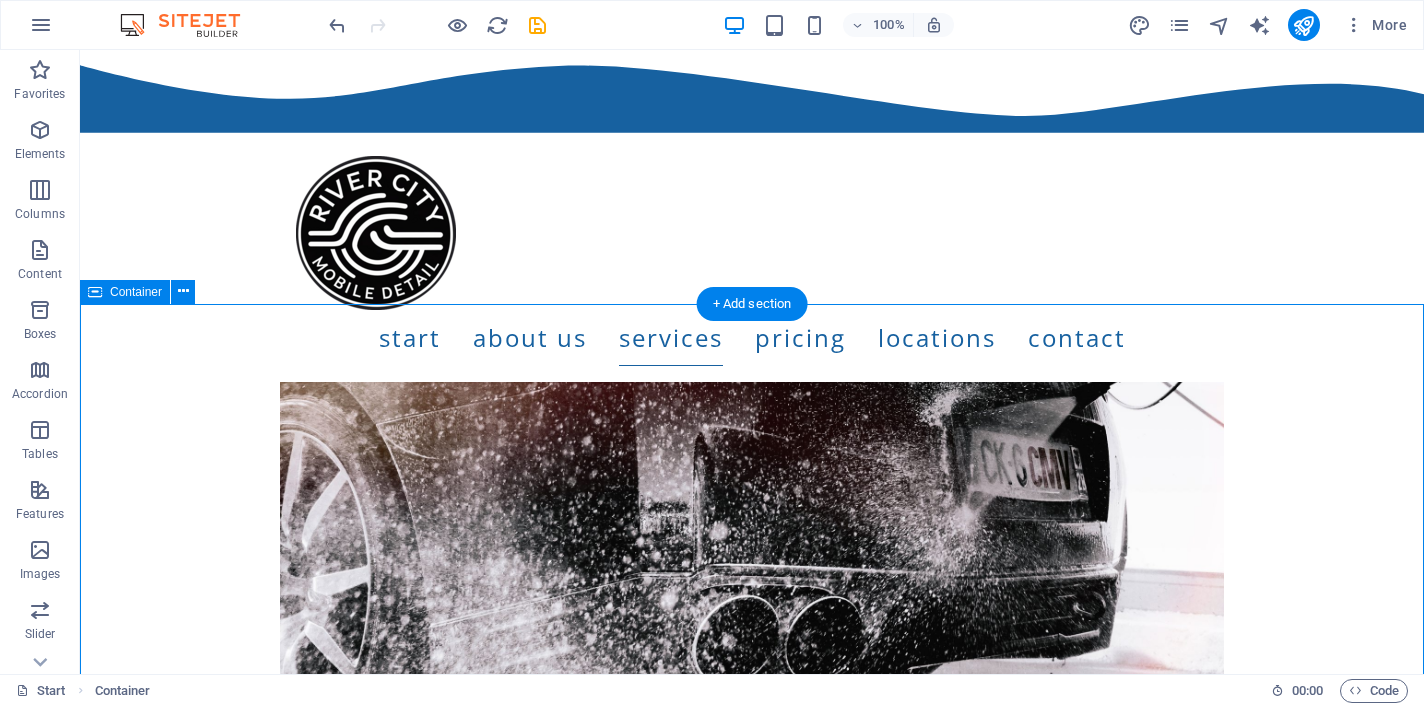 scroll, scrollTop: 7323, scrollLeft: 0, axis: vertical 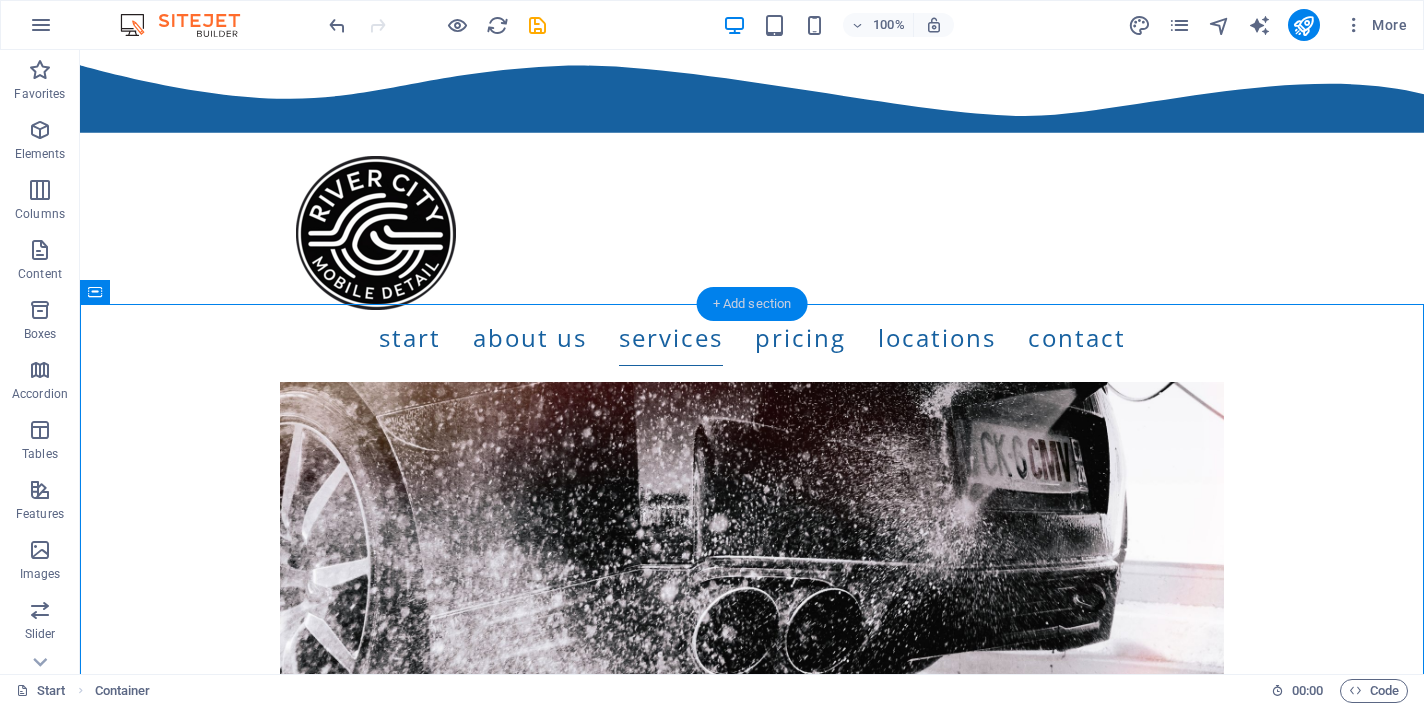 click on "+ Add section" at bounding box center [752, 304] 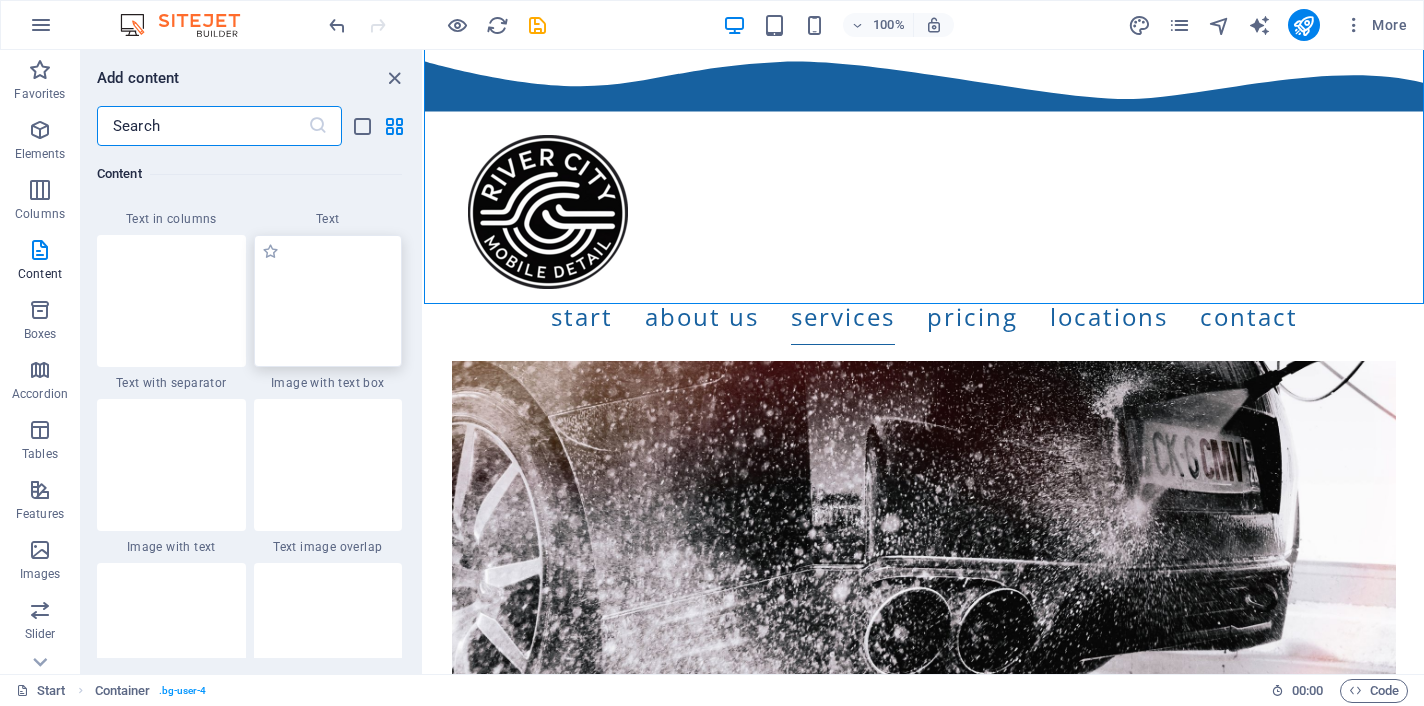 scroll, scrollTop: 3643, scrollLeft: 0, axis: vertical 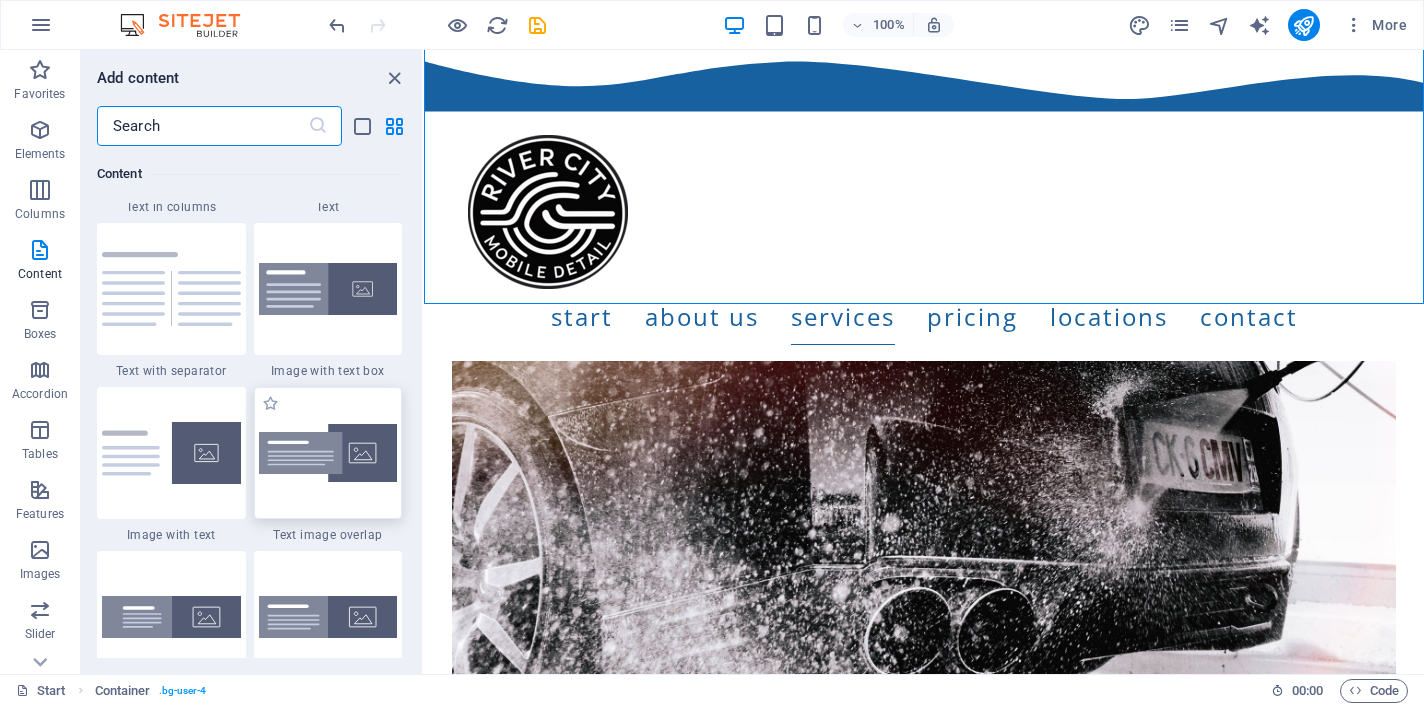 click at bounding box center (328, 453) 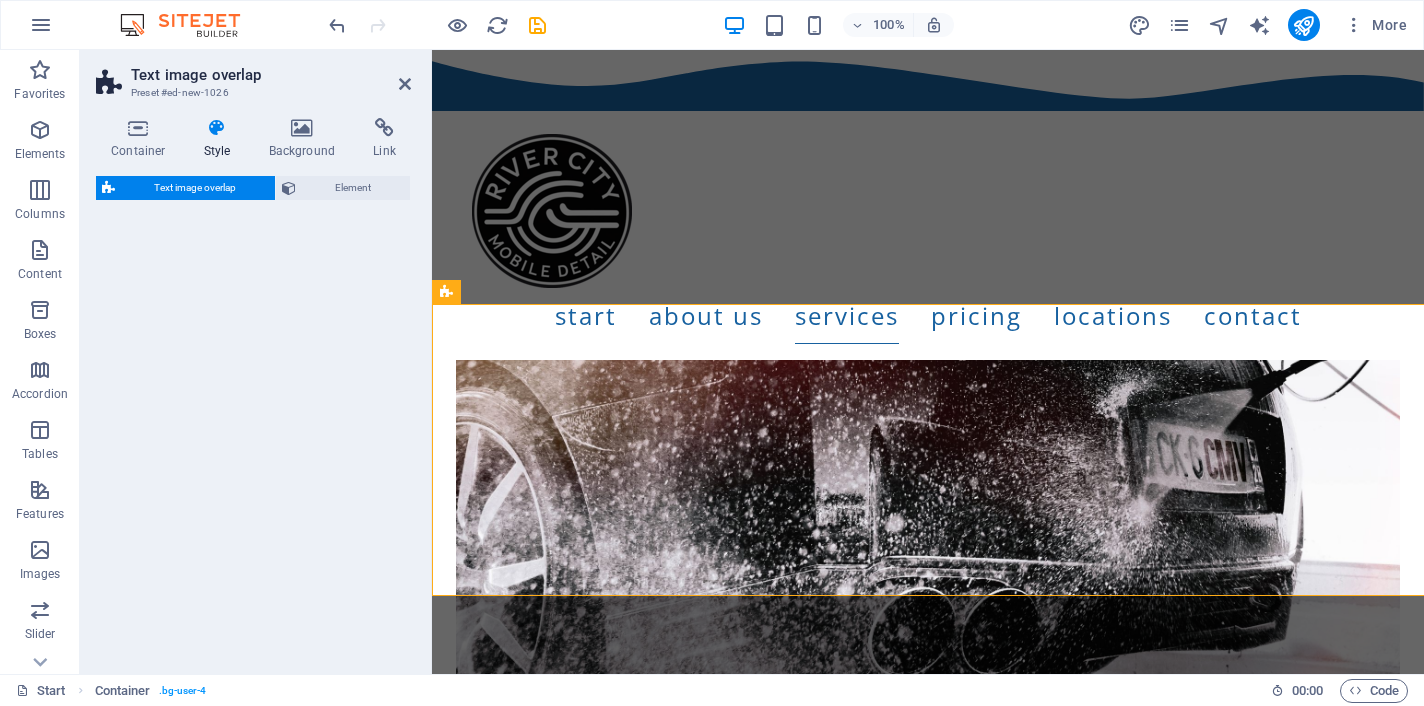 select on "rem" 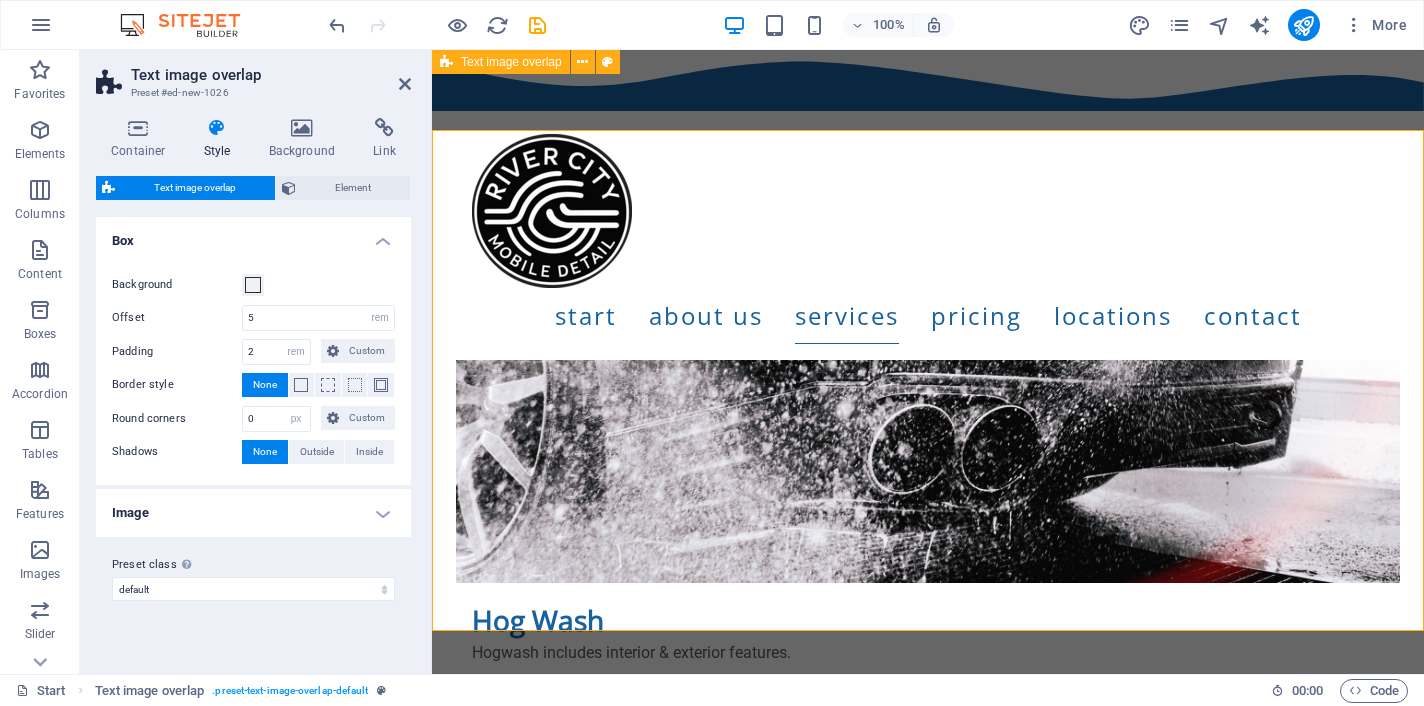 scroll, scrollTop: 7493, scrollLeft: 0, axis: vertical 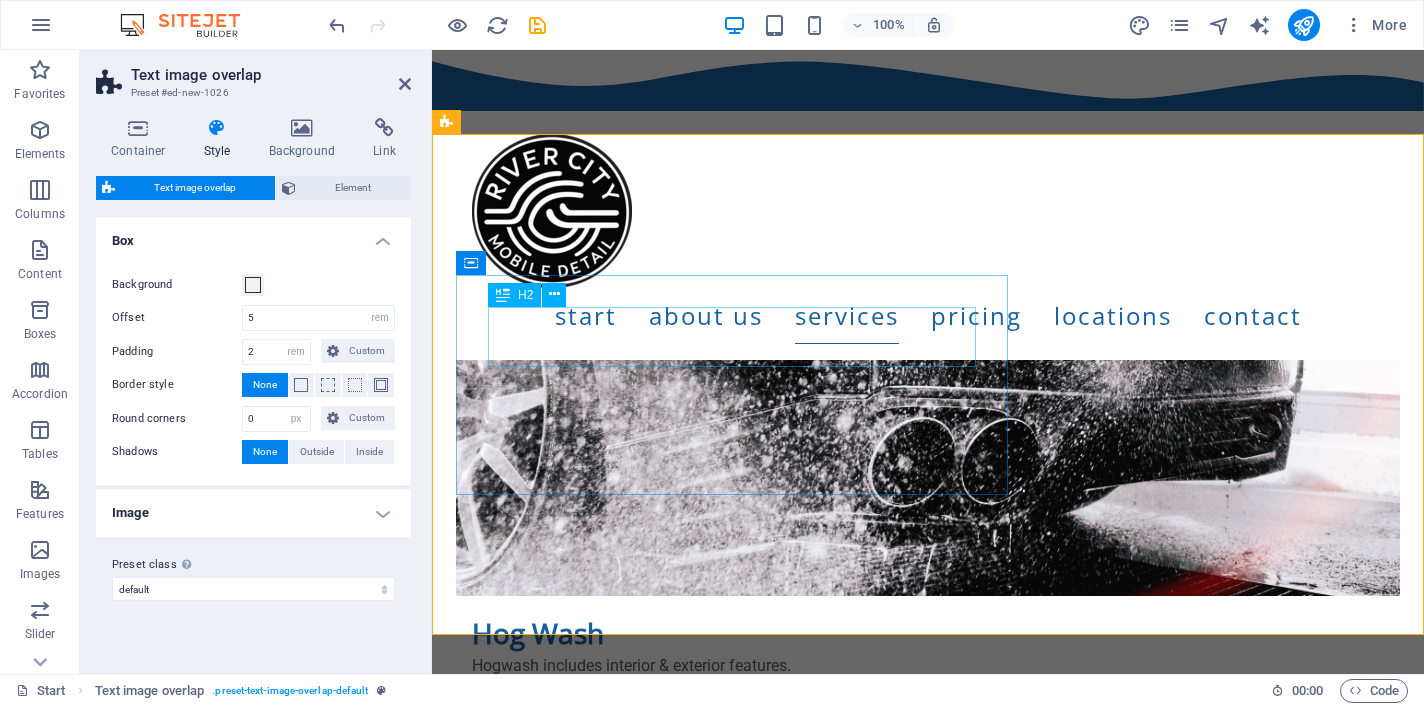 click on "New headline" at bounding box center (968, 6607) 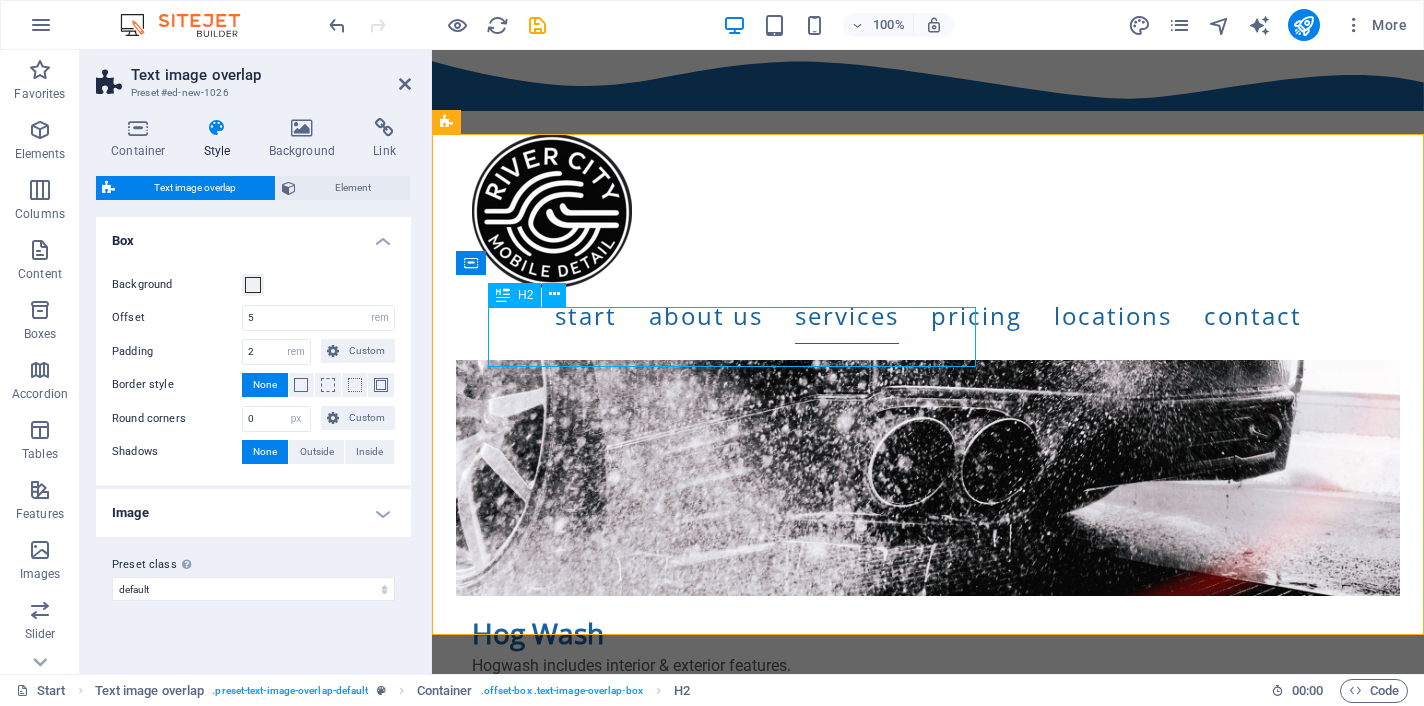 click on "New headline" at bounding box center (968, 6607) 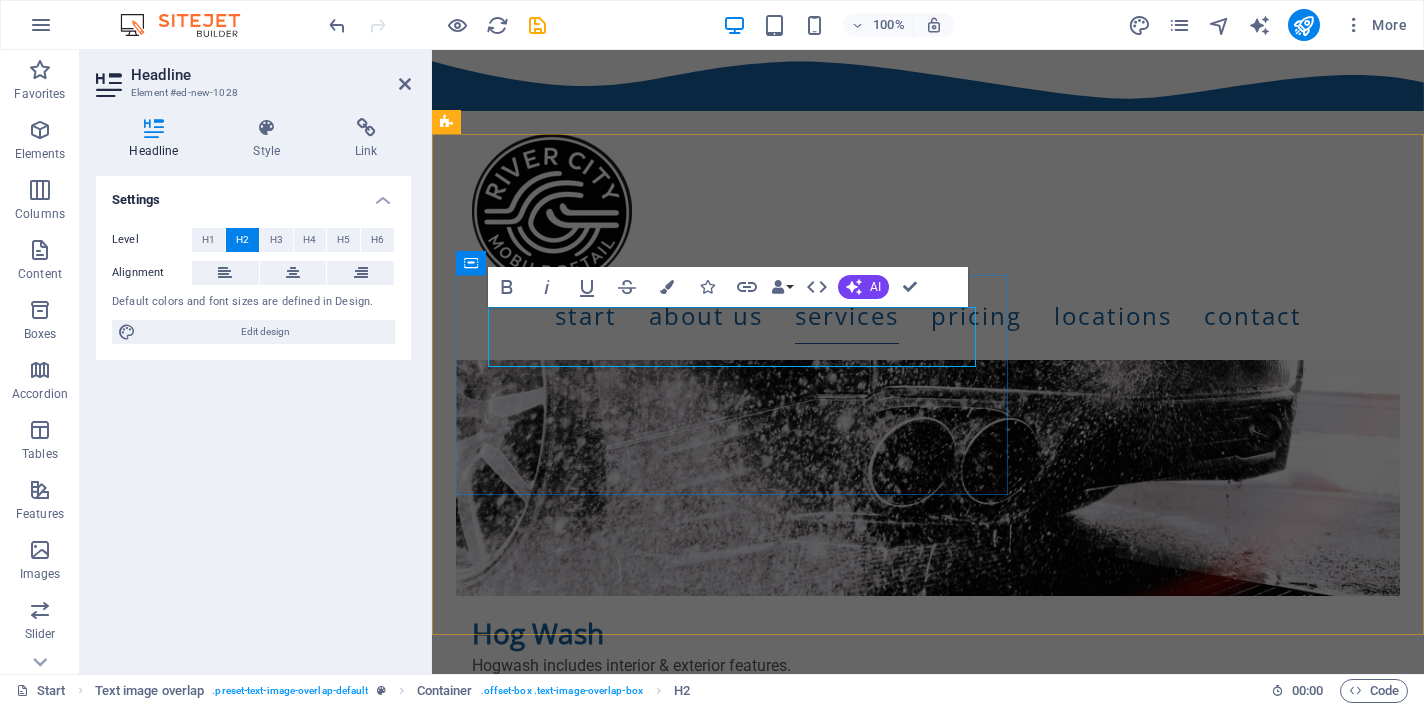 click on "New headline" at bounding box center (968, 6607) 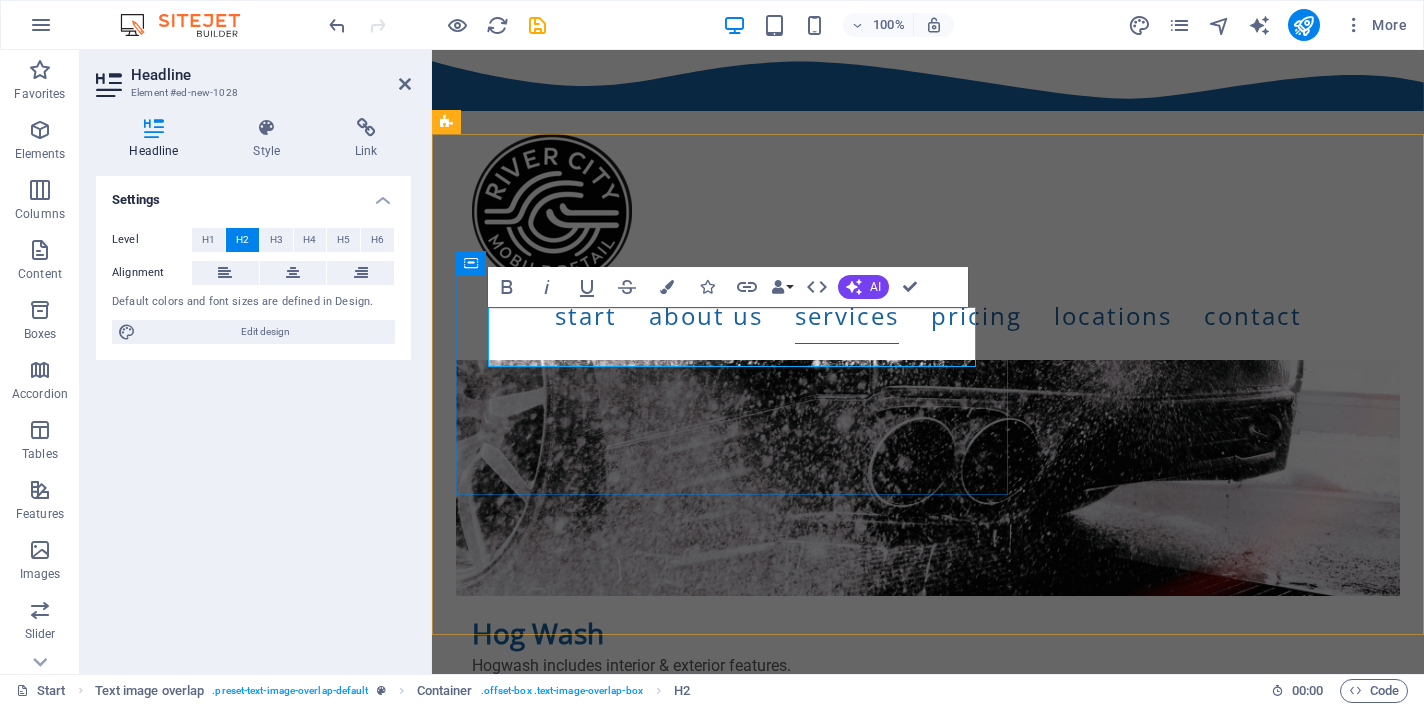 type 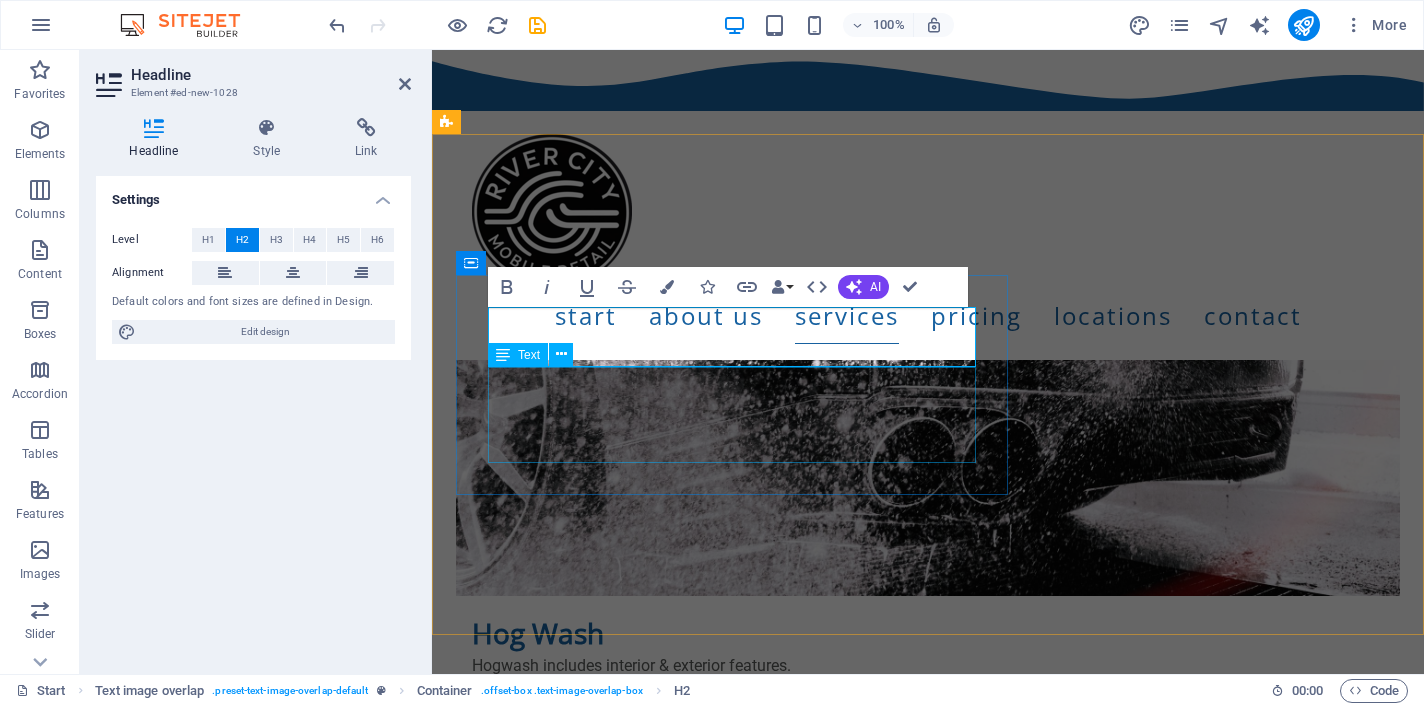 click on "Lorem ipsum dolor sit amet, consectetuer adipiscing elit. Aenean commodo ligula eget dolor. Lorem ipsum dolor sit amet, consectetuer adipiscing elit leget dolor. Lorem ipsum dolor sit amet, consectetuer adipiscing elit. Aenean commodo ligula eget dolor." at bounding box center (968, 6661) 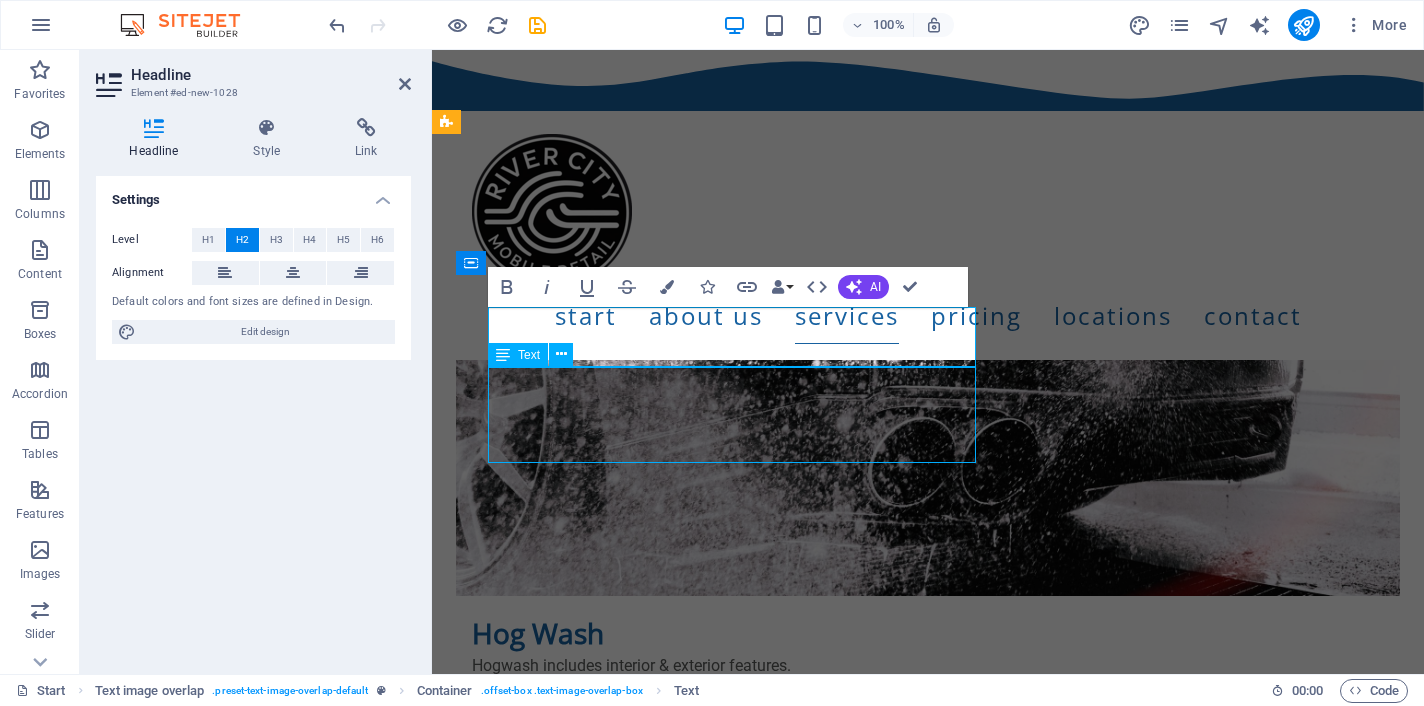 click on "Lorem ipsum dolor sit amet, consectetuer adipiscing elit. Aenean commodo ligula eget dolor. Lorem ipsum dolor sit amet, consectetuer adipiscing elit leget dolor. Lorem ipsum dolor sit amet, consectetuer adipiscing elit. Aenean commodo ligula eget dolor." at bounding box center [968, 6661] 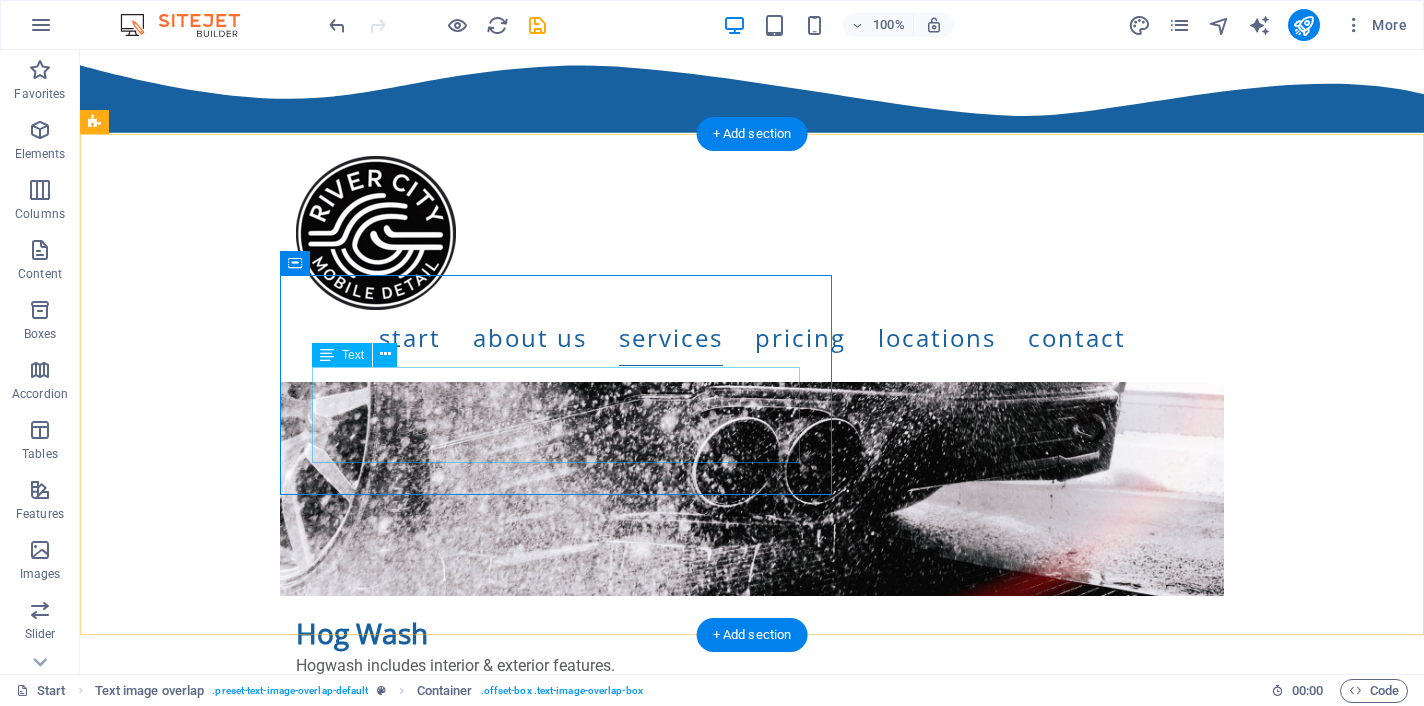 click on "Lorem ipsum dolor sit amet, consectetuer adipiscing elit. Aenean commodo ligula eget dolor. Lorem ipsum dolor sit amet, consectetuer adipiscing elit leget dolor. Lorem ipsum dolor sit amet, consectetuer adipiscing elit. Aenean commodo ligula eget dolor." at bounding box center (792, 6661) 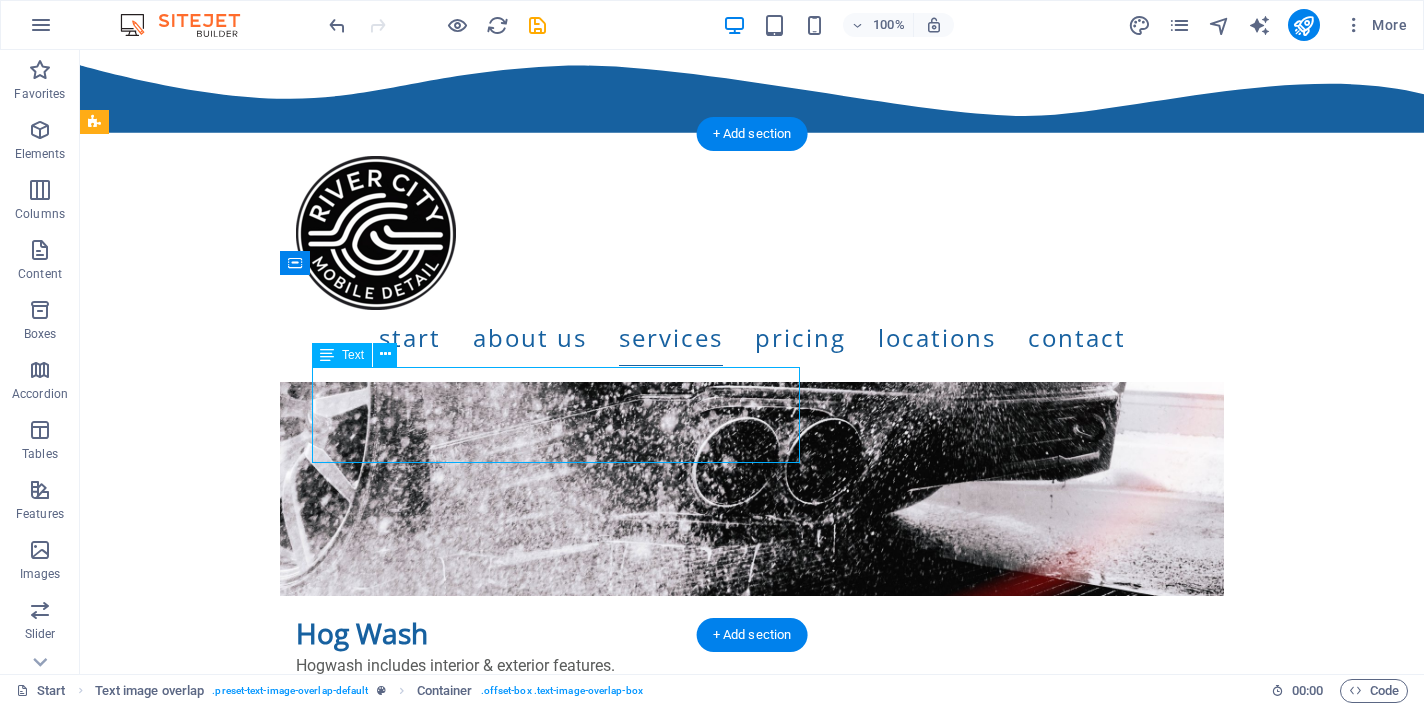 click on "Lorem ipsum dolor sit amet, consectetuer adipiscing elit. Aenean commodo ligula eget dolor. Lorem ipsum dolor sit amet, consectetuer adipiscing elit leget dolor. Lorem ipsum dolor sit amet, consectetuer adipiscing elit. Aenean commodo ligula eget dolor." at bounding box center (792, 6661) 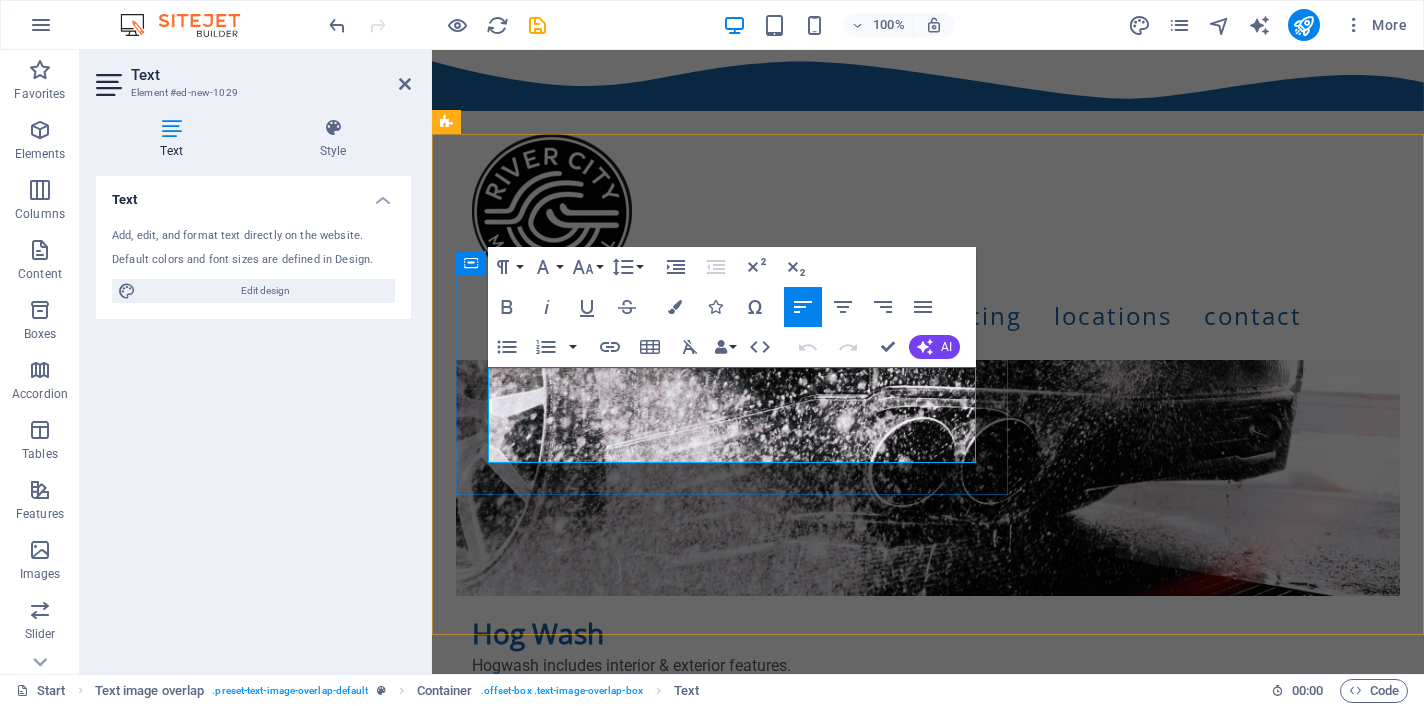 click on "Lorem ipsum dolor sit amet, consectetuer adipiscing elit. Aenean commodo ligula eget dolor. Lorem ipsum dolor sit amet, consectetuer adipiscing elit leget dolor. Lorem ipsum dolor sit amet, consectetuer adipiscing elit. Aenean commodo ligula eget dolor." at bounding box center (968, 6661) 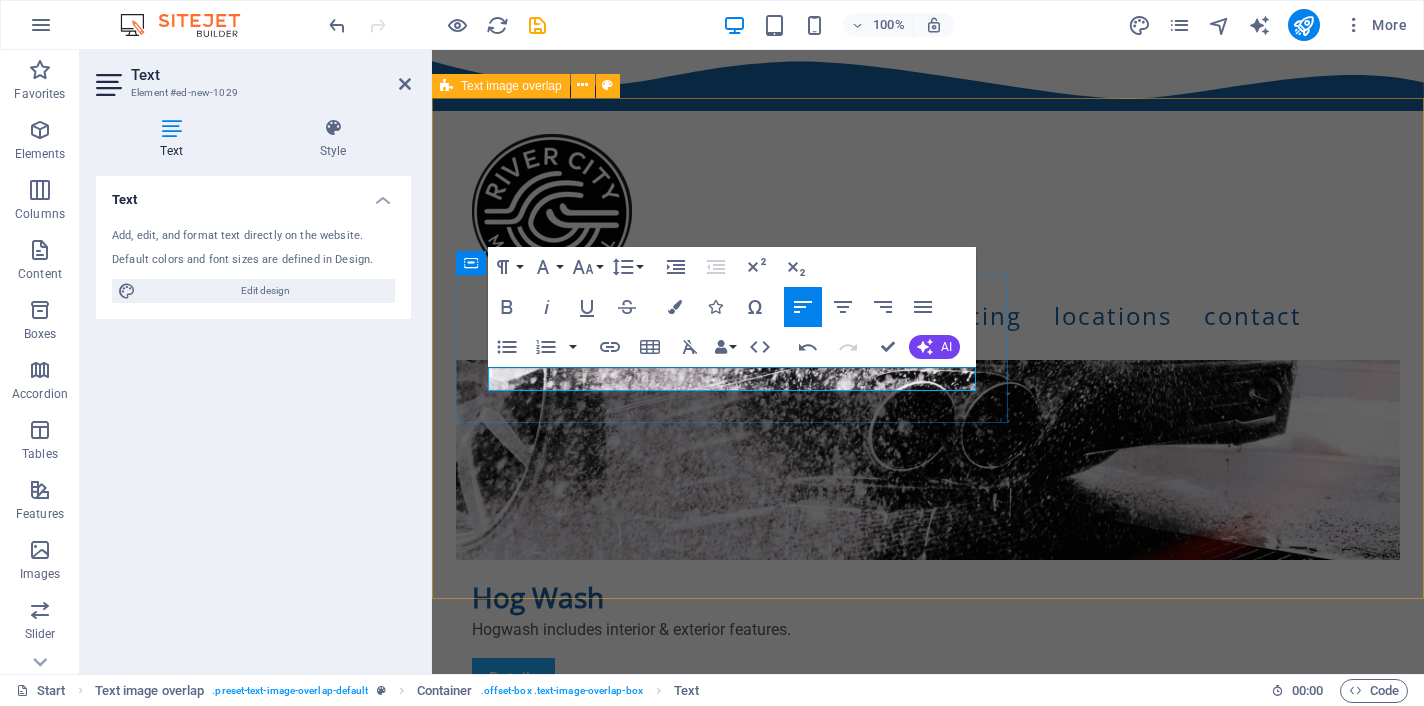 type 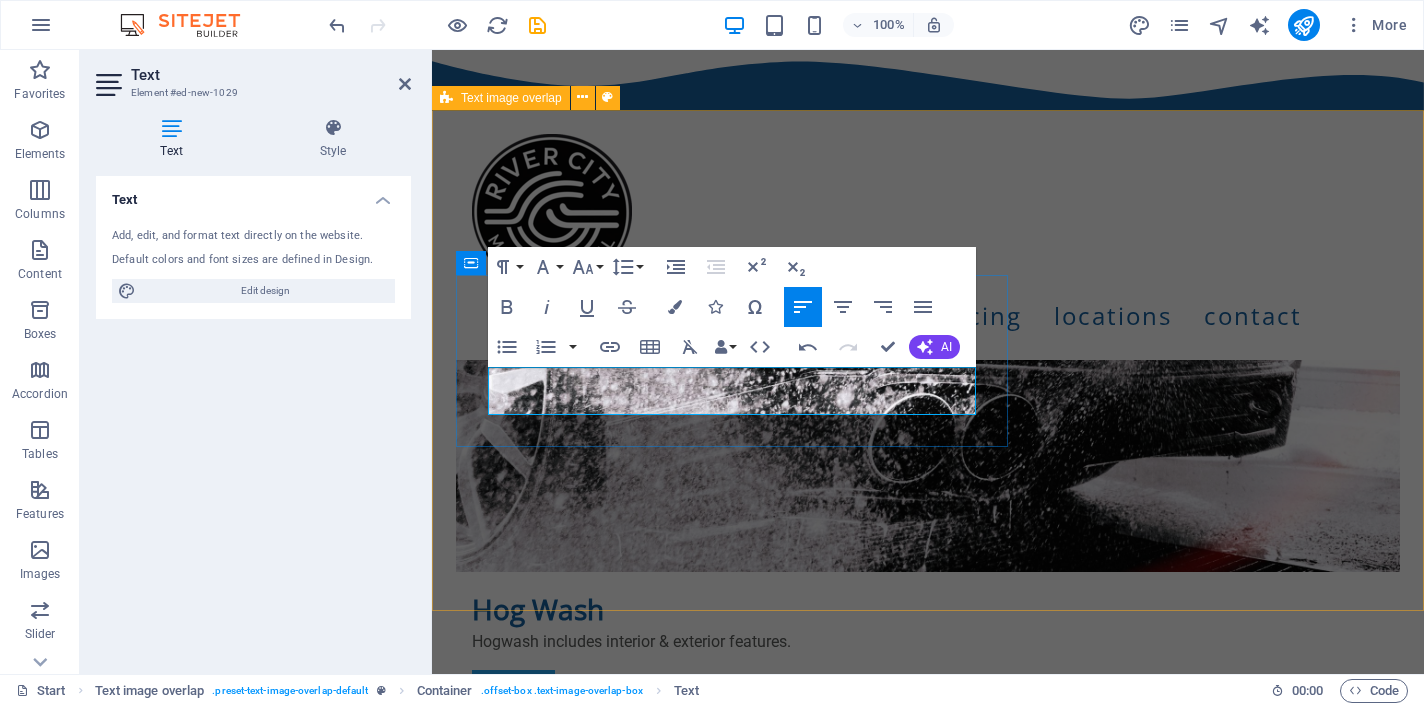 scroll, scrollTop: 7505, scrollLeft: 0, axis: vertical 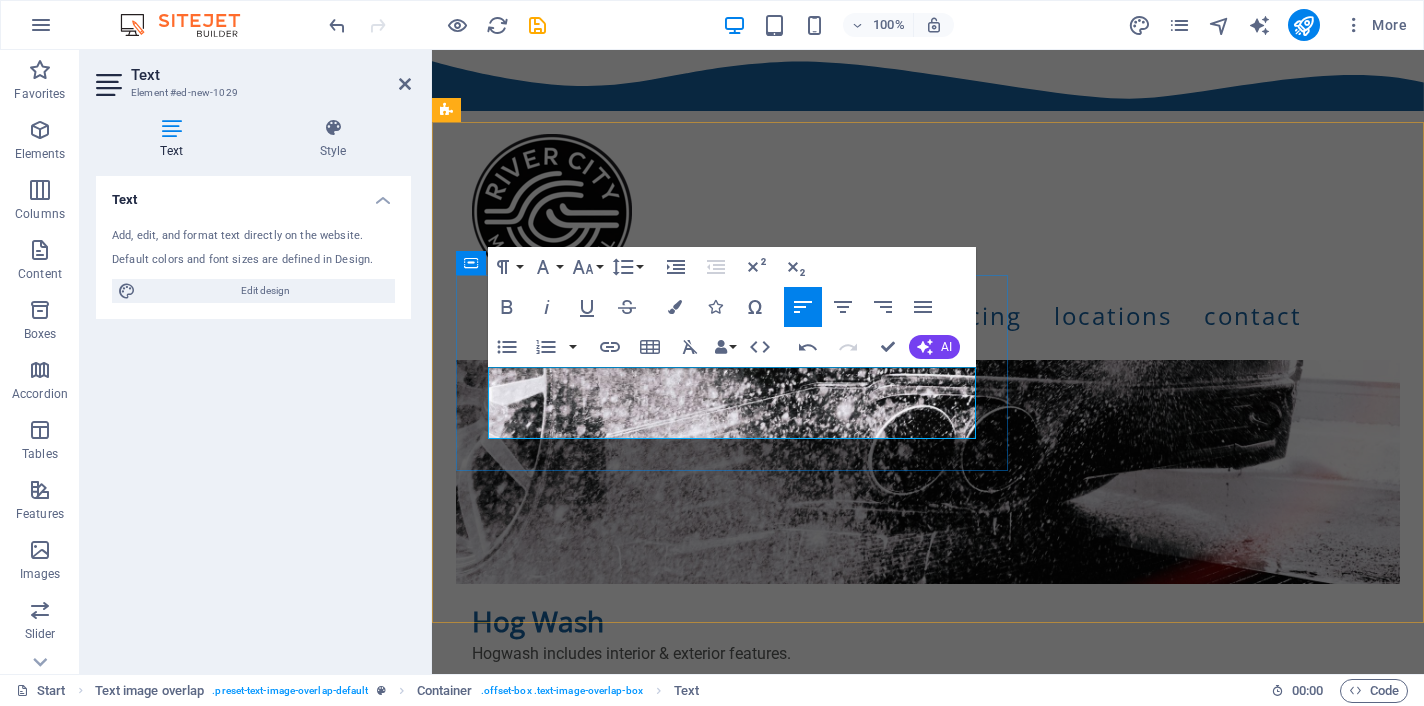 click on "xlkja;ldkf" at bounding box center [968, 6637] 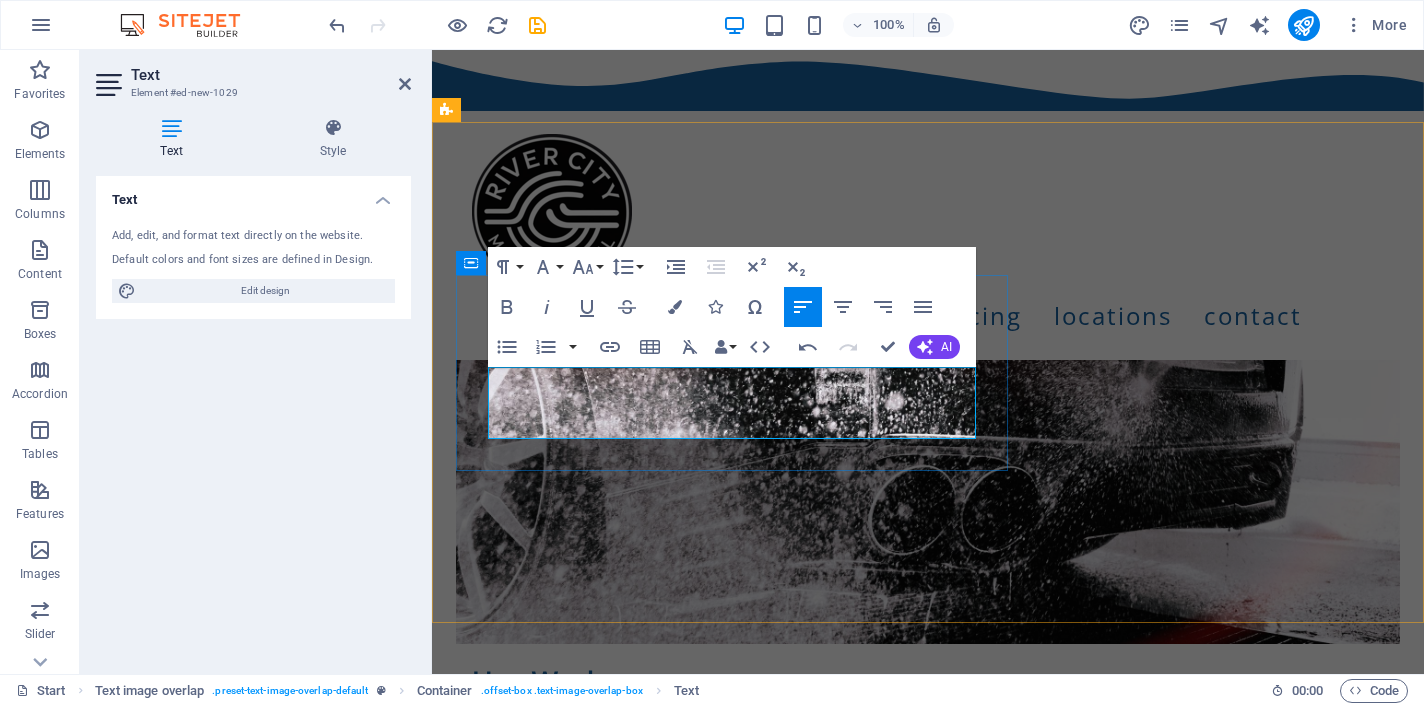 scroll, scrollTop: 5758, scrollLeft: 3, axis: both 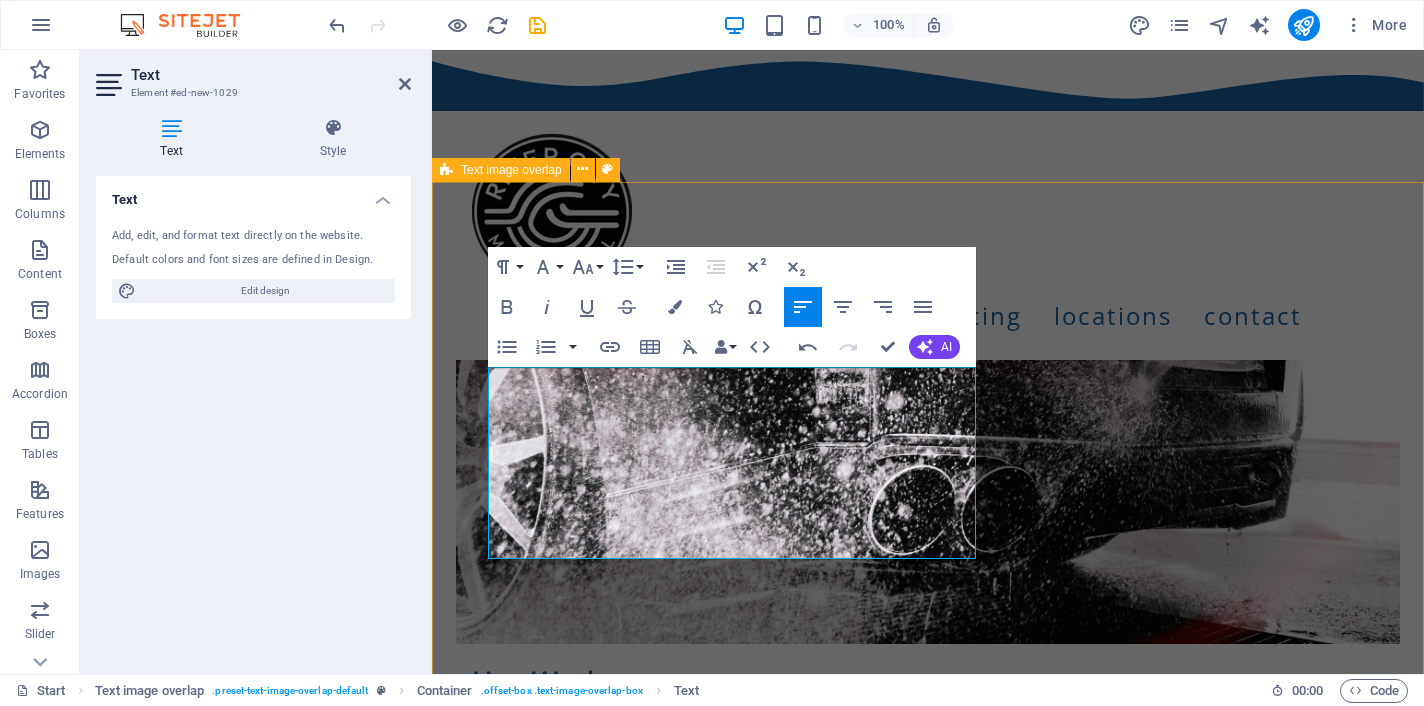click on "Quick CLean Quick Clean Mobile Detailing delivers fast, convenient car care at your location. We provide a full exterior wash and dry, clean all exterior windows, vacuum and wipe down the interior—including dashboard and door panels—and finish with a quick wax or spray for added shine and protection. Quality detailing made simple and hassle-free. Quick Clean Mobile Detailing delivers fast, convenient car care at your location. We provide a full exterior wash and dry, clean all exterior windows, vacuum and wipe down the interior—including dashboard and door panels—and finish with a quick wax or spray for added shine and protection. Quality detailing made simple and hassle-free." at bounding box center [928, 7056] 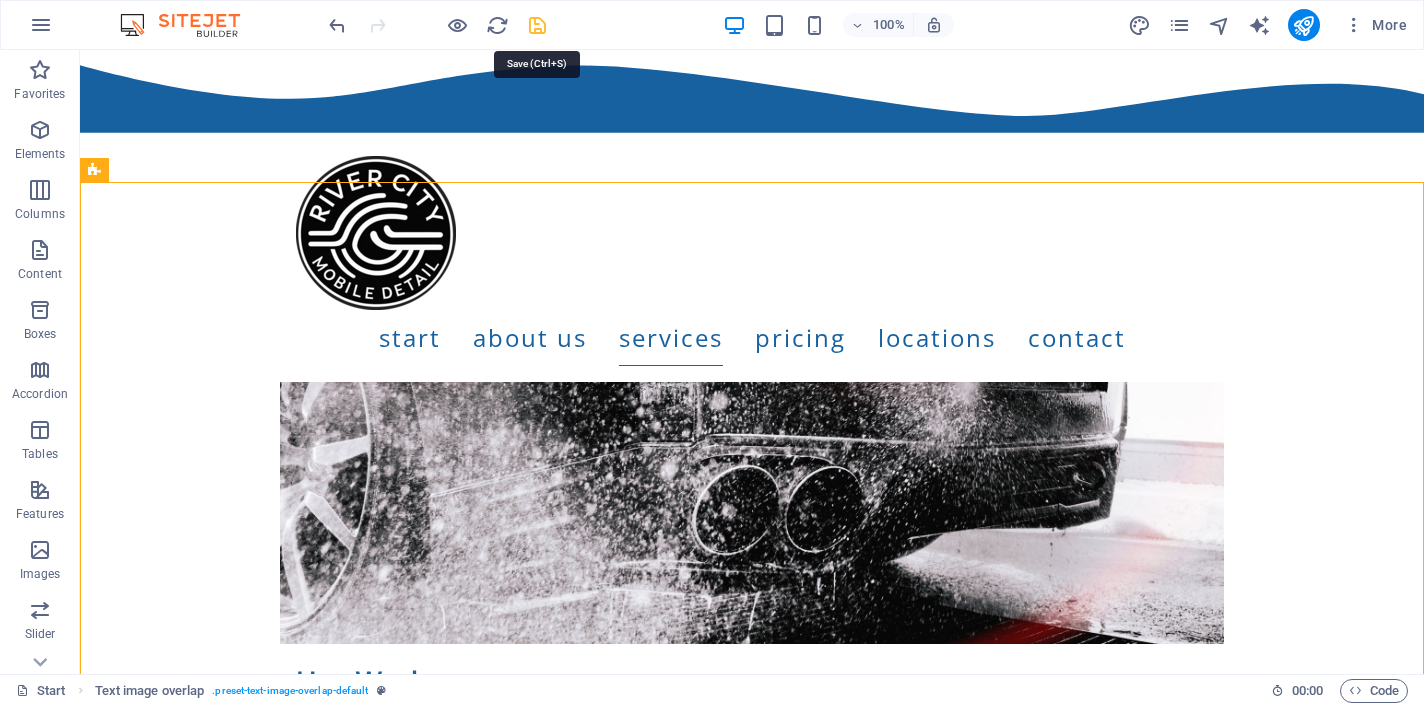 click at bounding box center [537, 25] 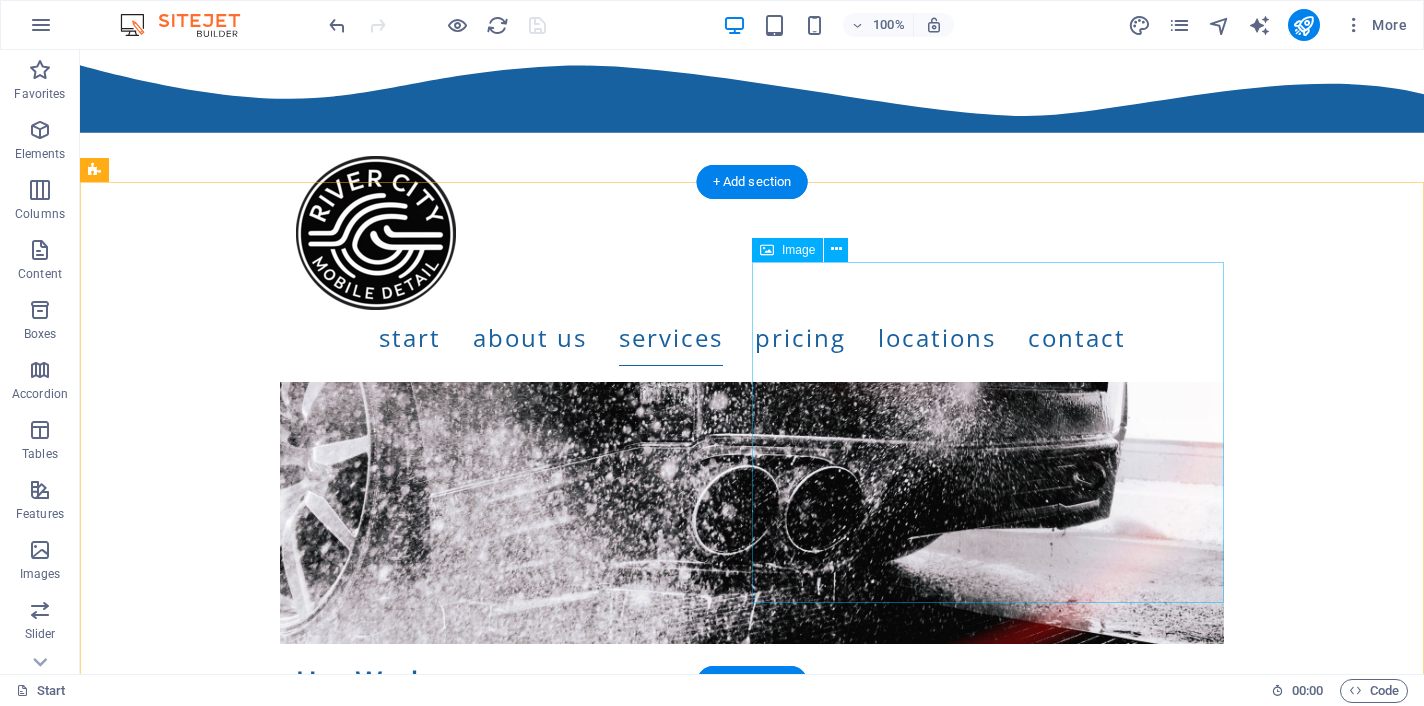 click at bounding box center [752, 7178] 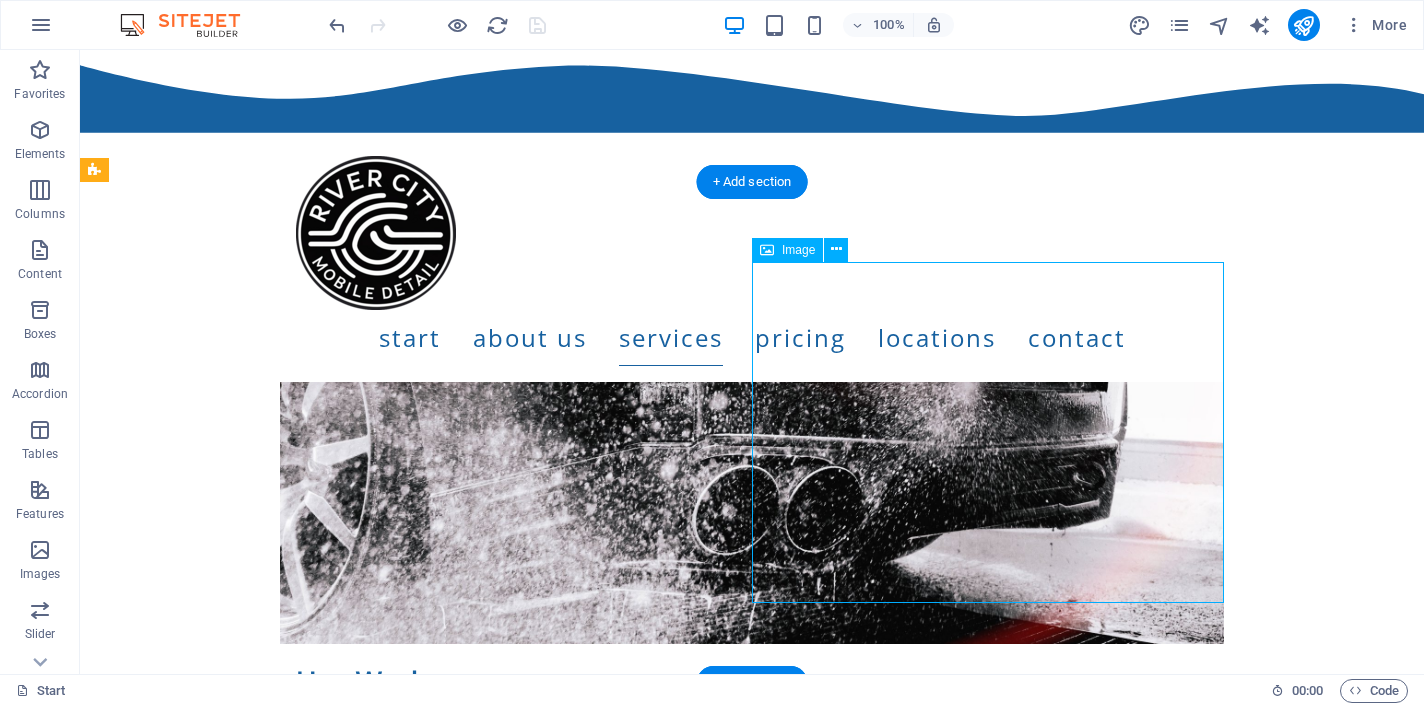 click at bounding box center (752, 7178) 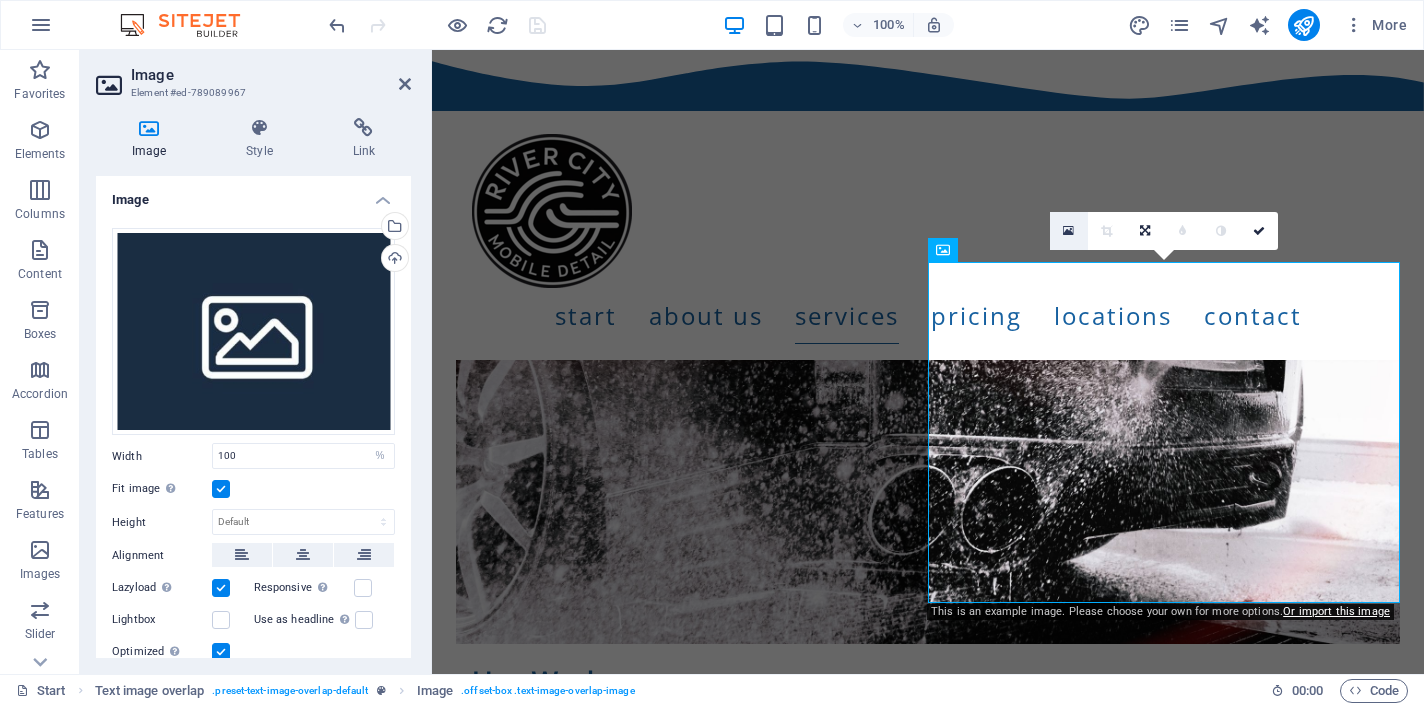 click at bounding box center [1068, 231] 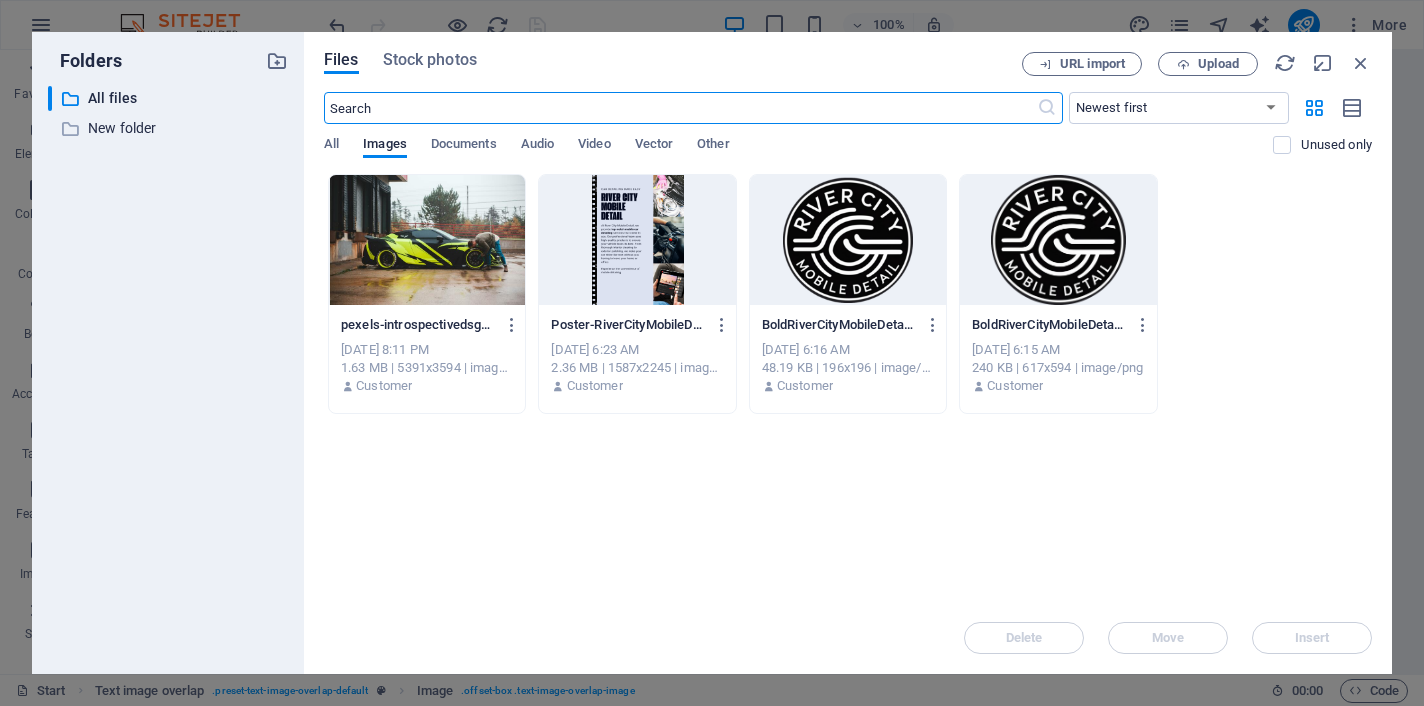 scroll, scrollTop: 7944, scrollLeft: 0, axis: vertical 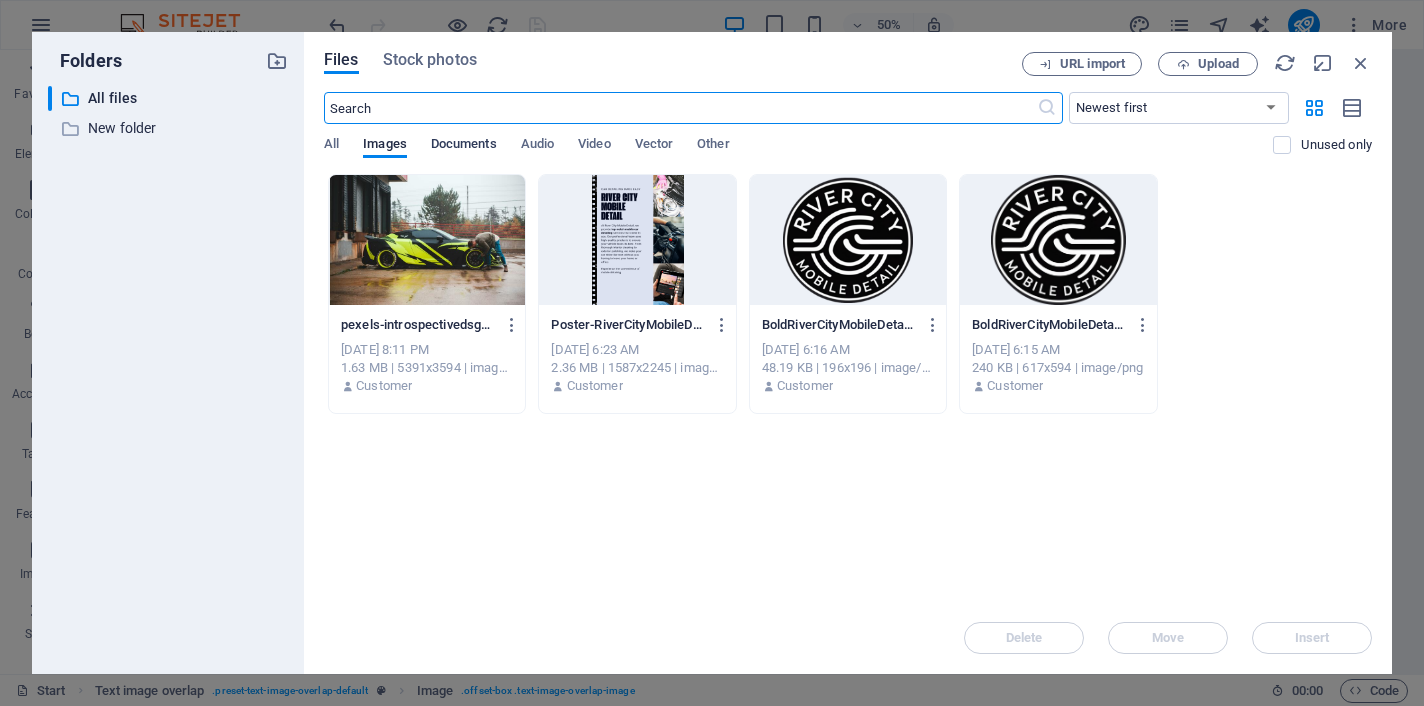 click on "Documents" at bounding box center (464, 146) 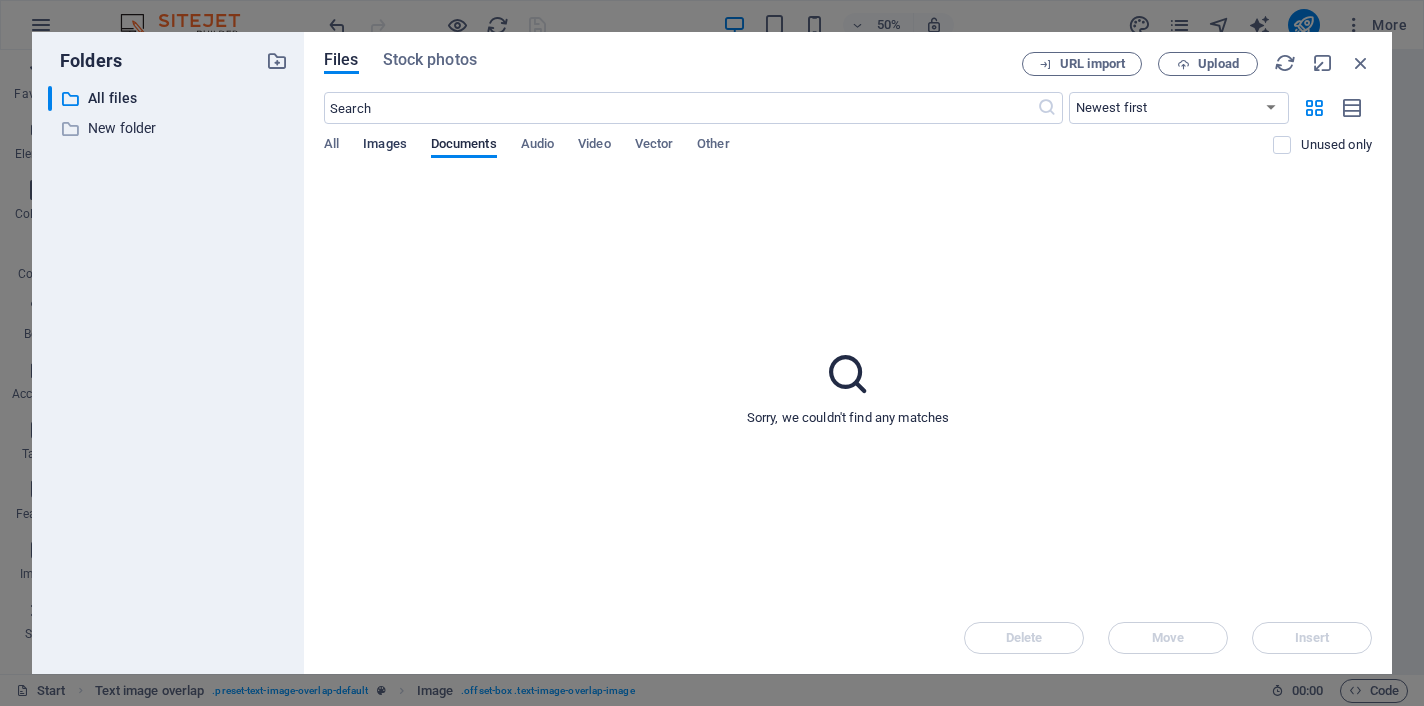 click on "Images" at bounding box center (385, 146) 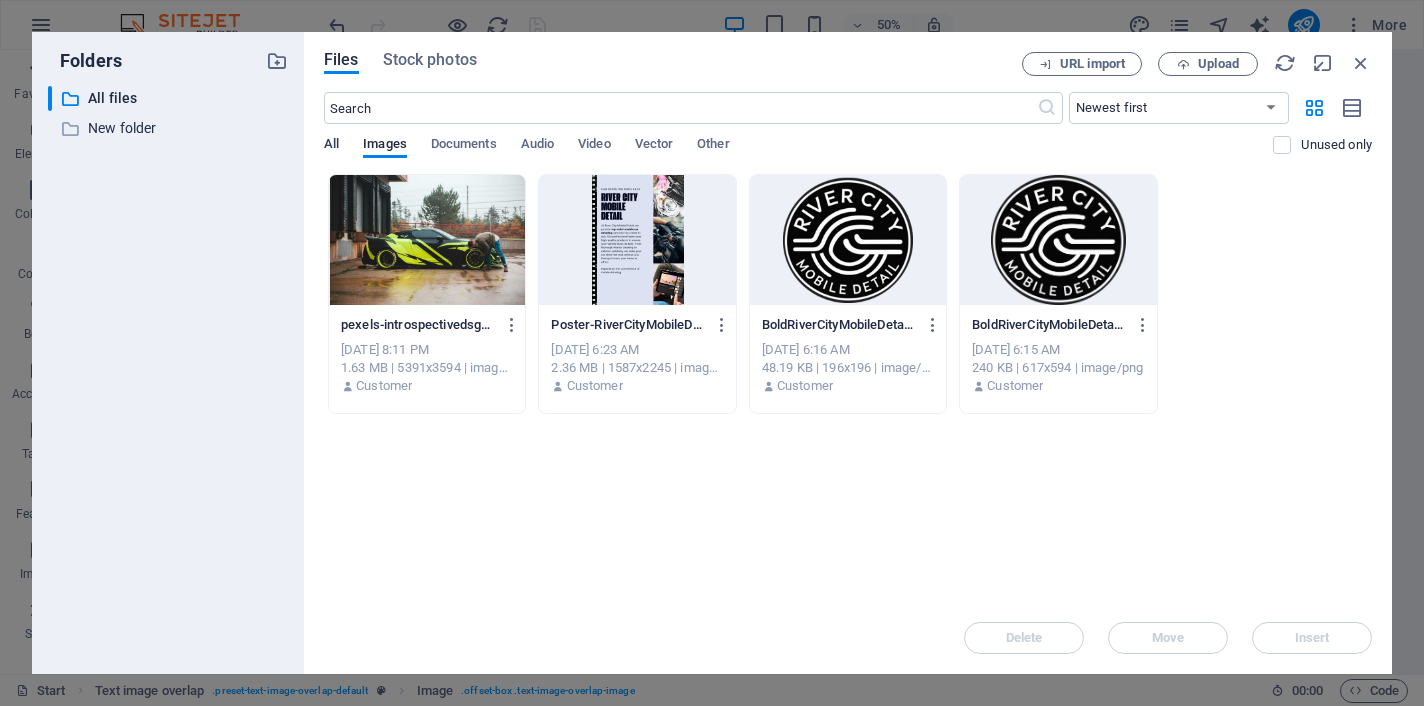 click on "All" at bounding box center (331, 146) 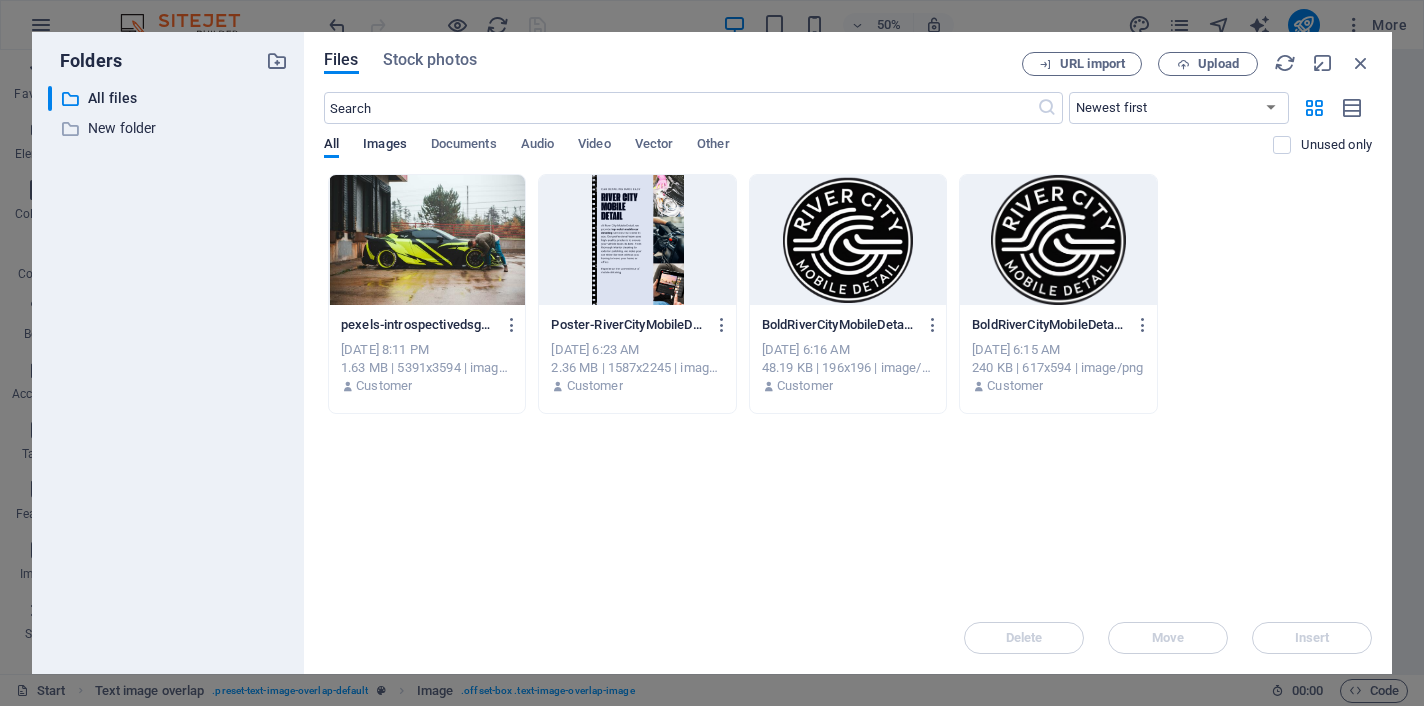 click on "Images" at bounding box center (385, 146) 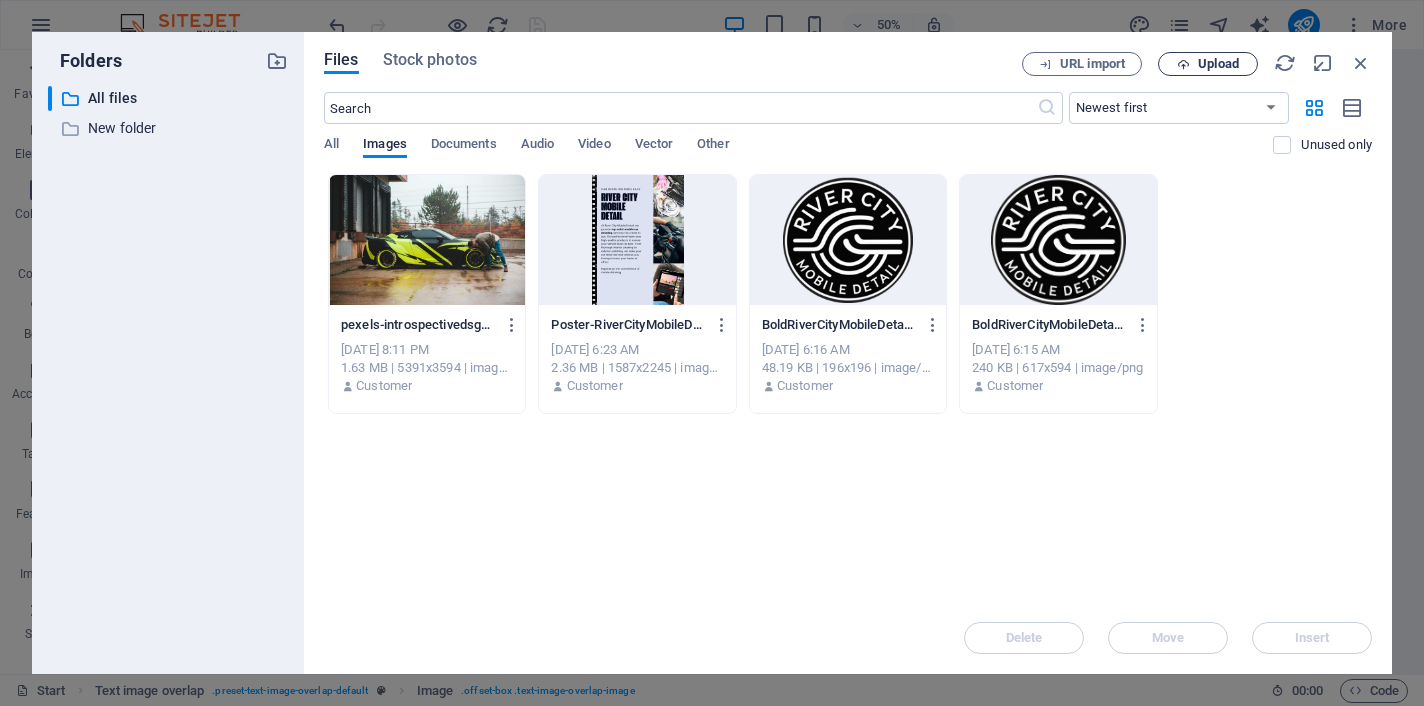click on "Upload" at bounding box center [1208, 64] 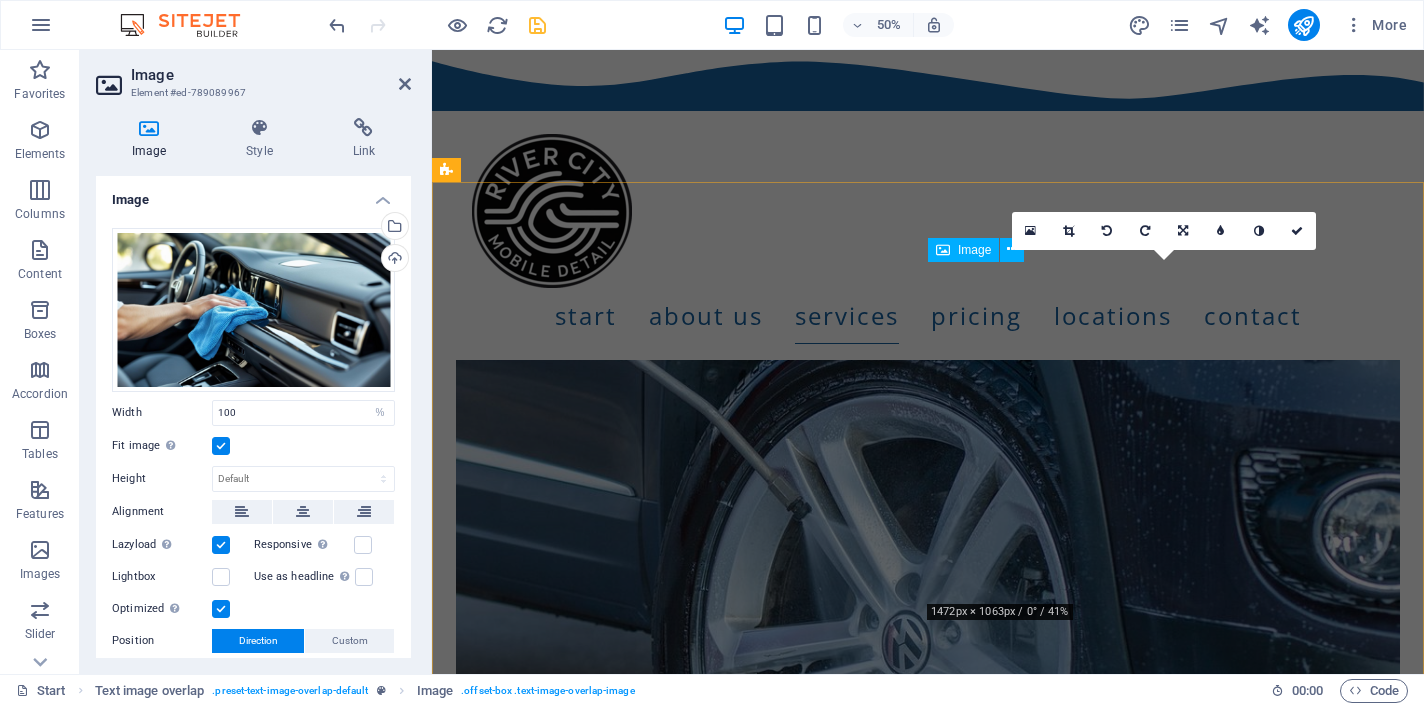 scroll, scrollTop: 7445, scrollLeft: 0, axis: vertical 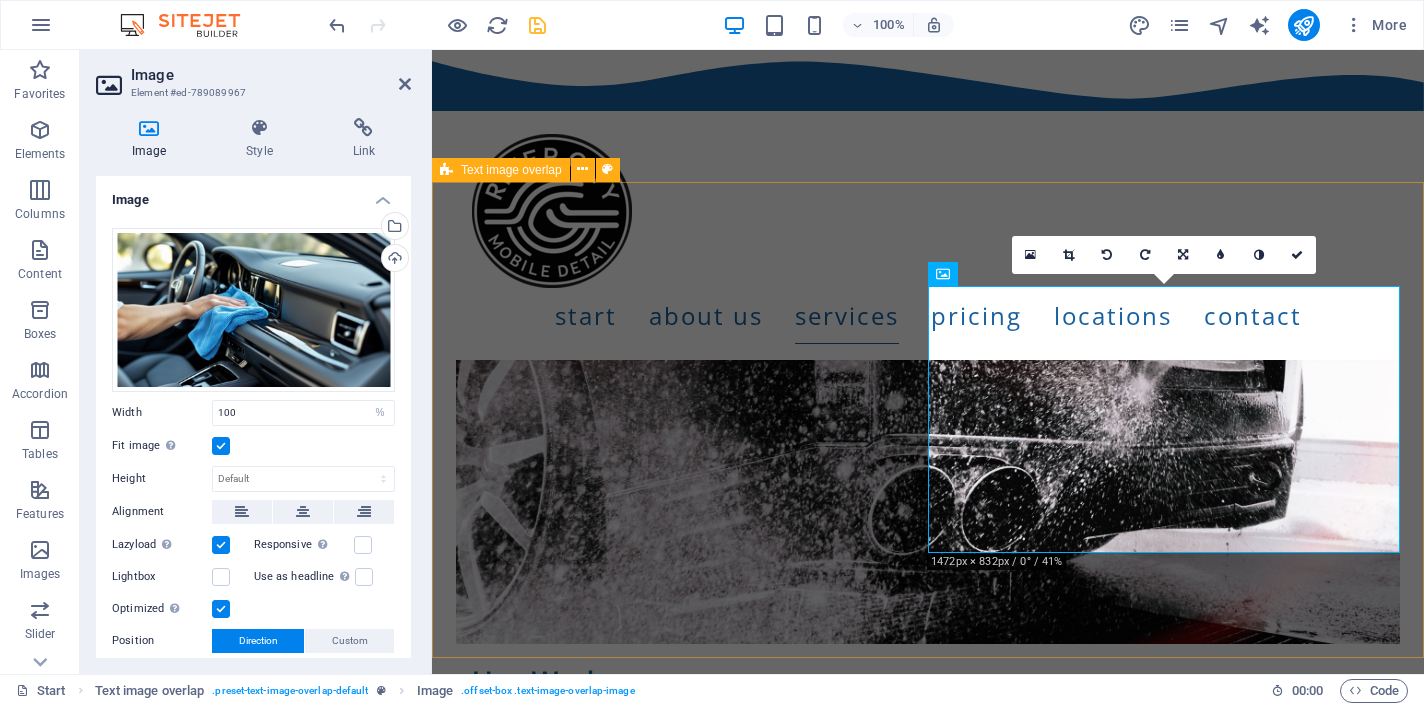 click on "Quick CLean Quick Clean Mobile Detailing delivers fast, convenient car care at your location. We provide a full exterior wash and dry, clean all exterior windows, vacuum and wipe down the interior—including dashboard and door panels—and finish with a quick wax or spray for added shine and protection. Quality detailing made simple and hassle-free." at bounding box center (928, 6982) 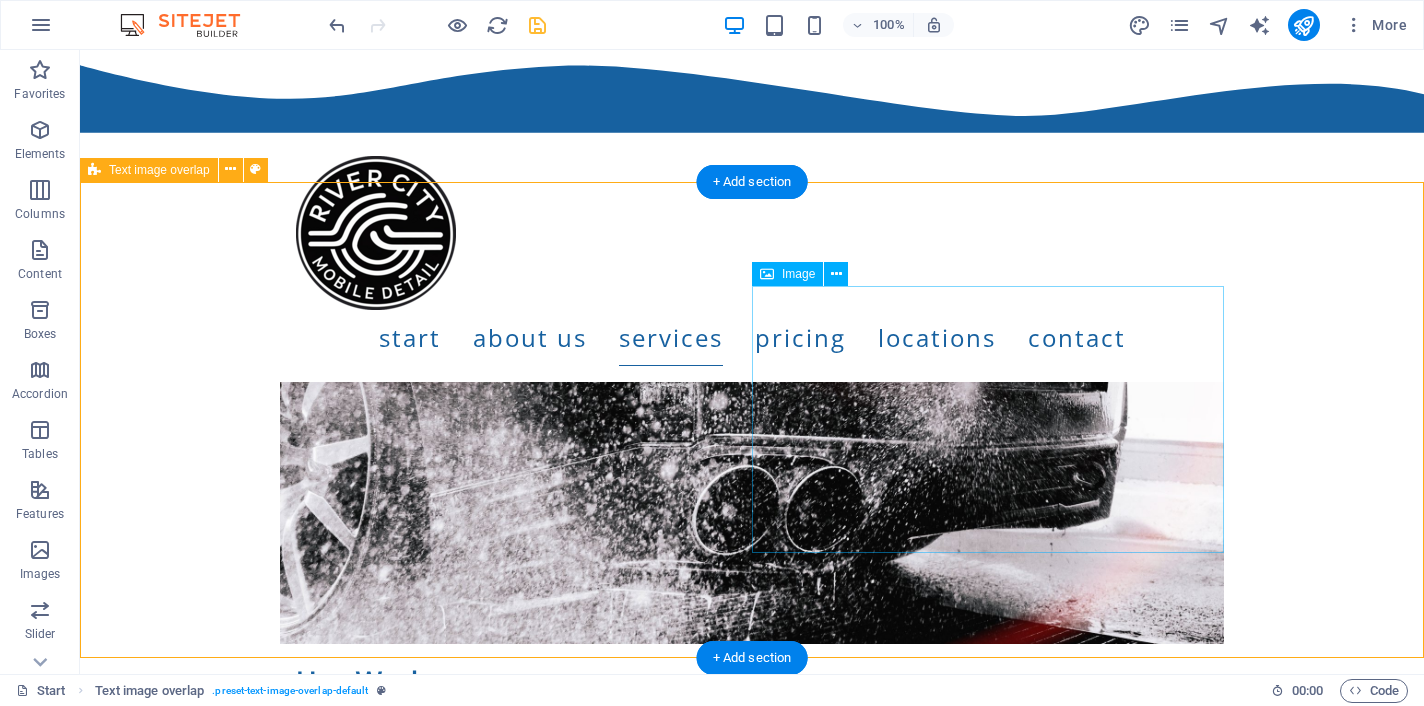 click at bounding box center [752, 7104] 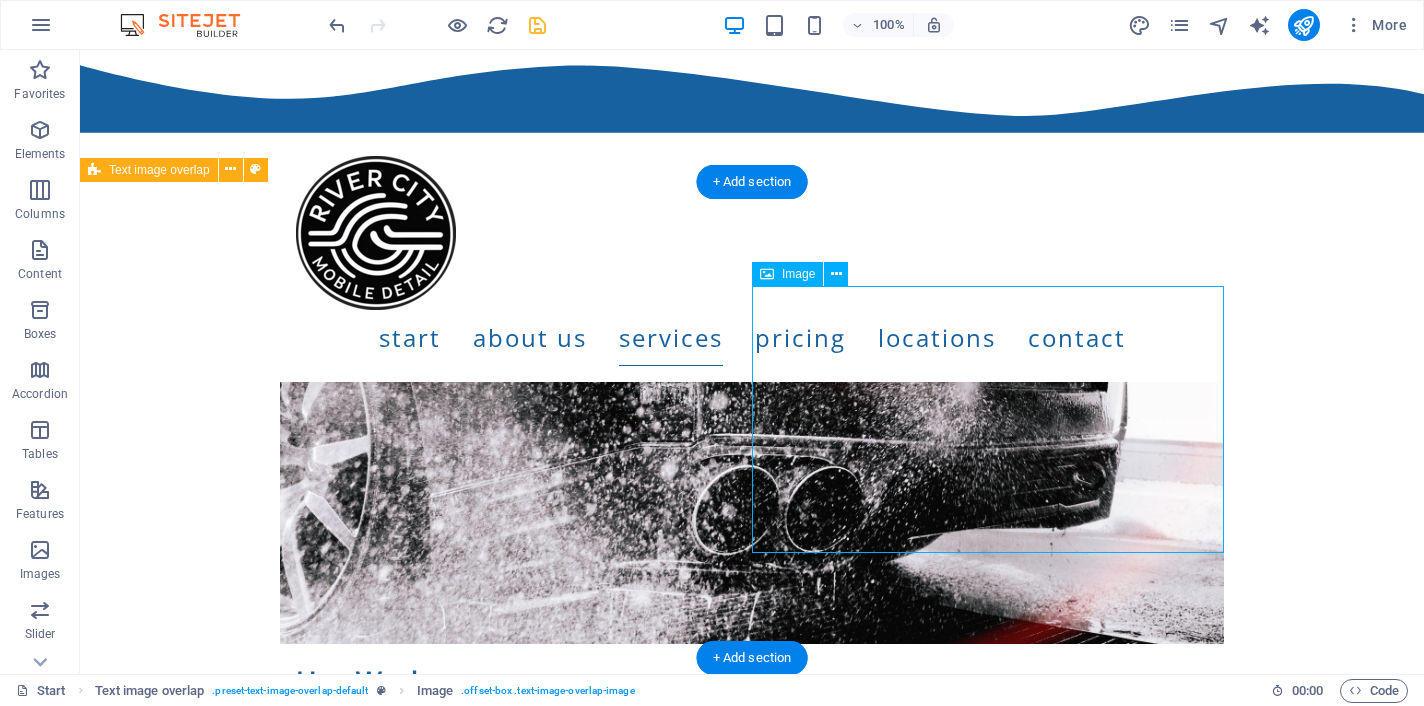 click at bounding box center (752, 7104) 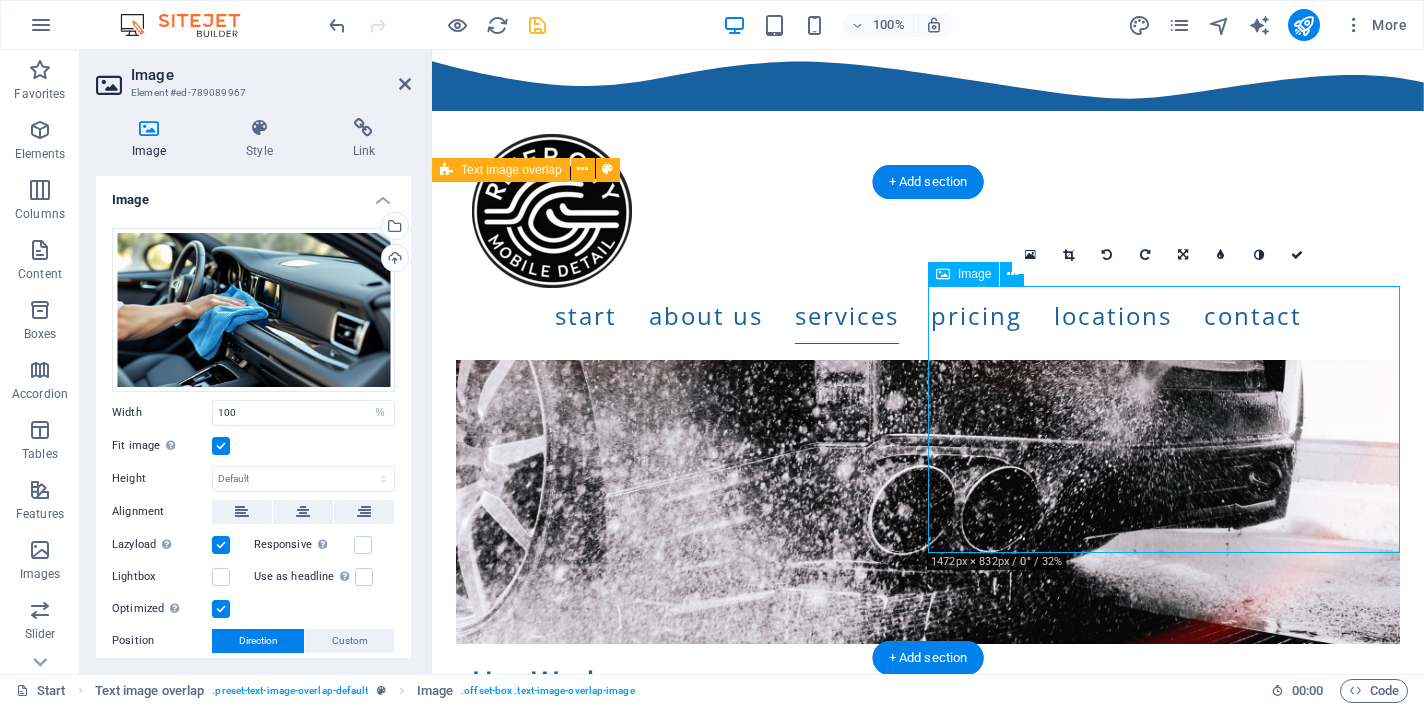drag, startPoint x: 1072, startPoint y: 435, endPoint x: 1184, endPoint y: 448, distance: 112.75194 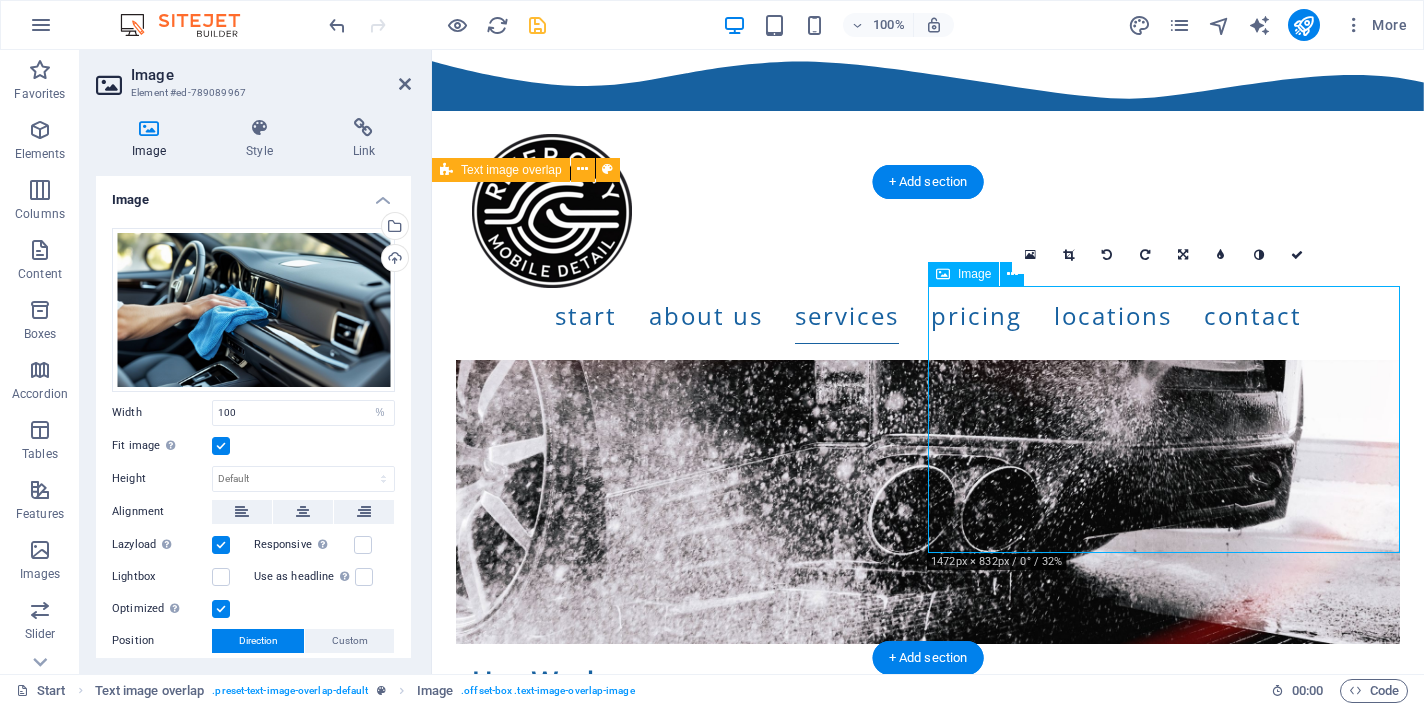 click at bounding box center (928, 7104) 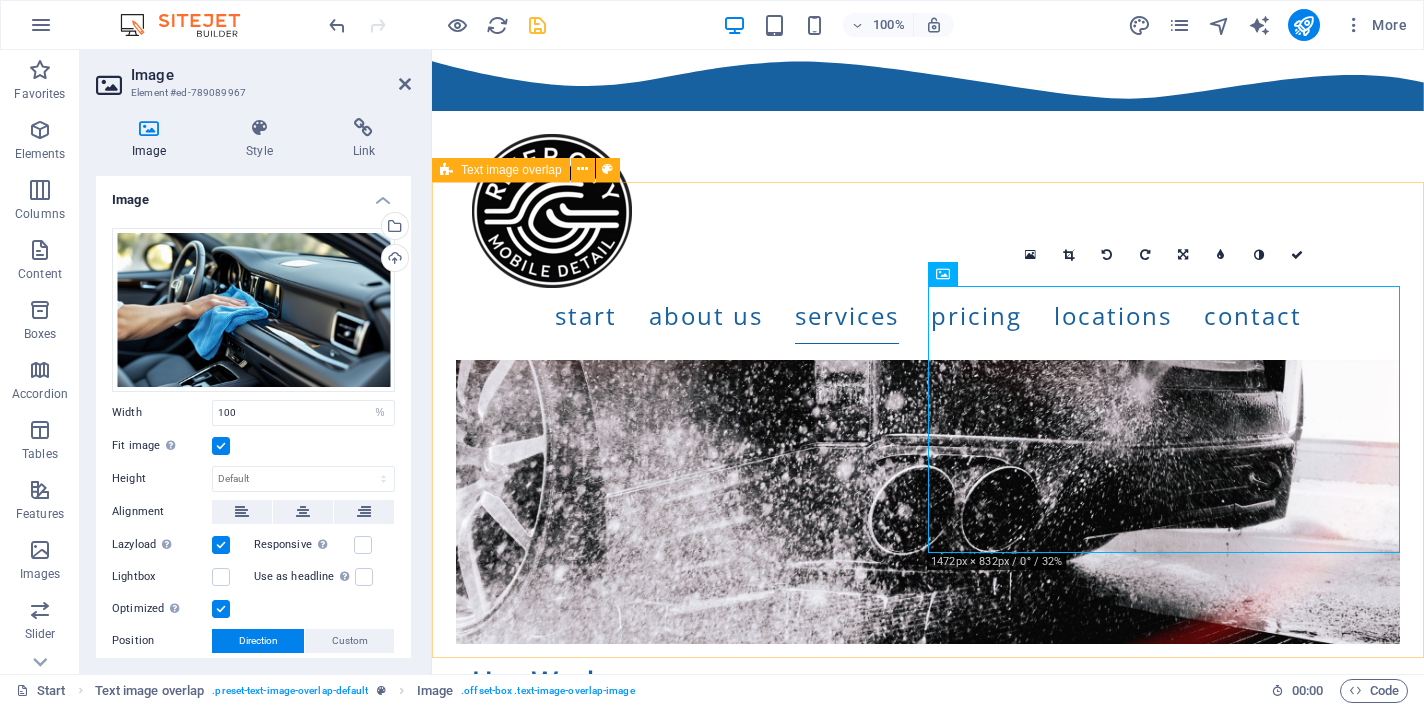 click on "Quick CLean Quick Clean Mobile Detailing delivers fast, convenient car care at your location. We provide a full exterior wash and dry, clean all exterior windows, vacuum and wipe down the interior—including dashboard and door panels—and finish with a quick wax or spray for added shine and protection. Quality detailing made simple and hassle-free." at bounding box center [928, 6982] 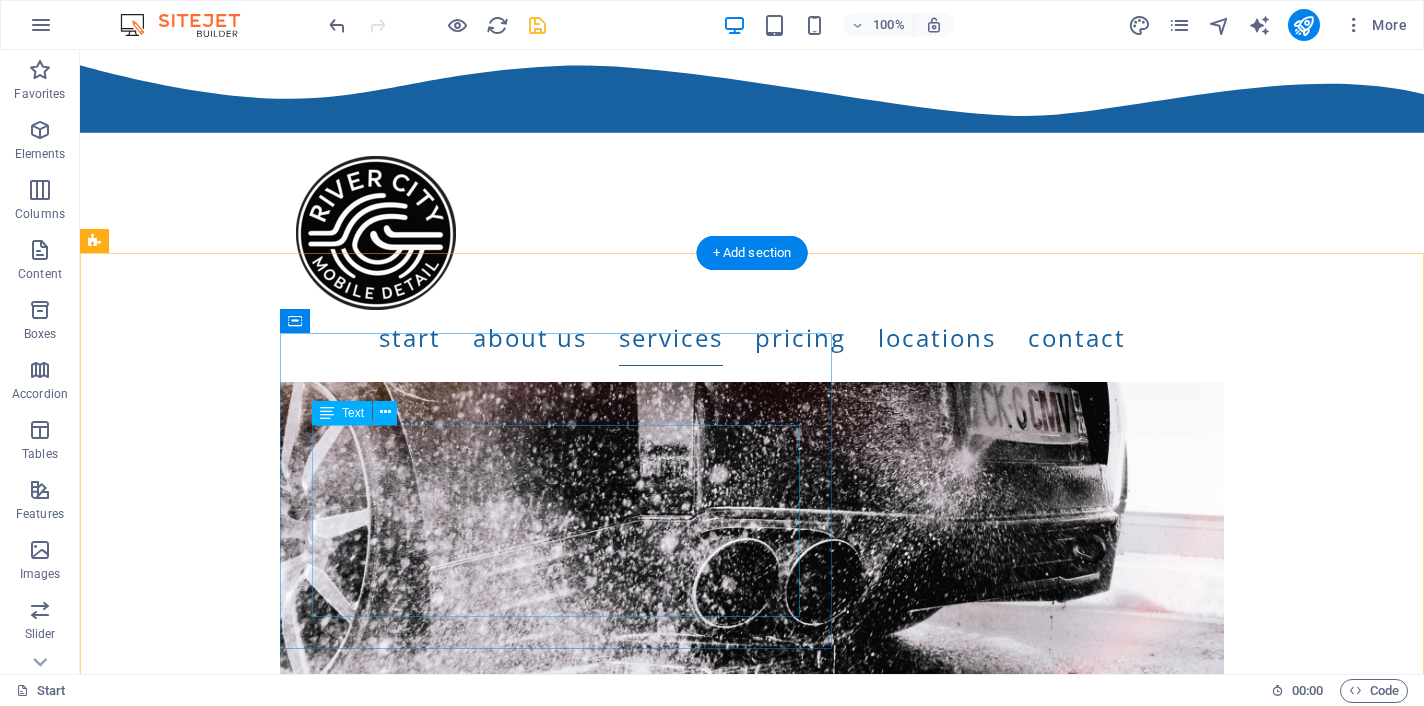 scroll, scrollTop: 7374, scrollLeft: 0, axis: vertical 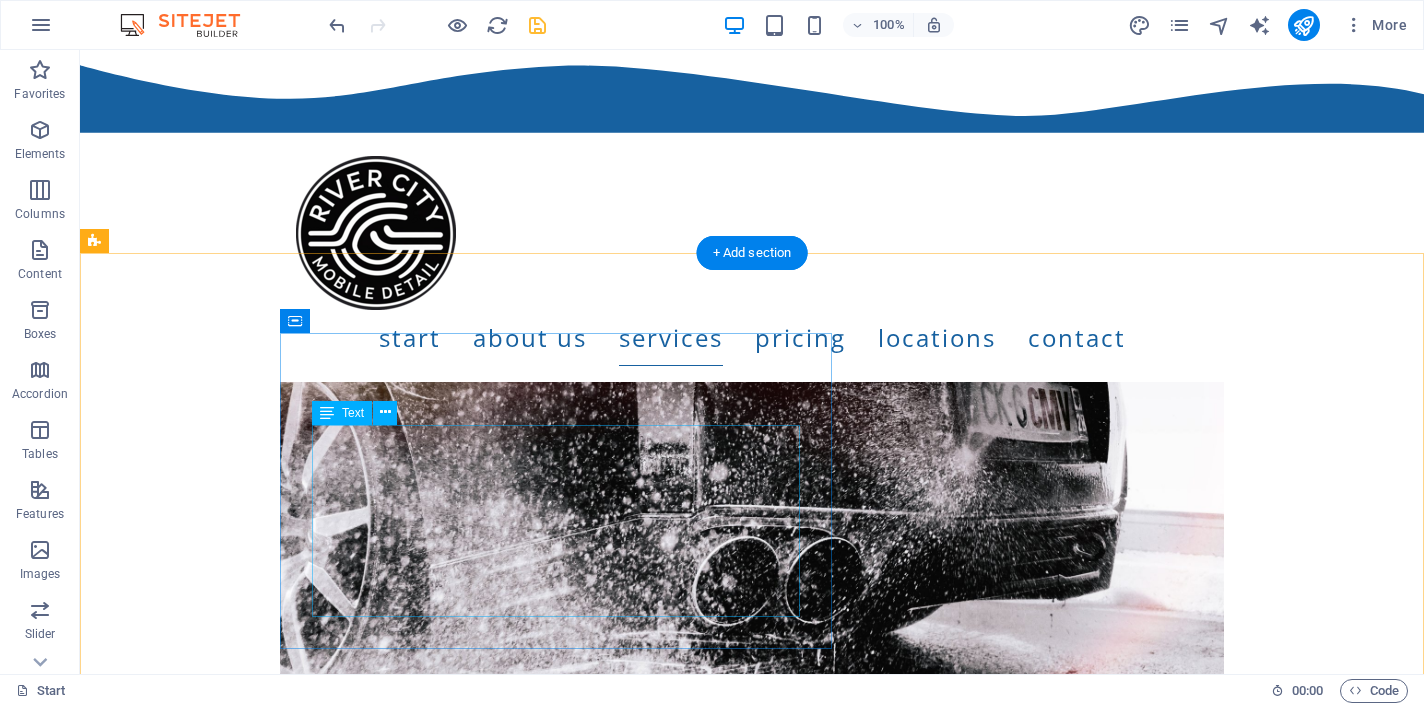 click on "Quick Clean Mobile Detailing delivers fast, convenient car care at your location. We provide a full exterior wash and dry, clean all exterior windows, vacuum and wipe down the interior—including dashboard and door panels—and finish with a quick wax or spray for added shine and protection. Quality detailing made simple and hassle-free." at bounding box center (792, 6816) 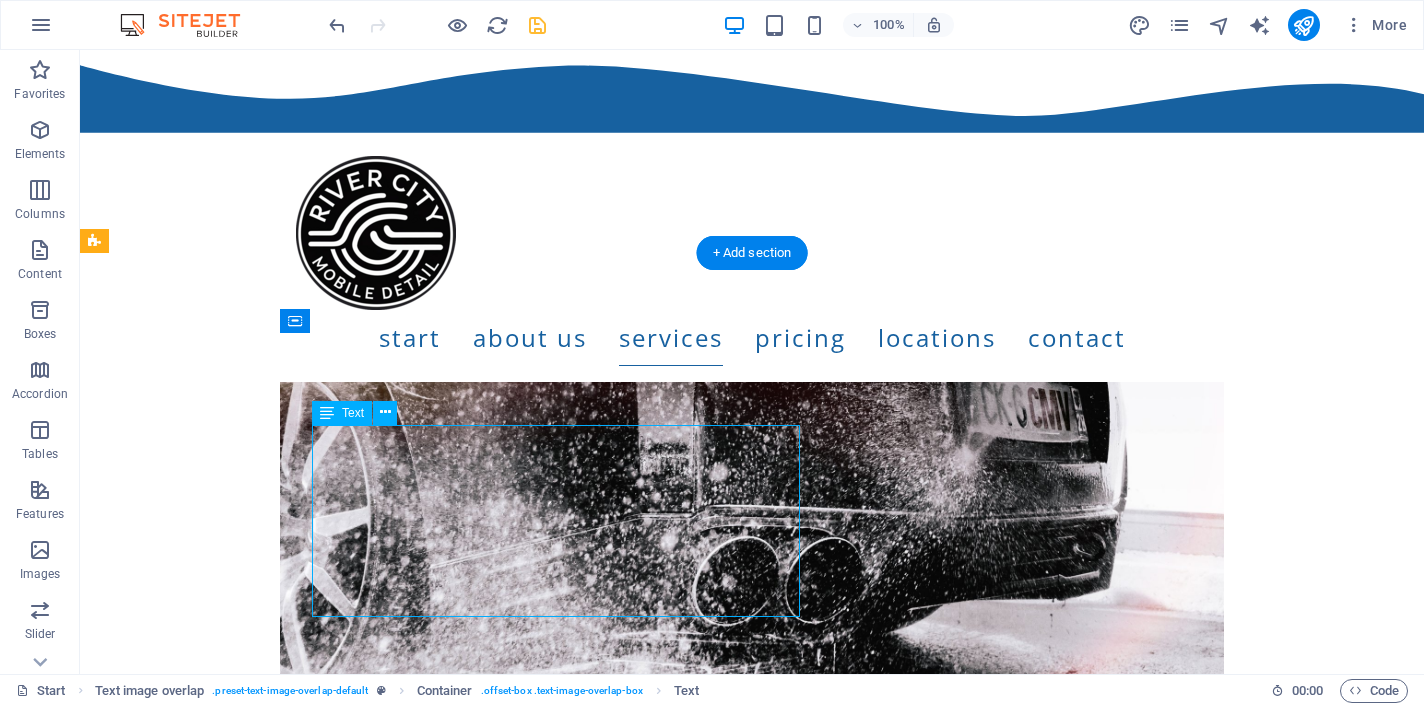 click on "Quick Clean Mobile Detailing delivers fast, convenient car care at your location. We provide a full exterior wash and dry, clean all exterior windows, vacuum and wipe down the interior—including dashboard and door panels—and finish with a quick wax or spray for added shine and protection. Quality detailing made simple and hassle-free." at bounding box center (792, 6816) 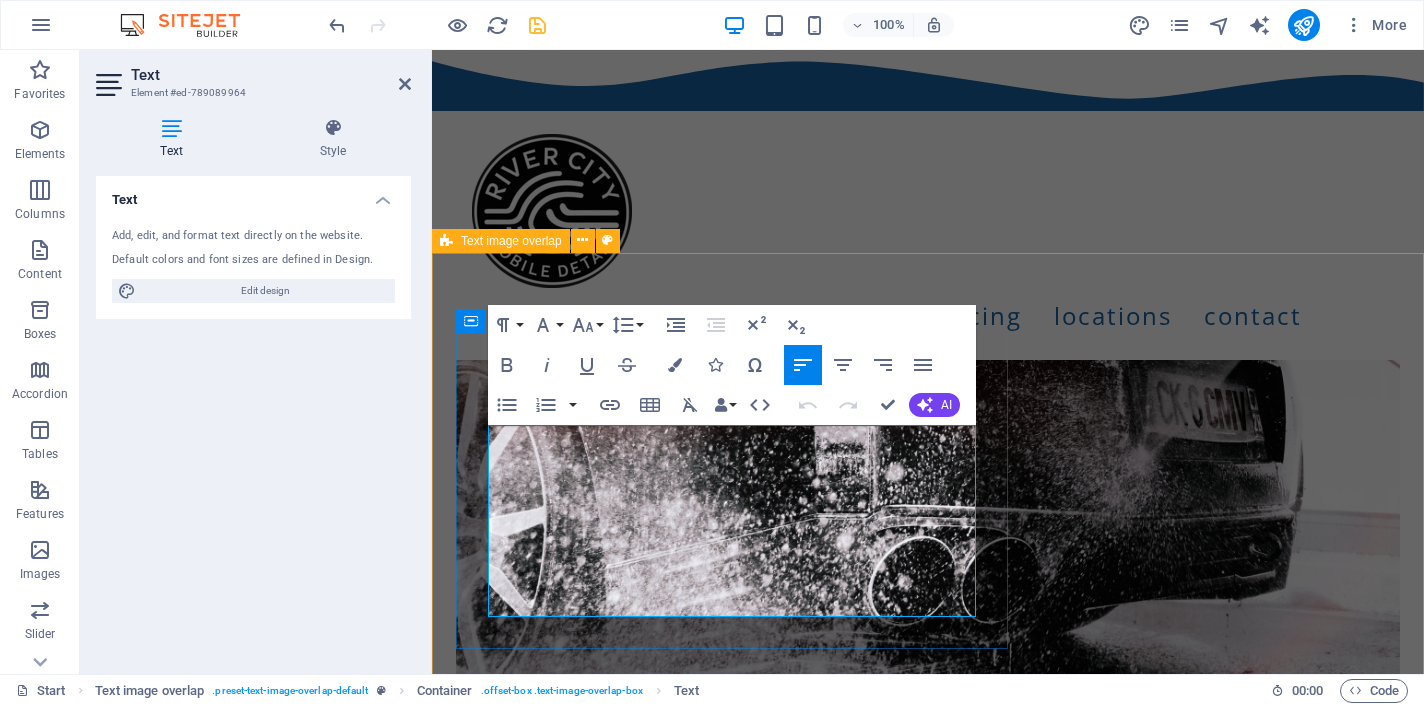 click on "Quick Clean Mobile Detailing delivers fast, convenient car care at your location. We provide a full exterior wash and dry, clean all exterior windows, vacuum and wipe down the interior—including dashboard and door panels—and finish with a quick wax or spray for added shine and protection. Quality detailing made simple and hassle-free." at bounding box center (968, 6792) 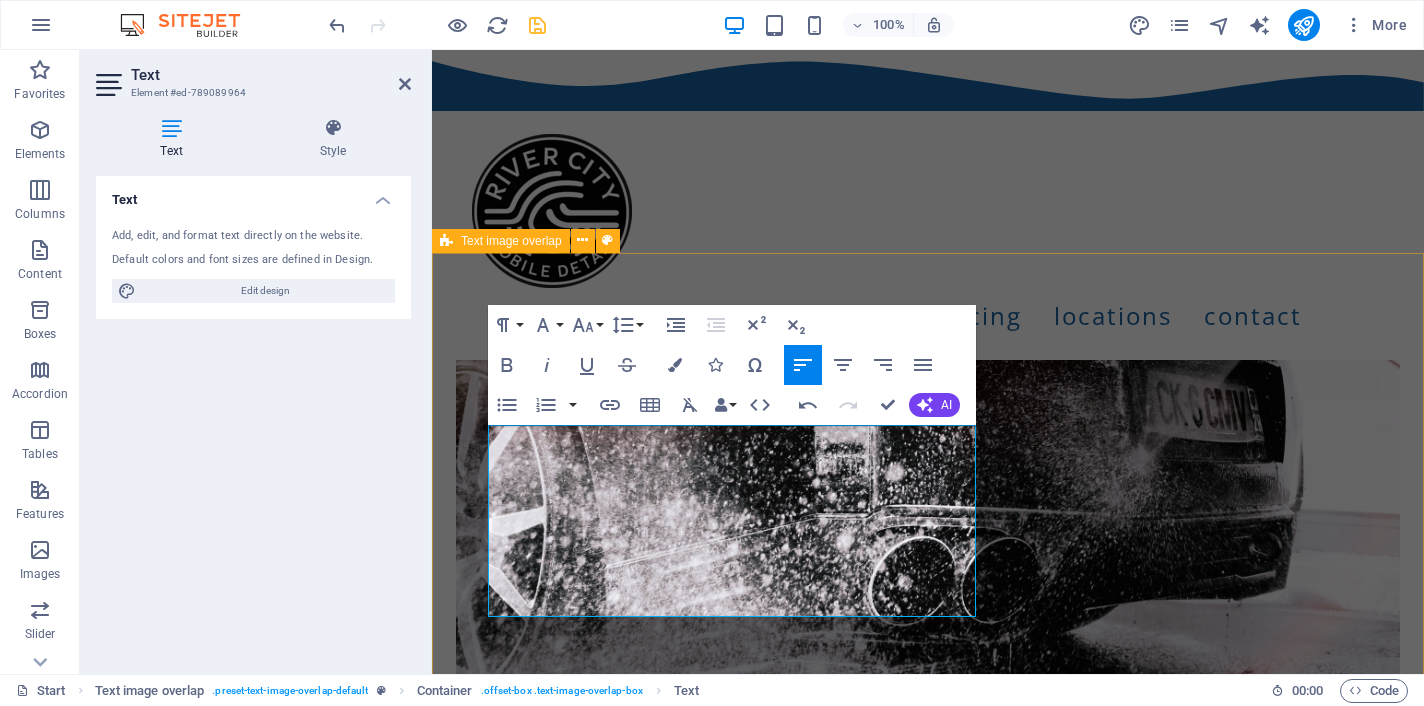 click on "Quick CLean Quick Clean Mobile Detailing delivers fast, convenient car care at your location. We provide a full exterior wash and dry, clean all exterior windows, vacuum and wipe down the interior—including dashboard and door panels—and finish with a quick wax or spray for added shine and protection. Quality detailing made simple and hassle-free. Call now to ask about our special rates!" at bounding box center (928, 7053) 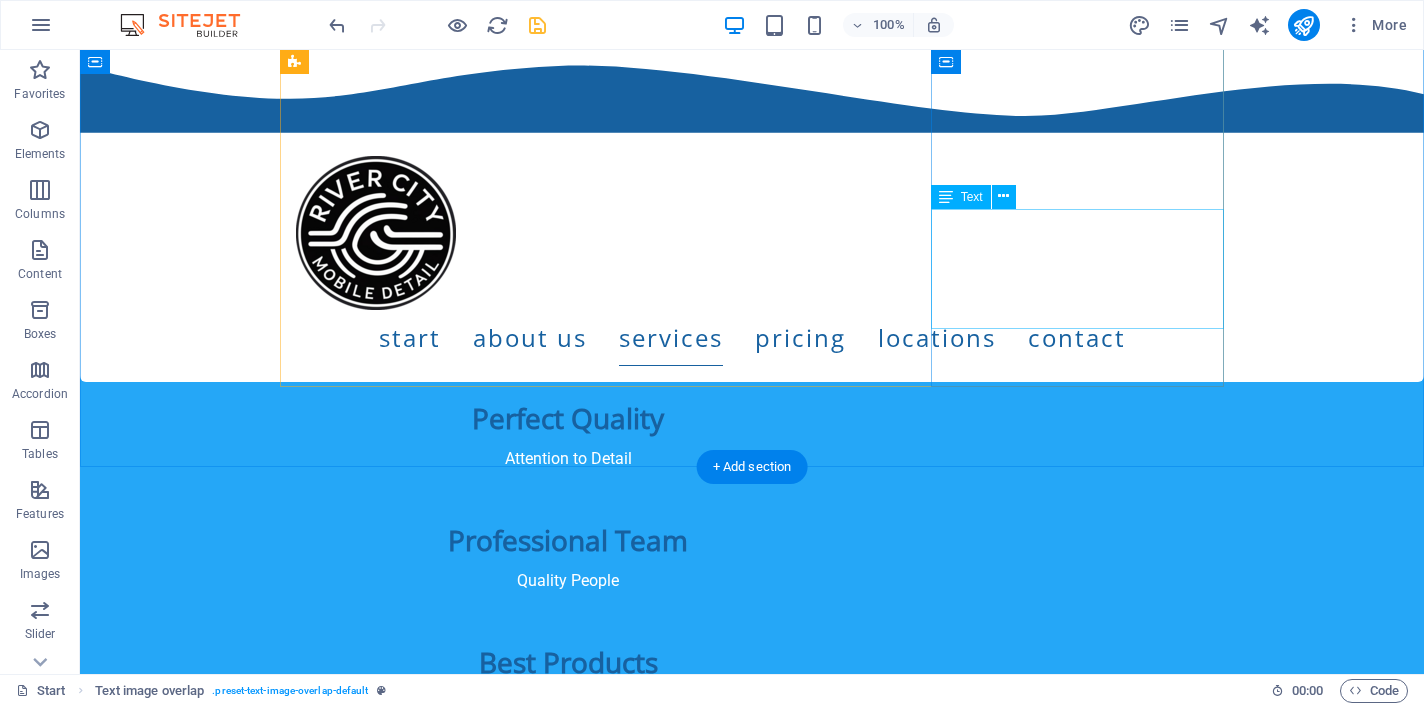 scroll, scrollTop: 3653, scrollLeft: 0, axis: vertical 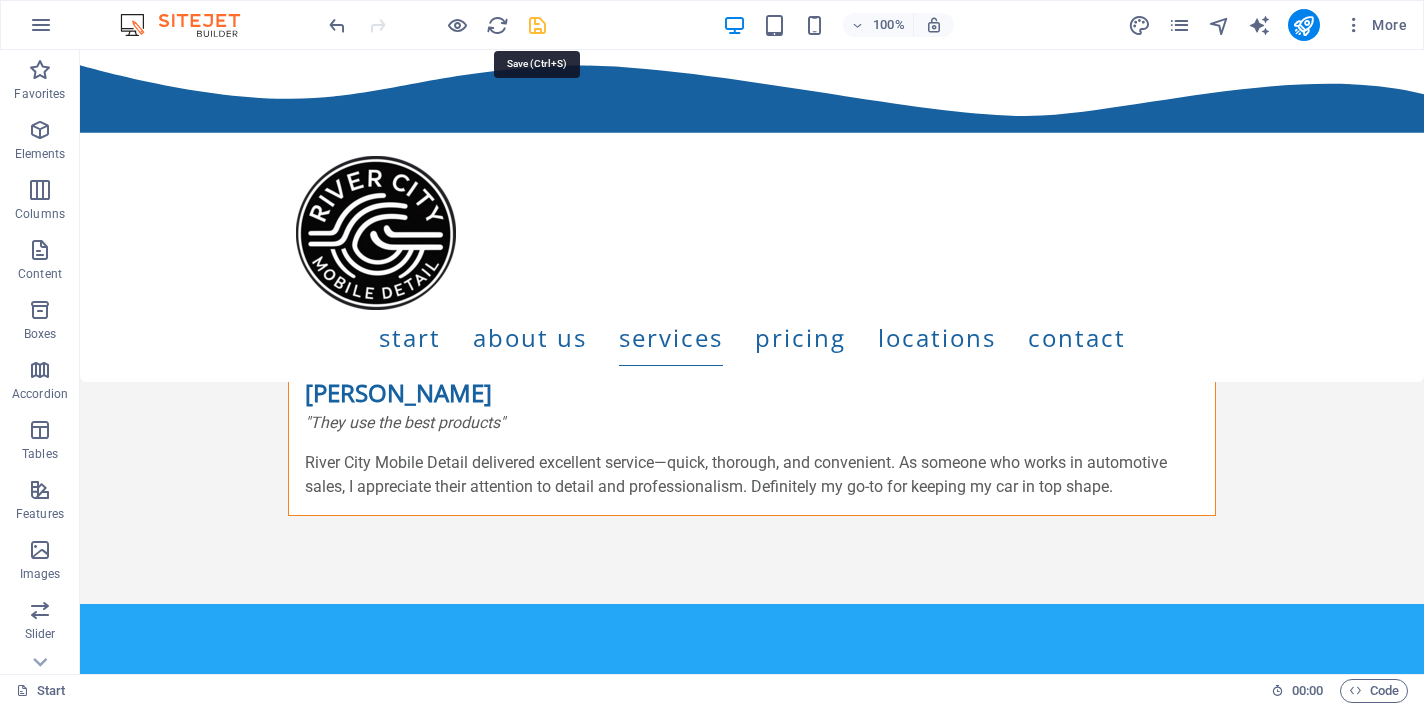 click at bounding box center [537, 25] 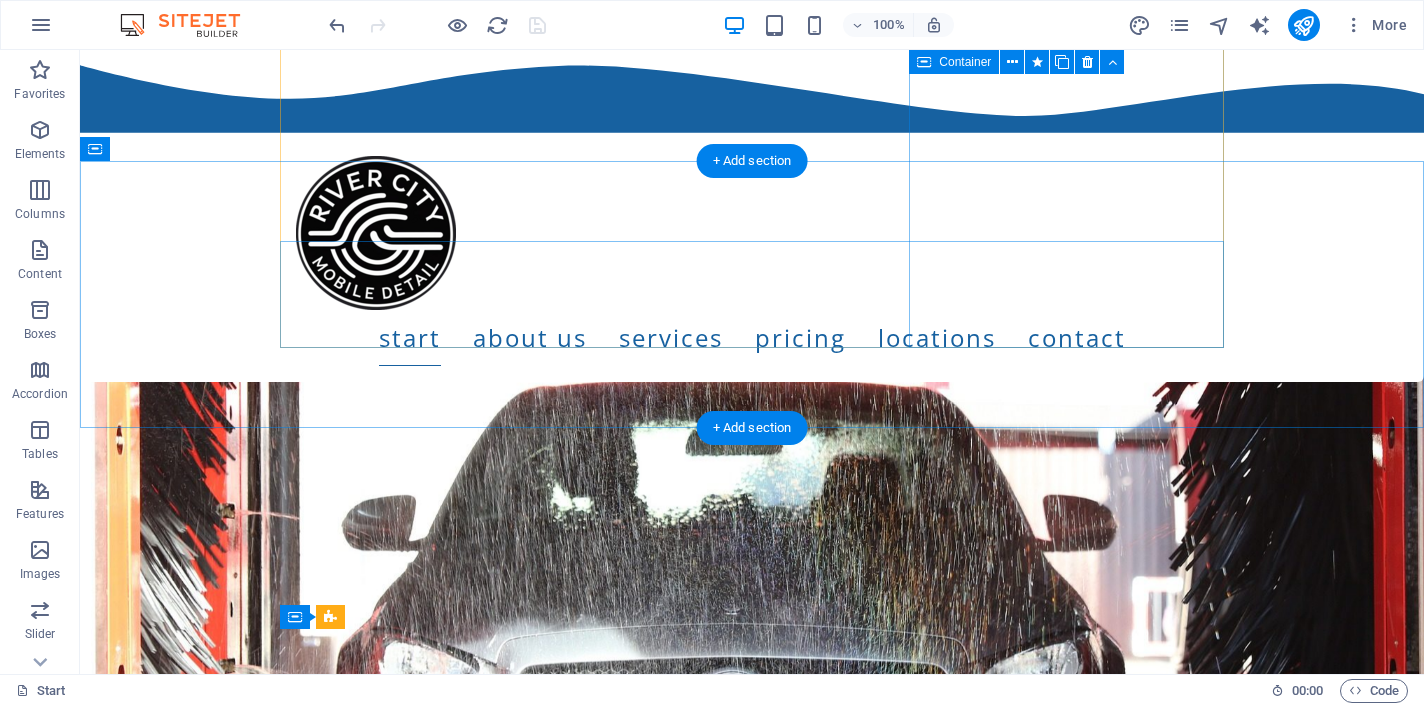 scroll, scrollTop: 0, scrollLeft: 0, axis: both 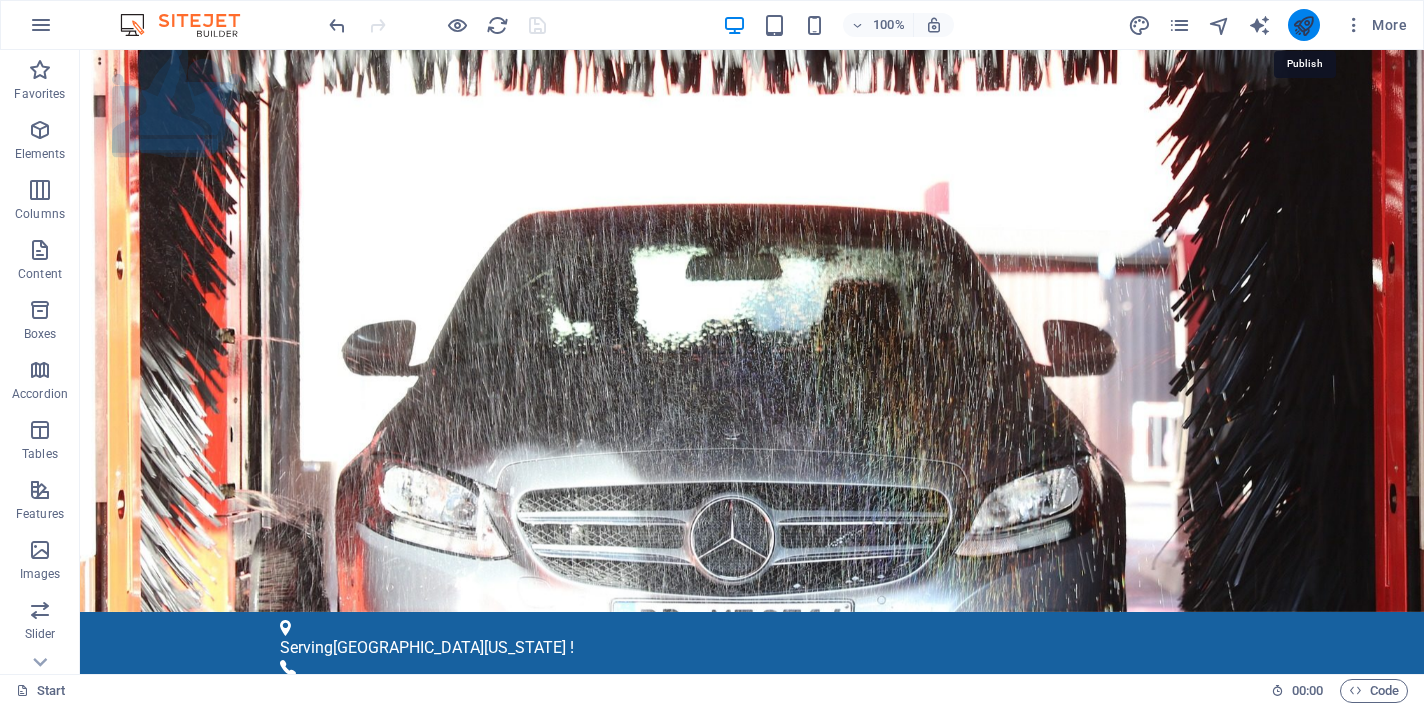 click at bounding box center (1303, 25) 